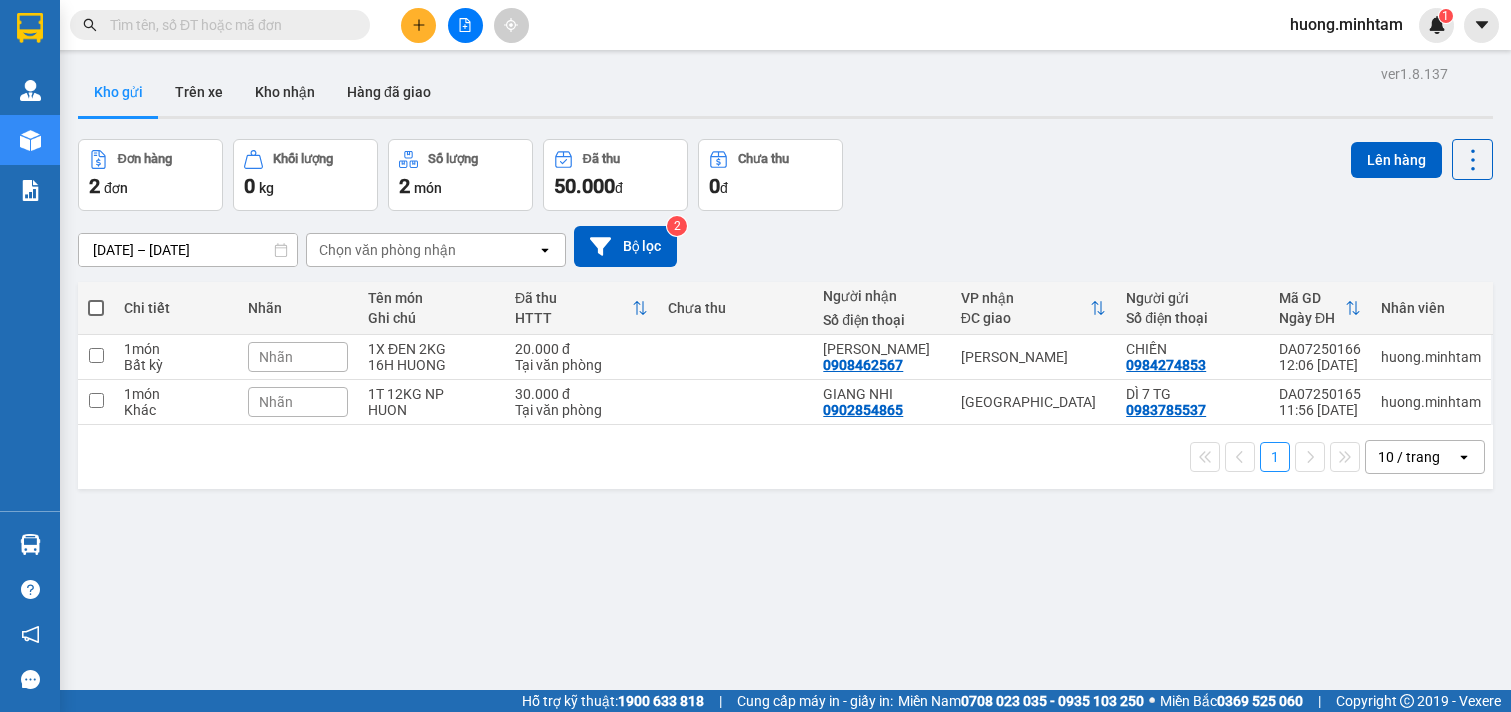 scroll, scrollTop: 0, scrollLeft: 0, axis: both 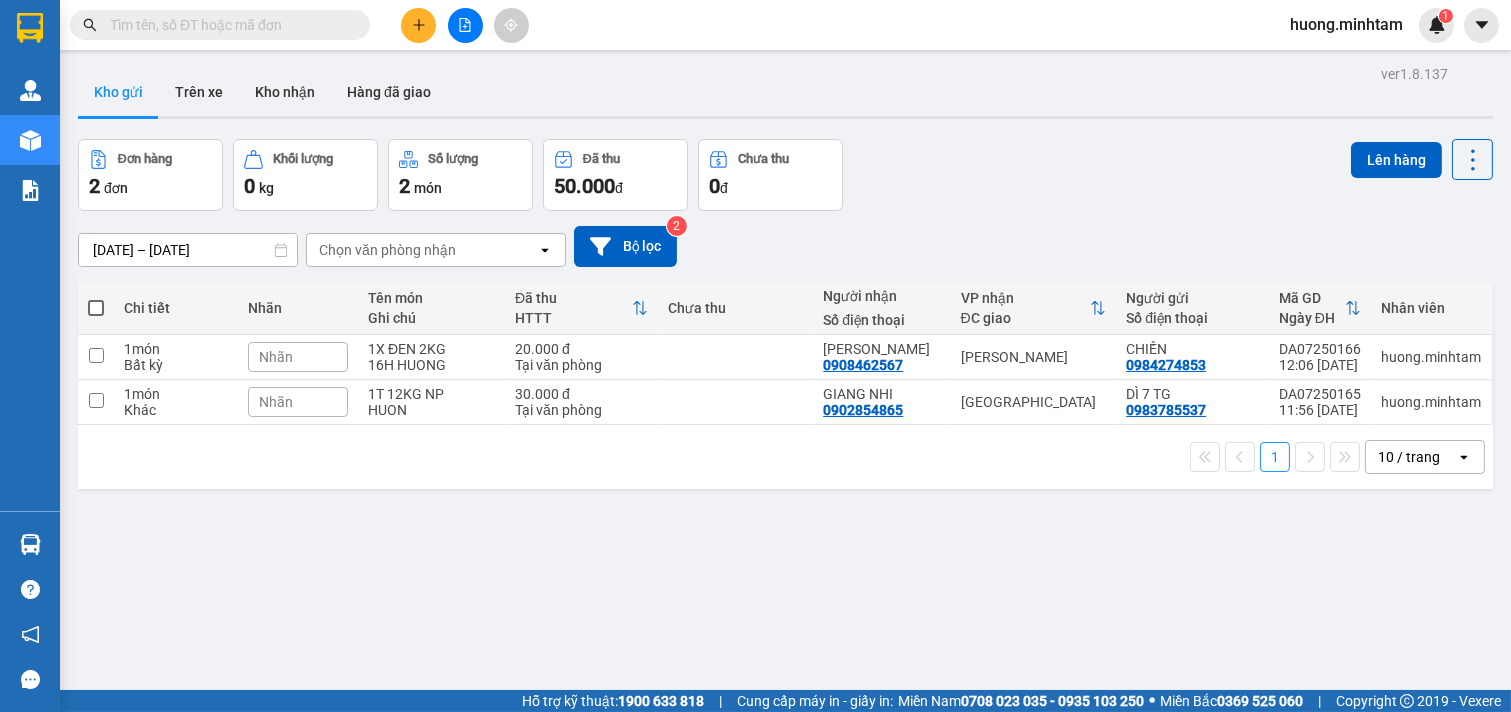 click at bounding box center (96, 308) 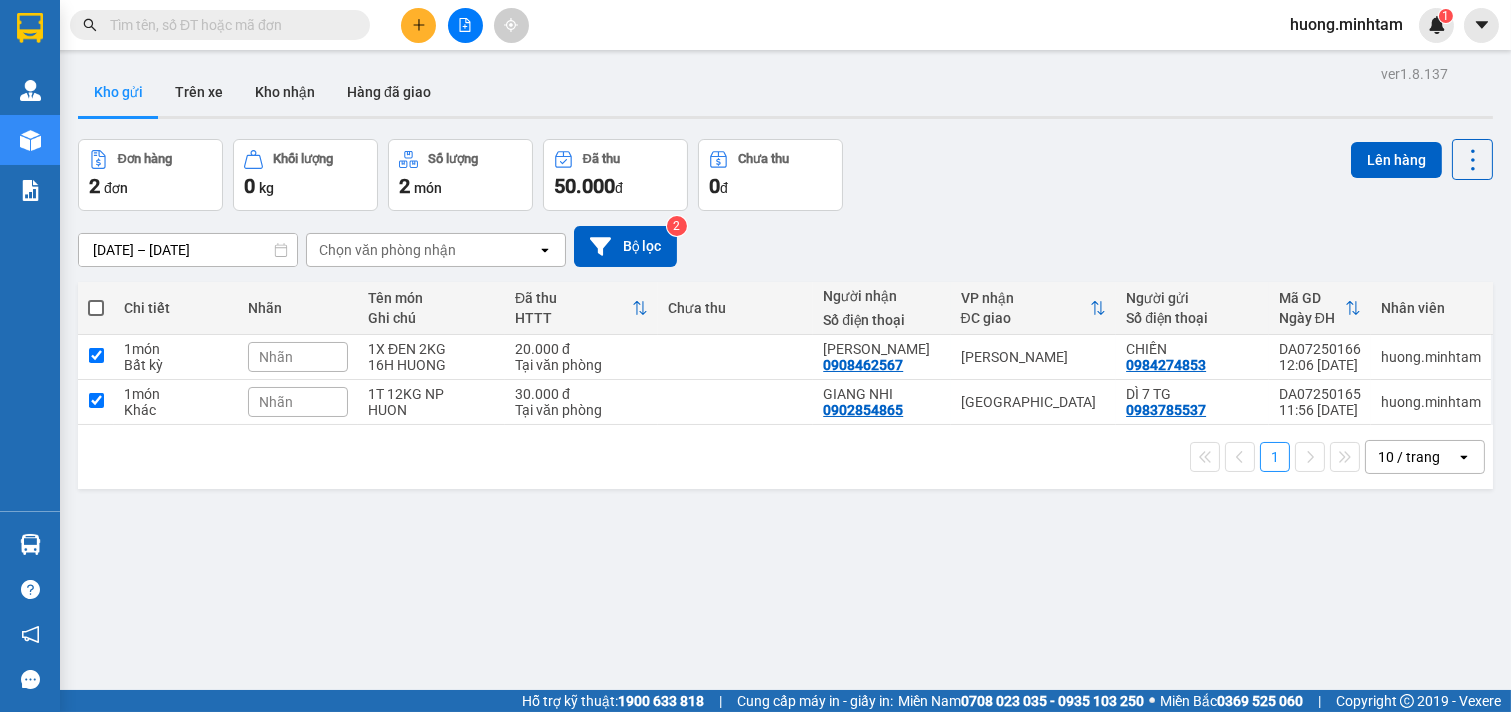 checkbox on "true" 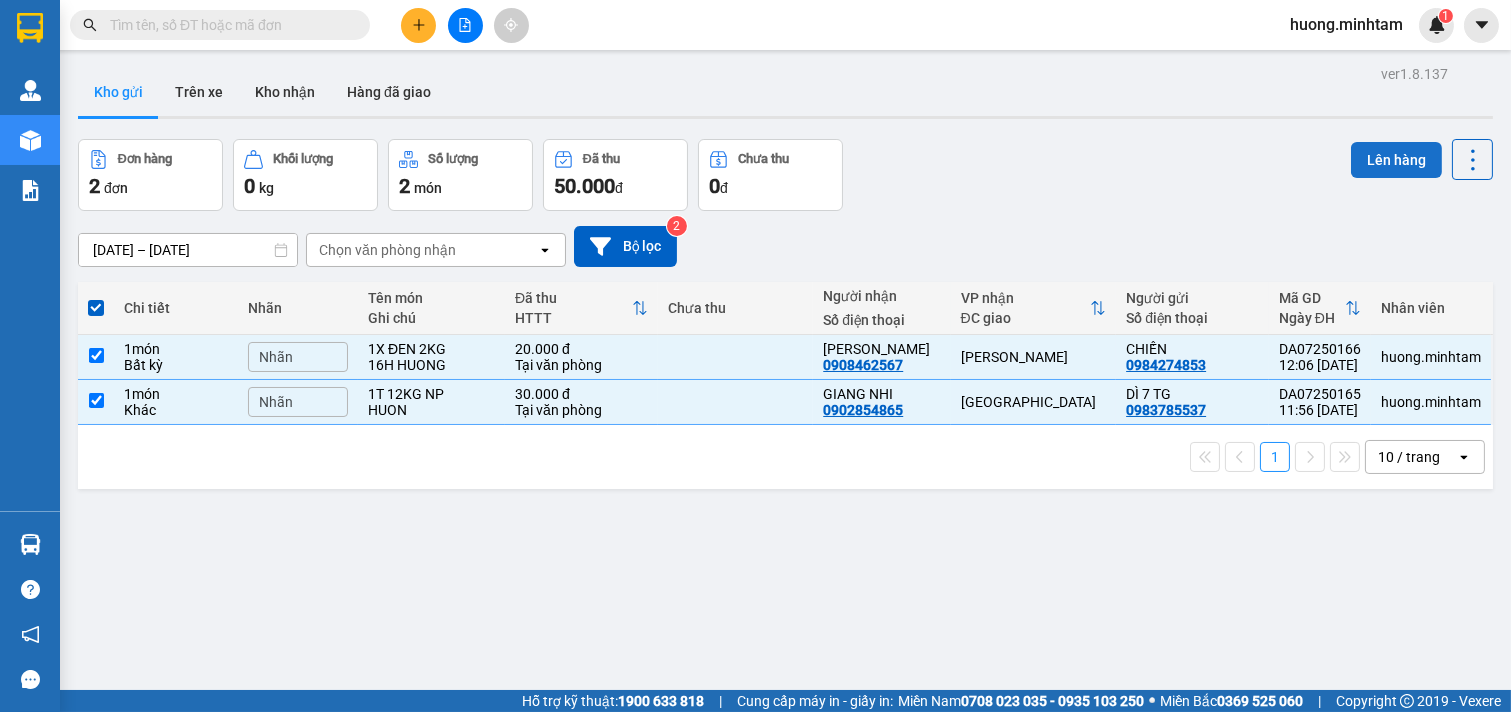 click on "Lên hàng" at bounding box center (1396, 160) 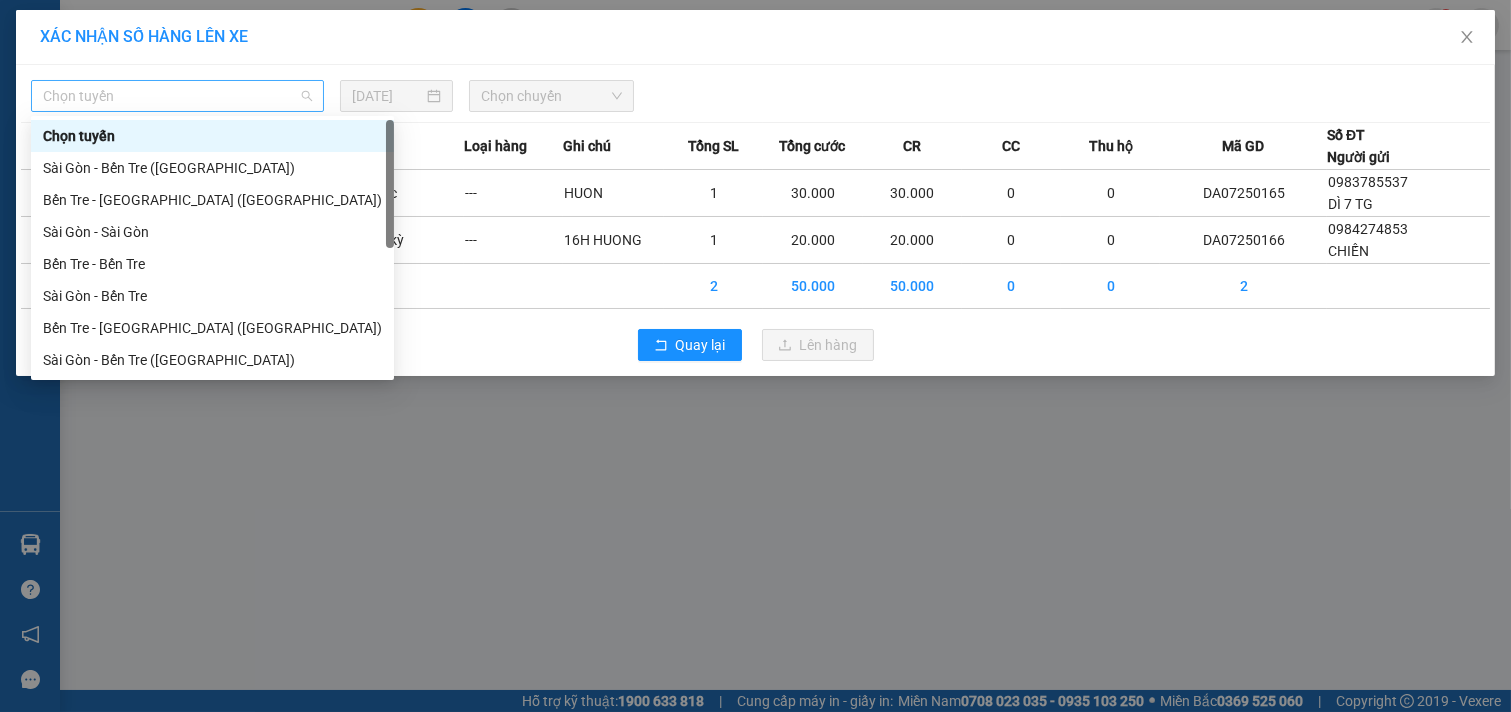 click on "Chọn tuyến" at bounding box center (177, 96) 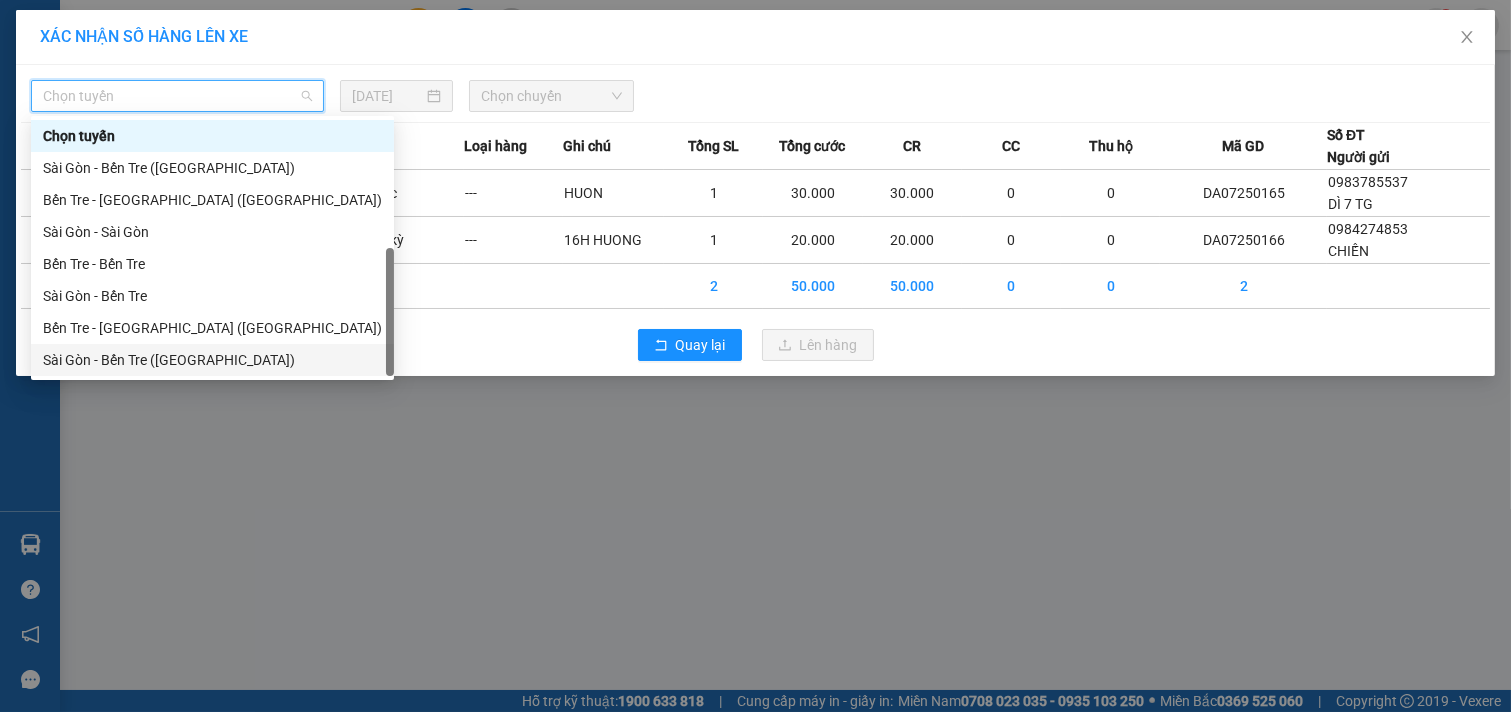 scroll, scrollTop: 32, scrollLeft: 0, axis: vertical 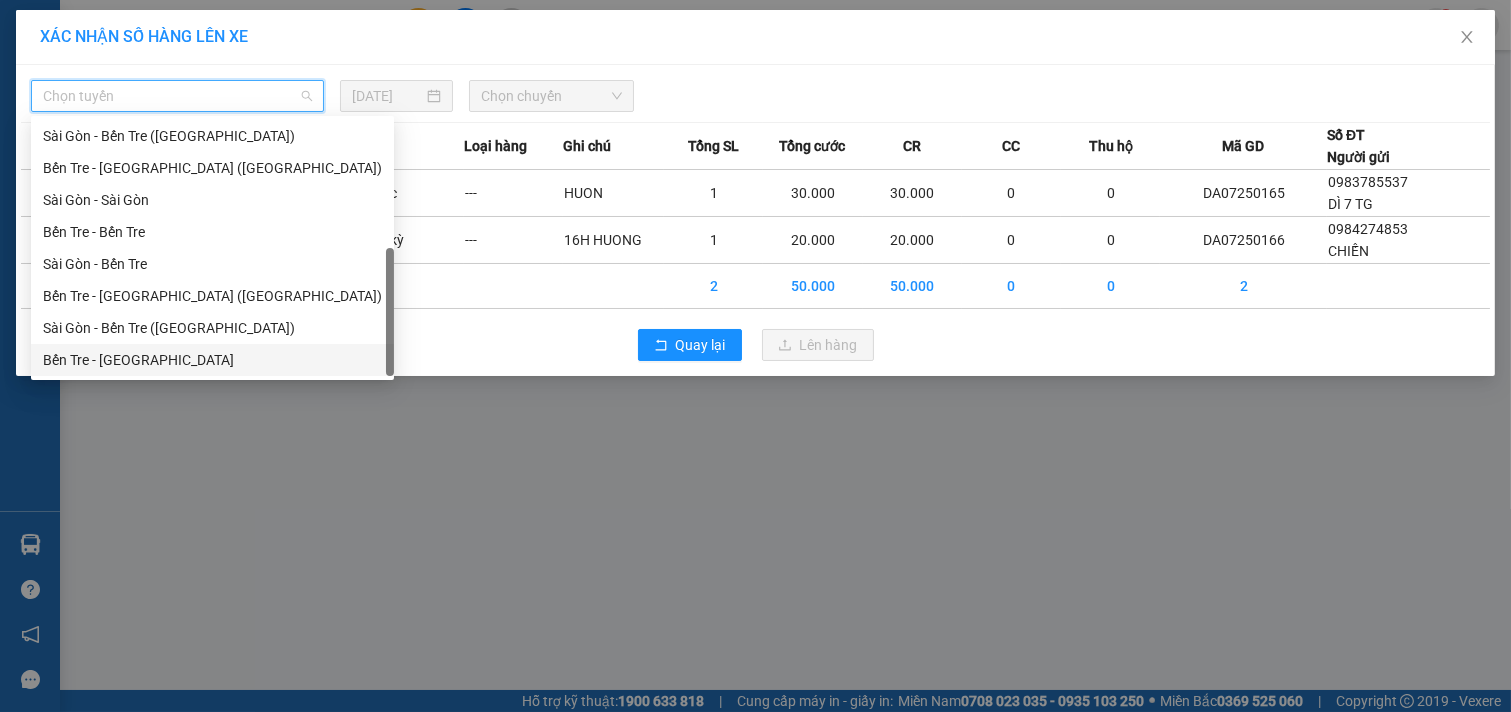 drag, startPoint x: 132, startPoint y: 356, endPoint x: 210, endPoint y: 308, distance: 91.58602 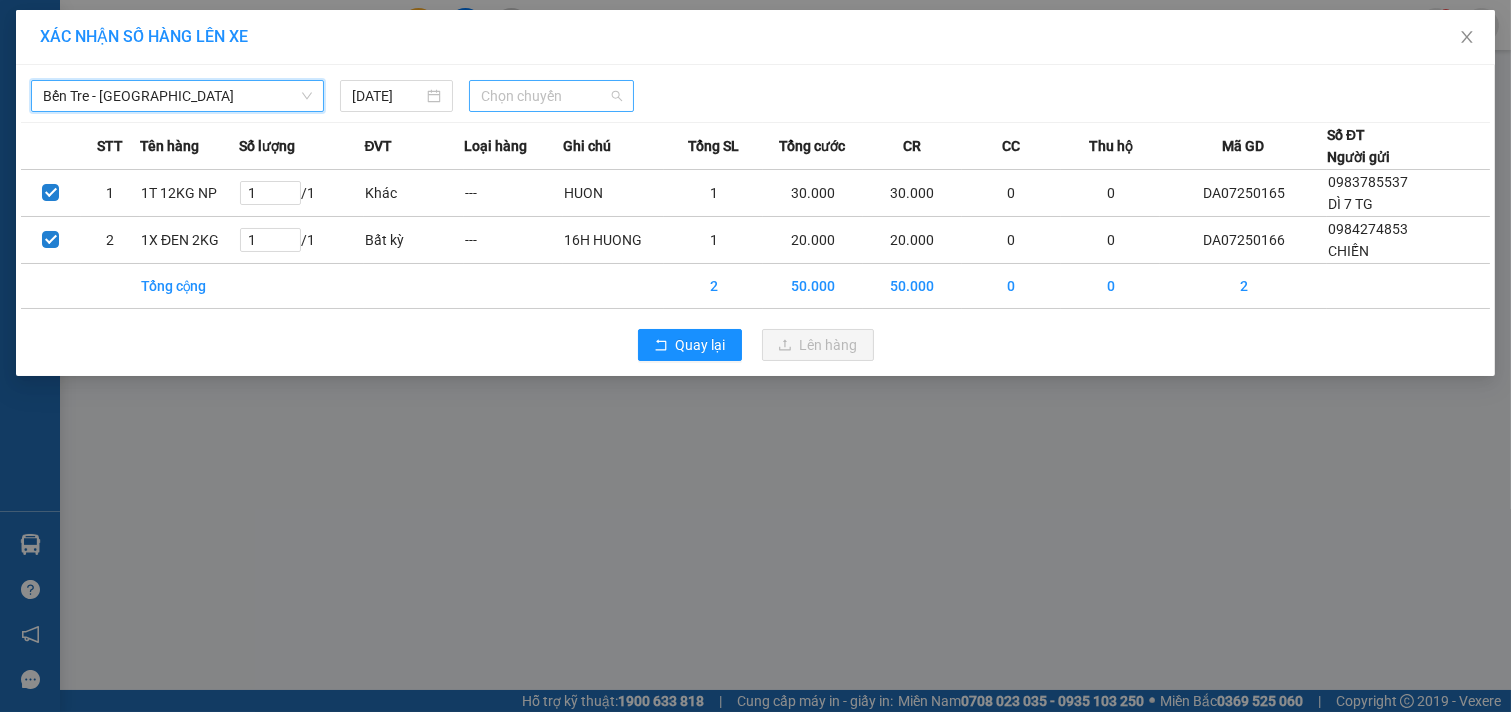 click on "Chọn chuyến" at bounding box center (551, 96) 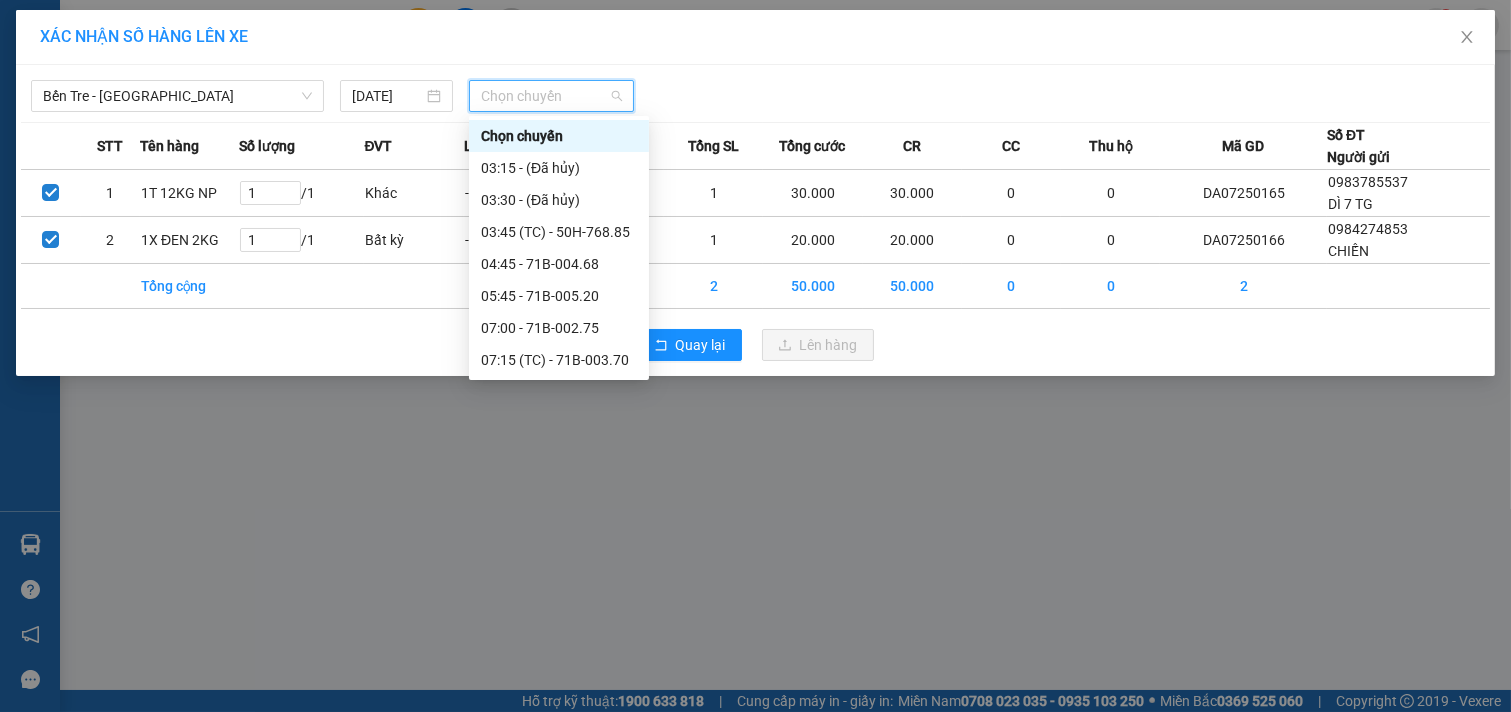 scroll, scrollTop: 333, scrollLeft: 0, axis: vertical 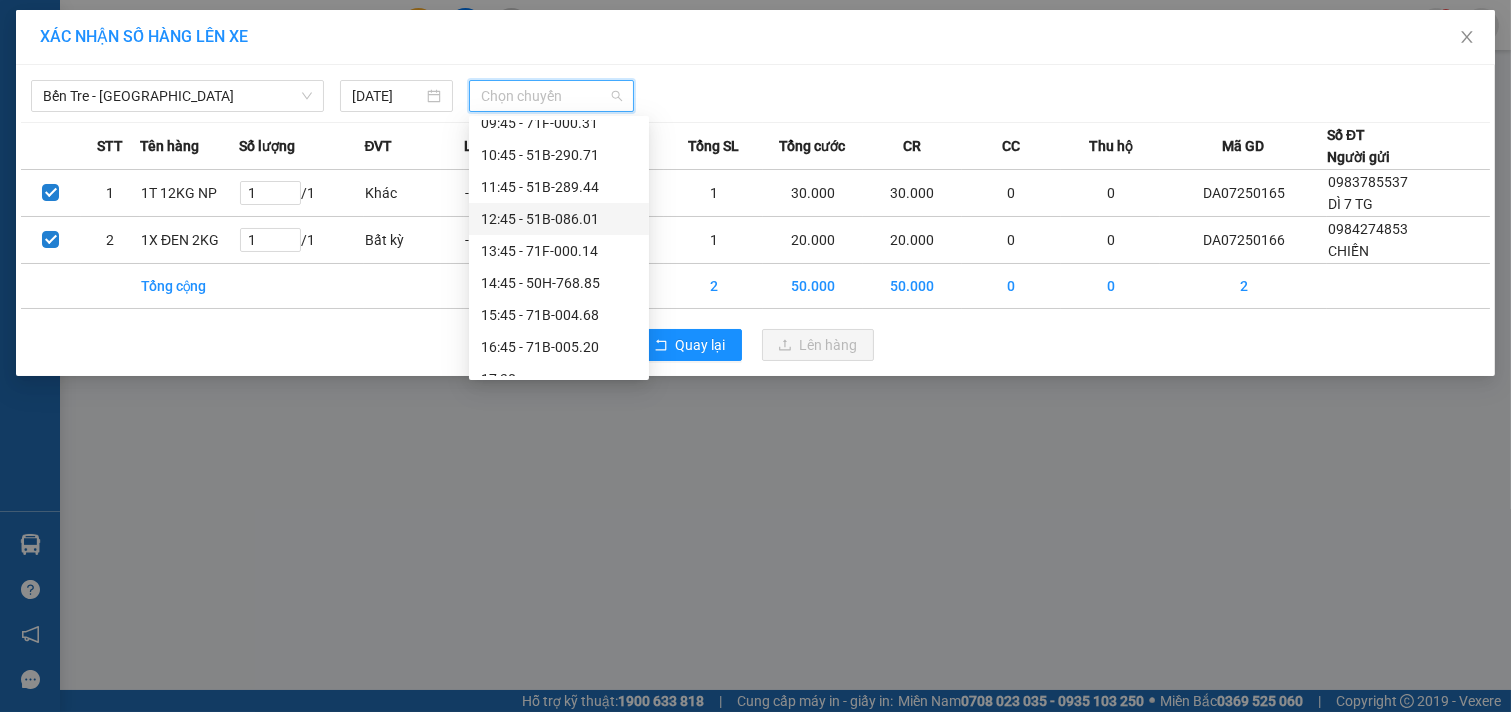 click on "12:45     - 51B-086.01" at bounding box center [559, 219] 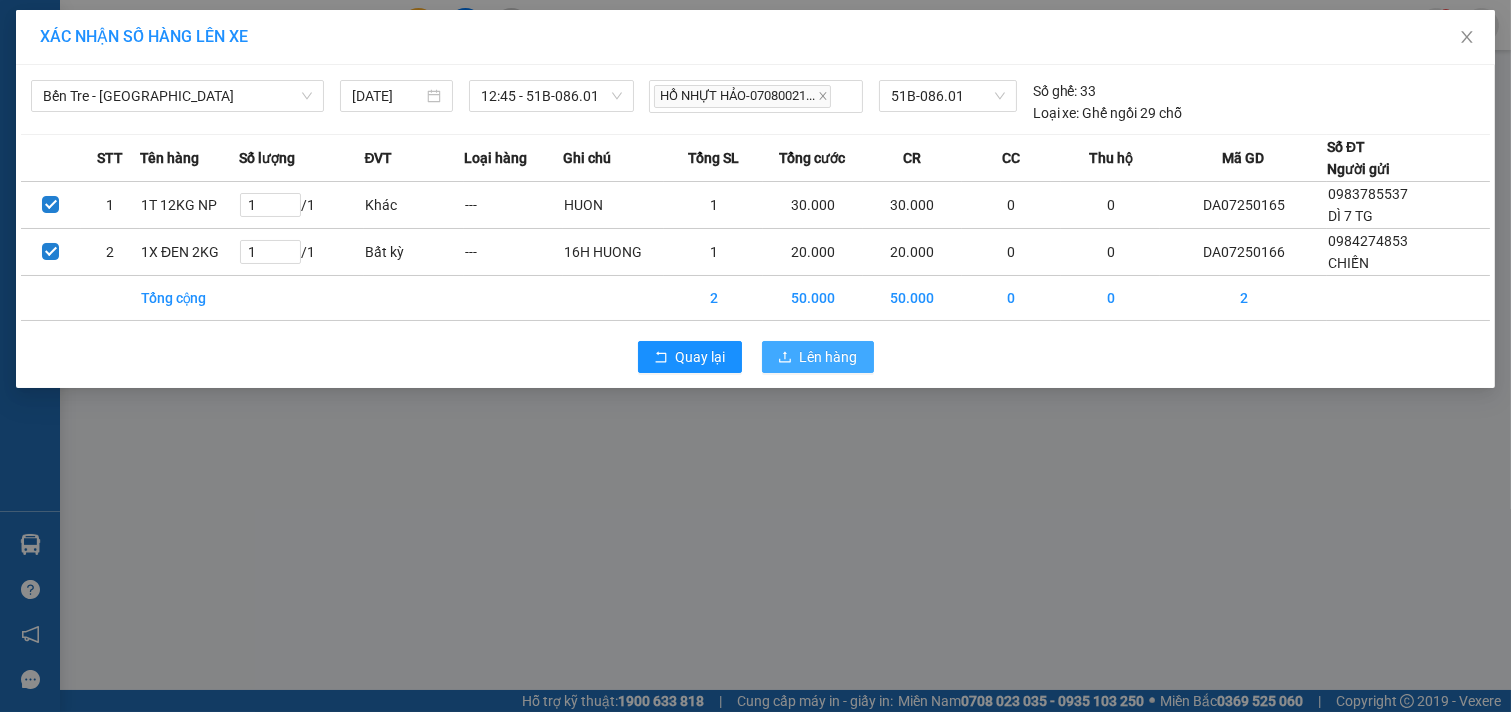 click on "Lên hàng" at bounding box center [829, 357] 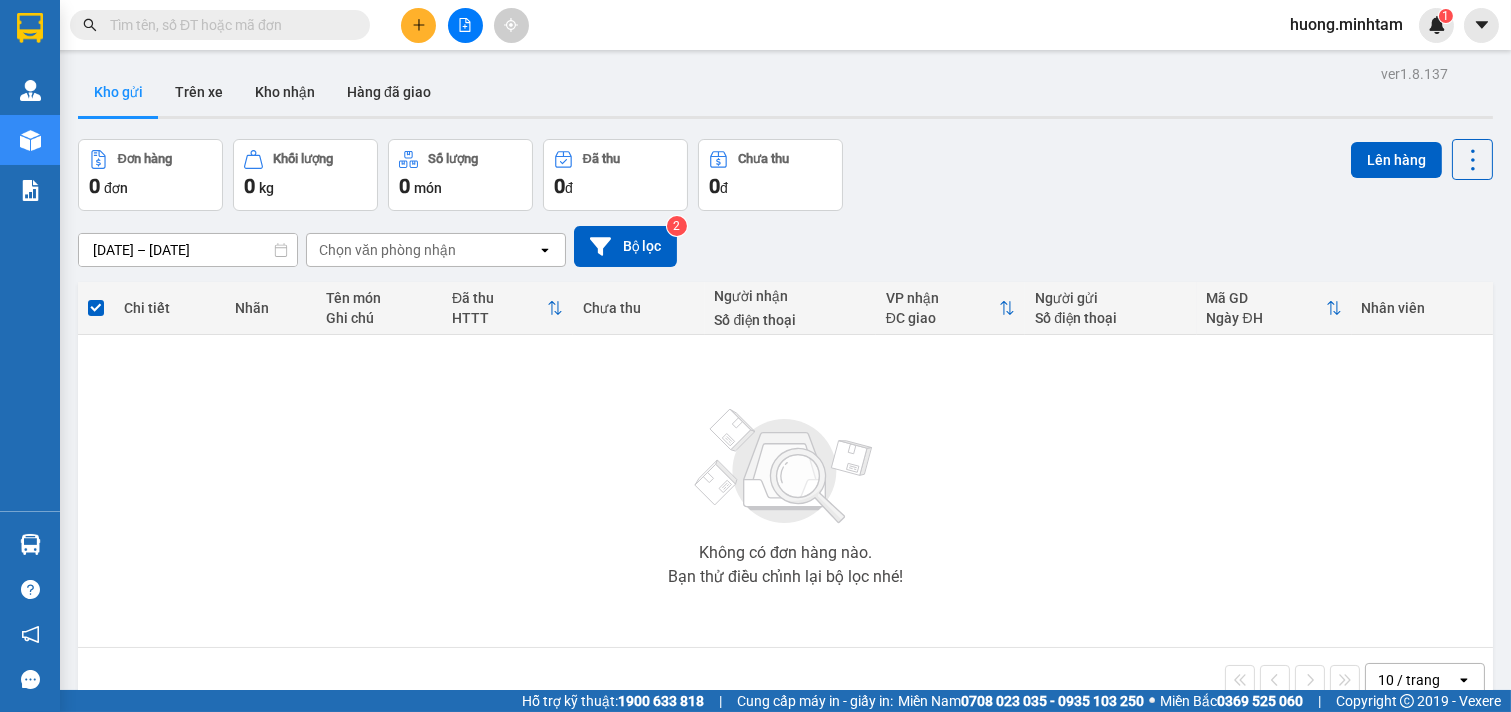 click 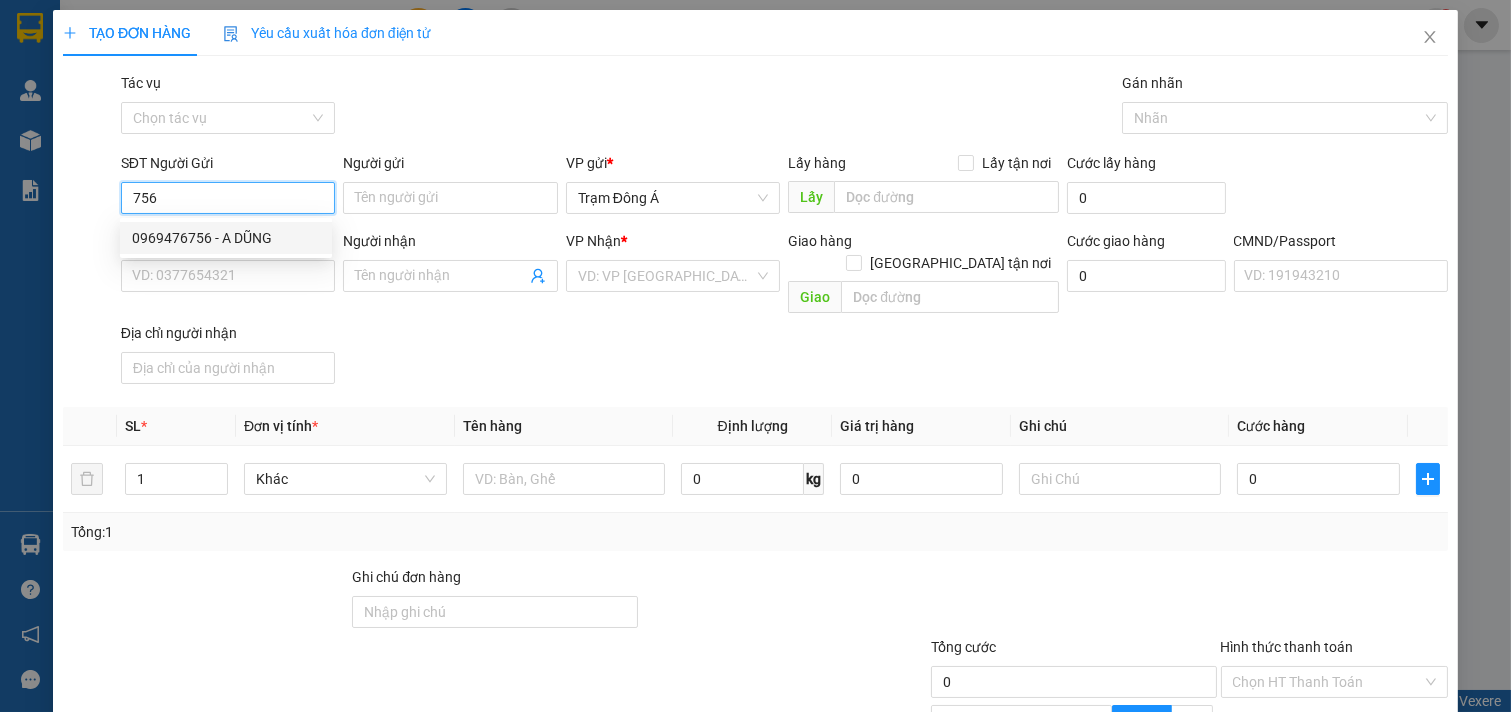 click on "0969476756 - A DŨNG" at bounding box center [226, 238] 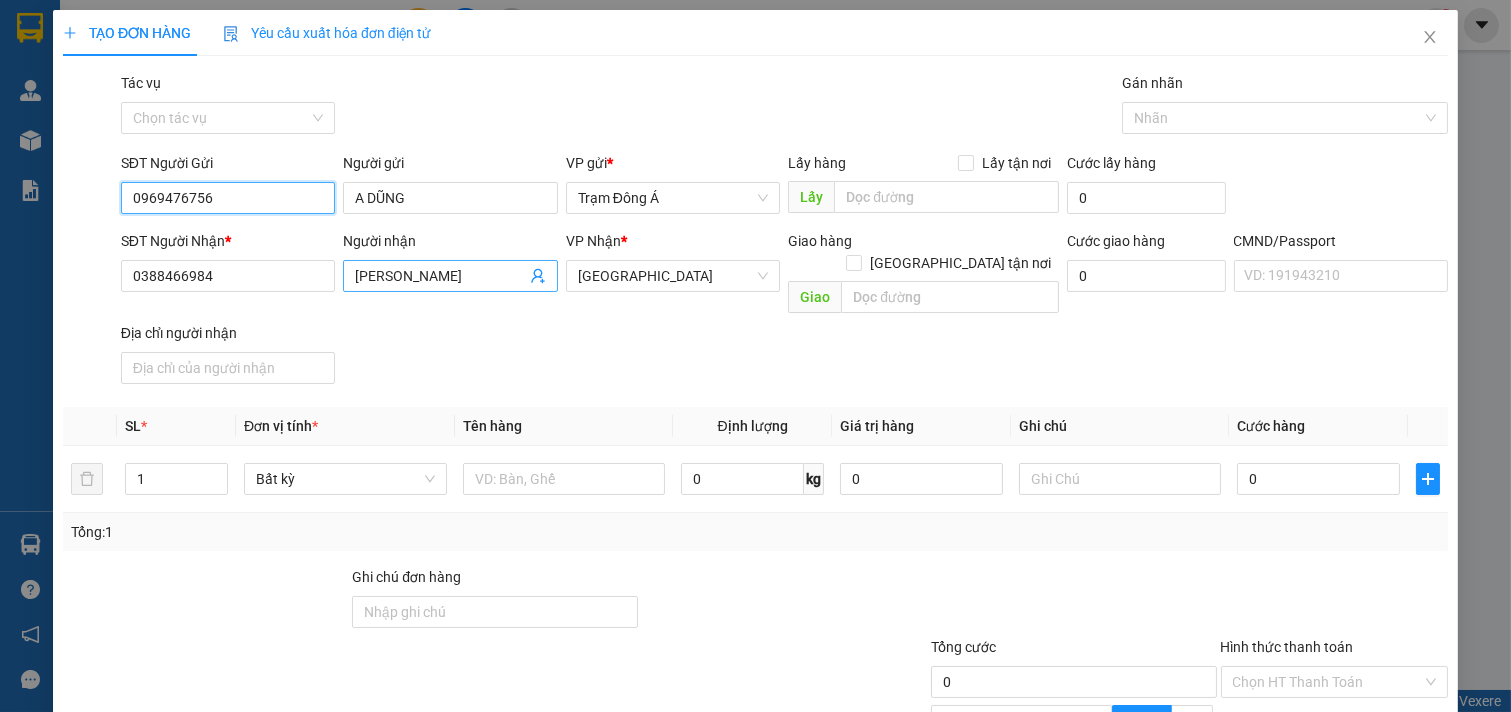 type on "0969476756" 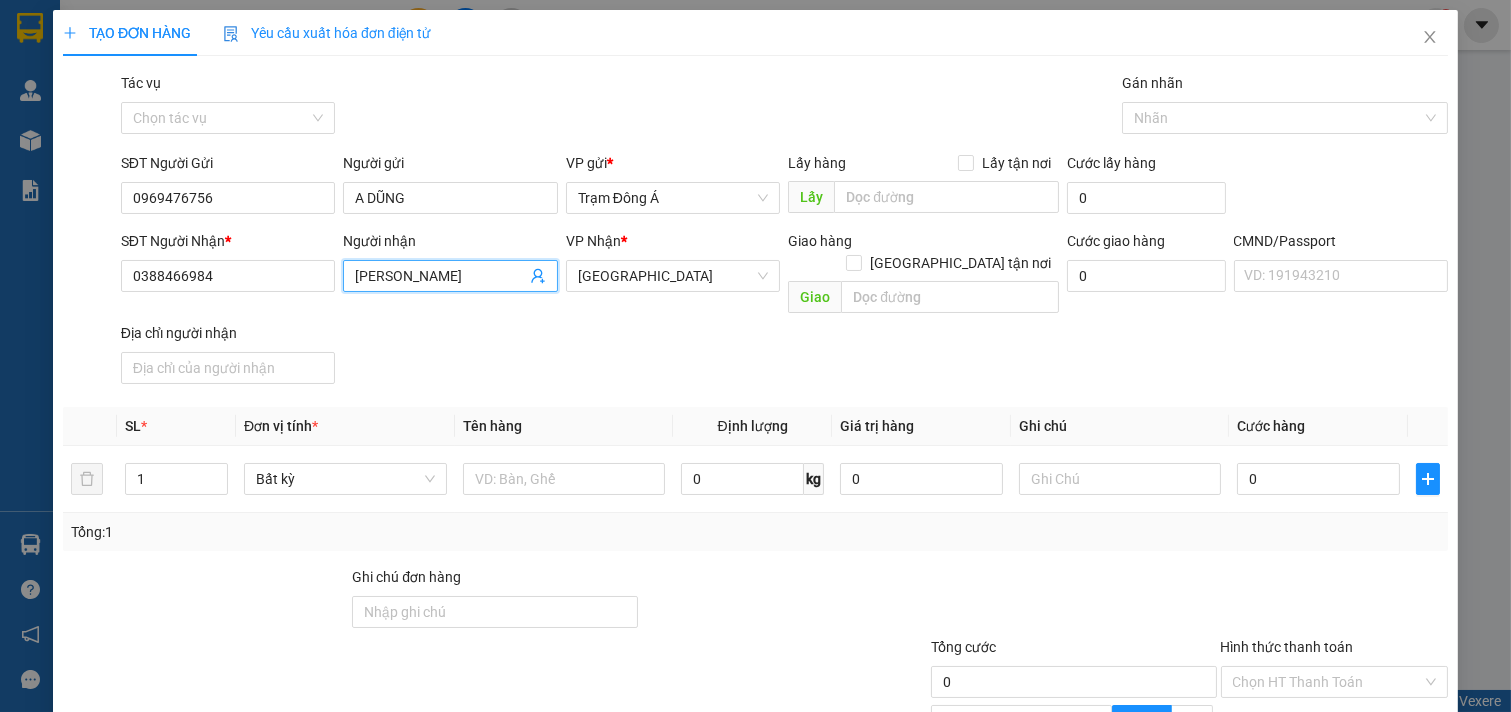 click 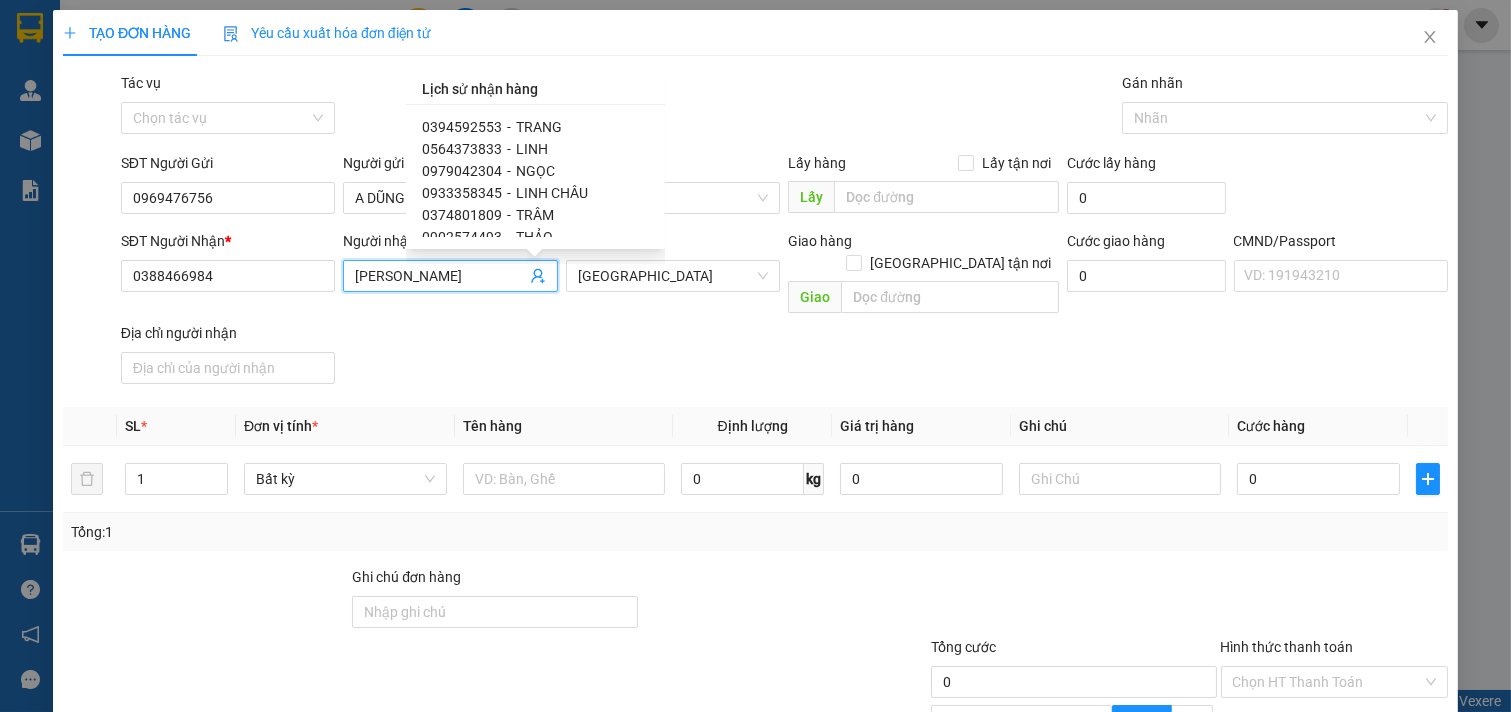 scroll, scrollTop: 222, scrollLeft: 0, axis: vertical 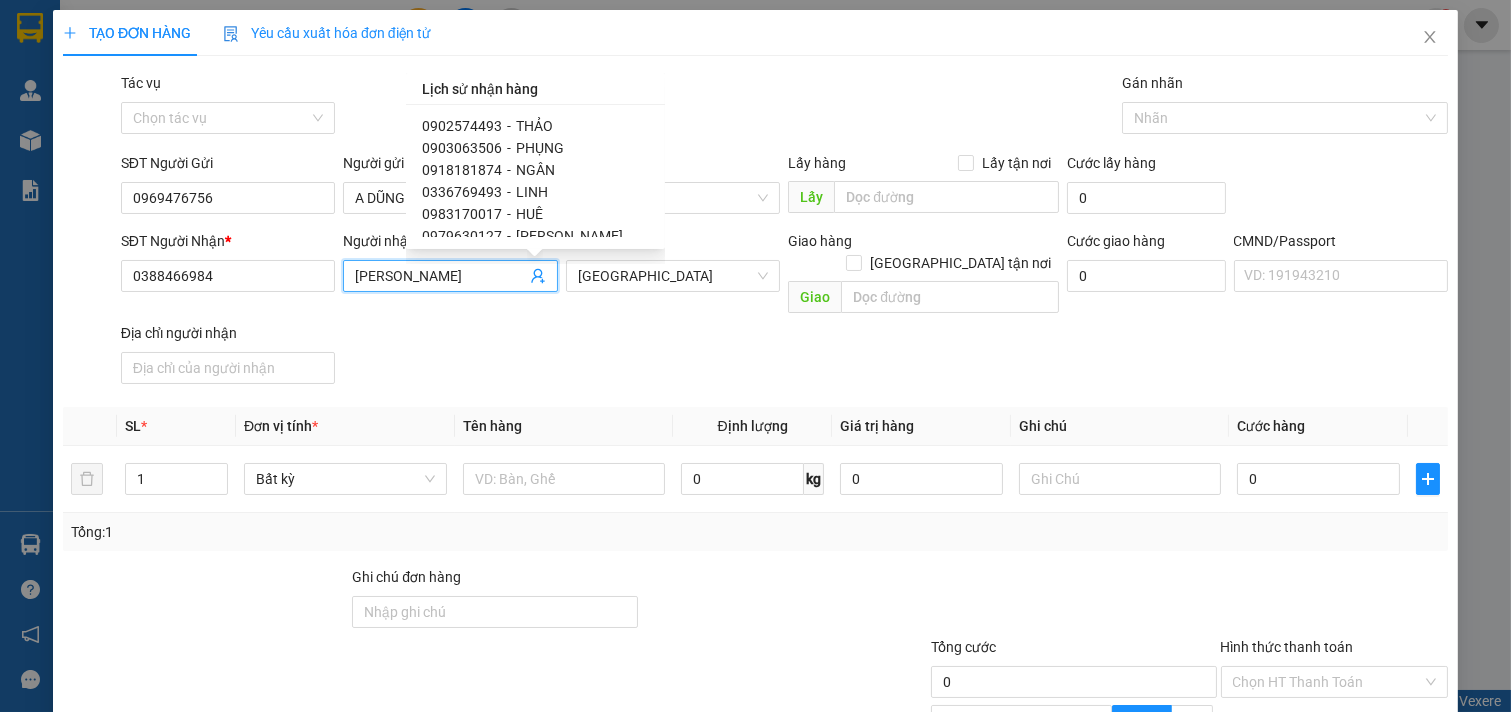 click on "0336769493" at bounding box center [462, 192] 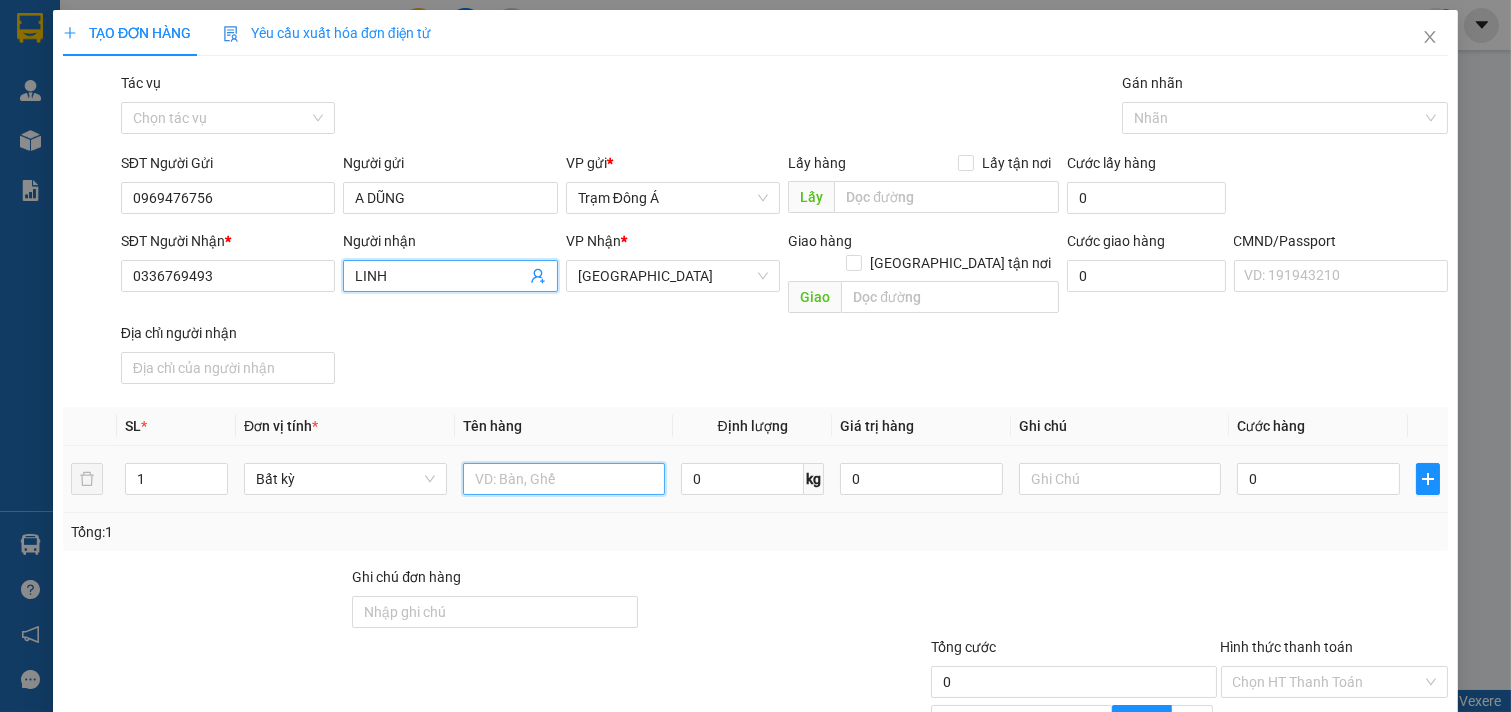 click at bounding box center (564, 479) 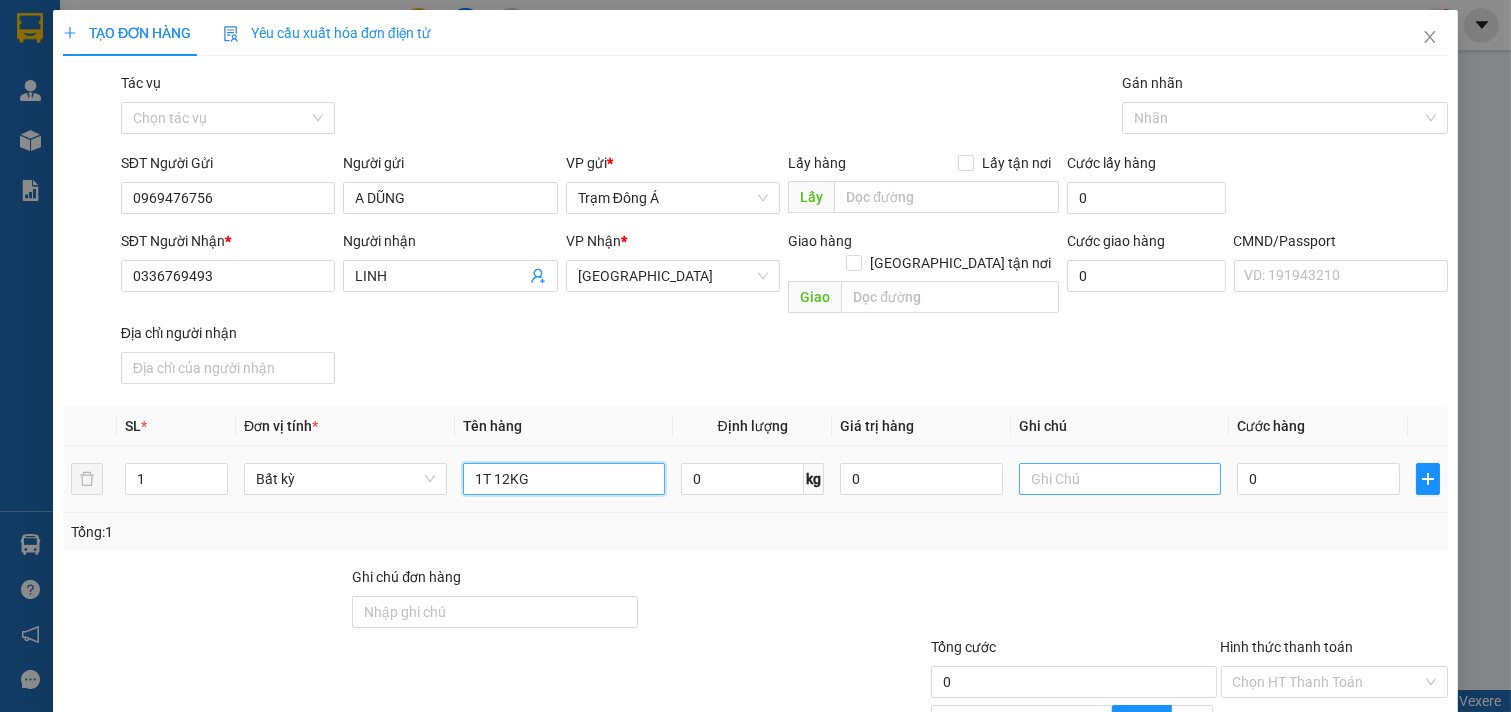 type on "1T 12KG" 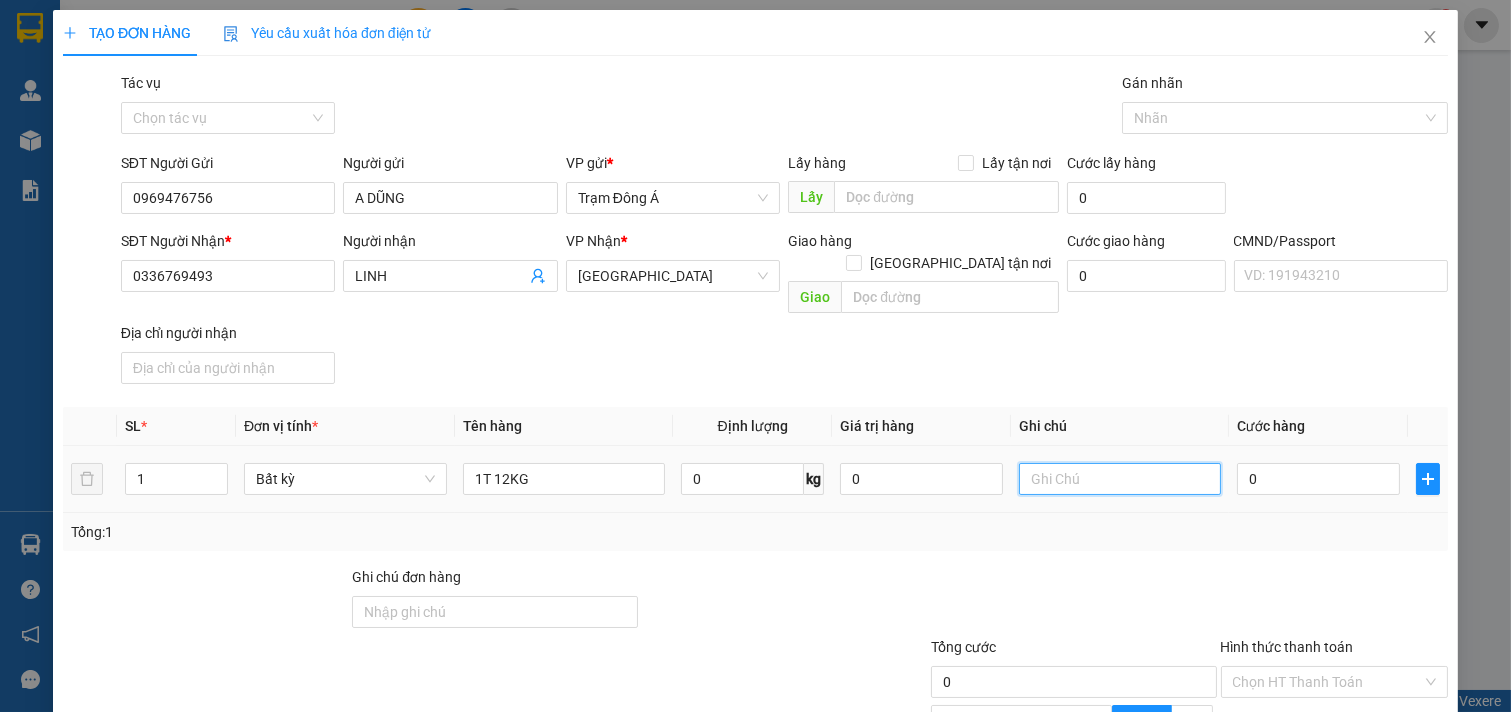 click at bounding box center (1120, 479) 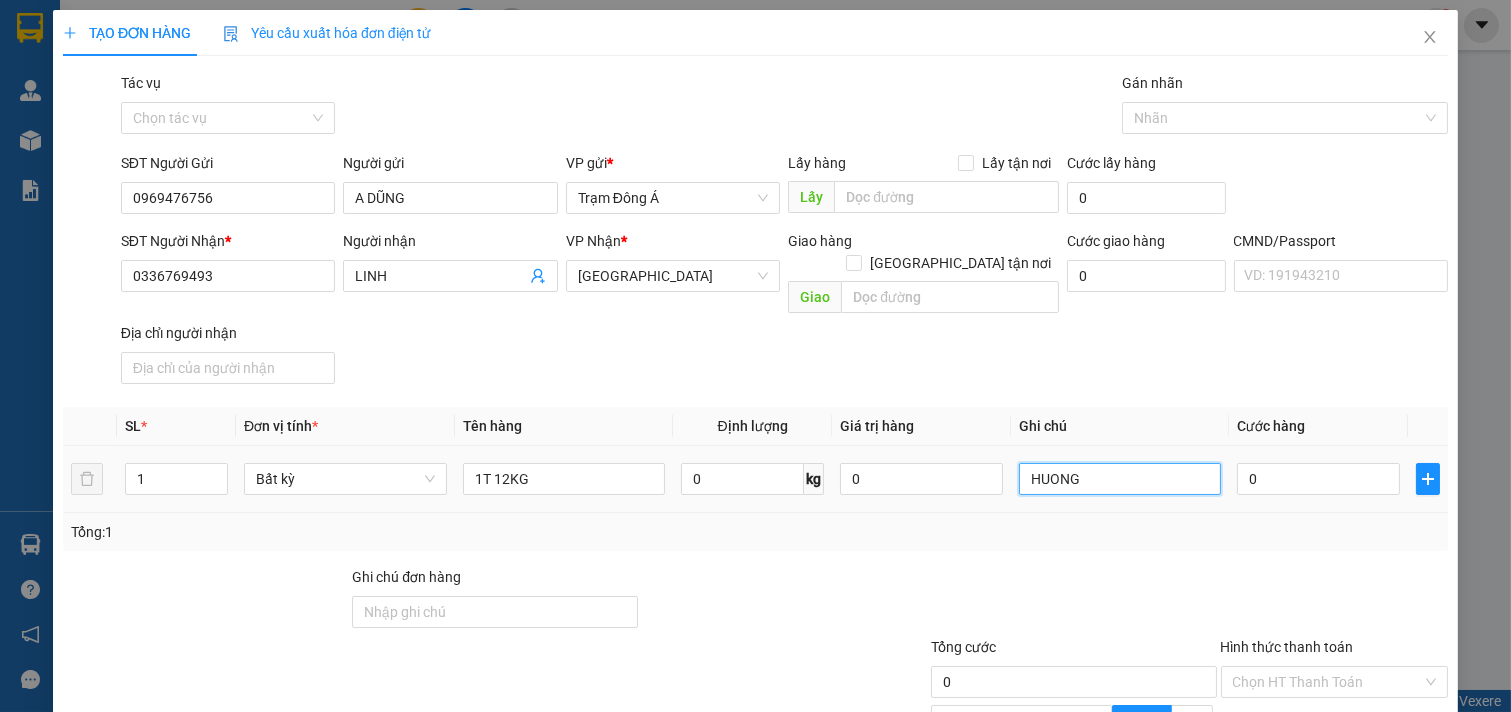 type on "HUONG" 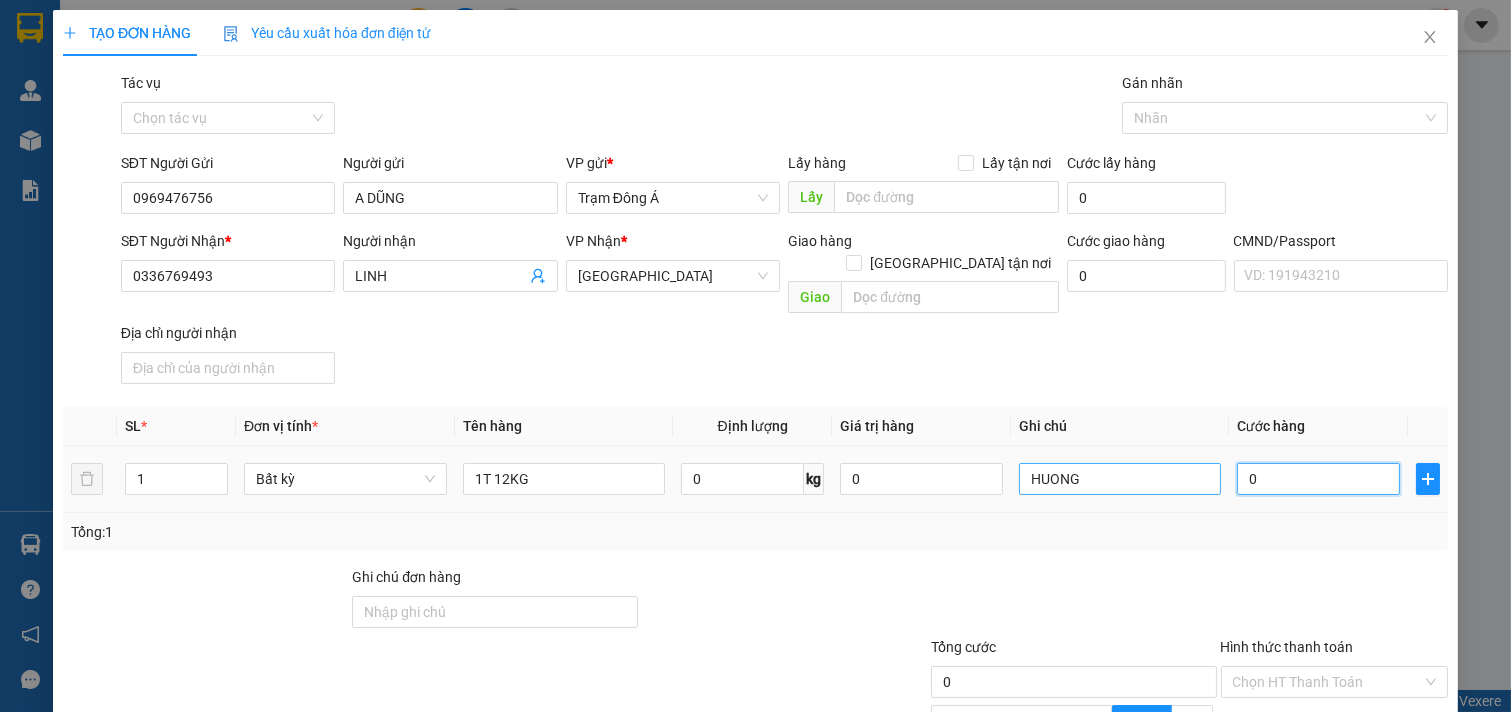 type on "3" 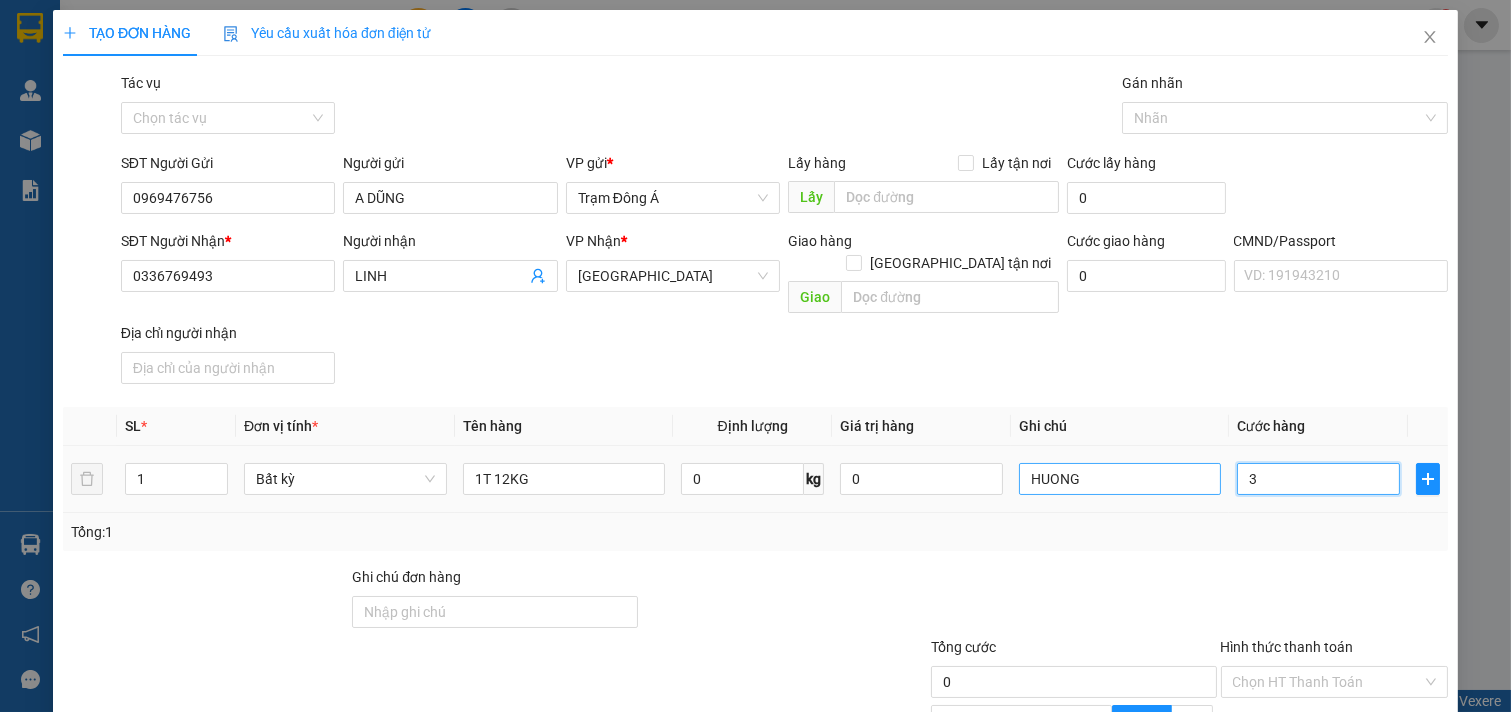 type on "3" 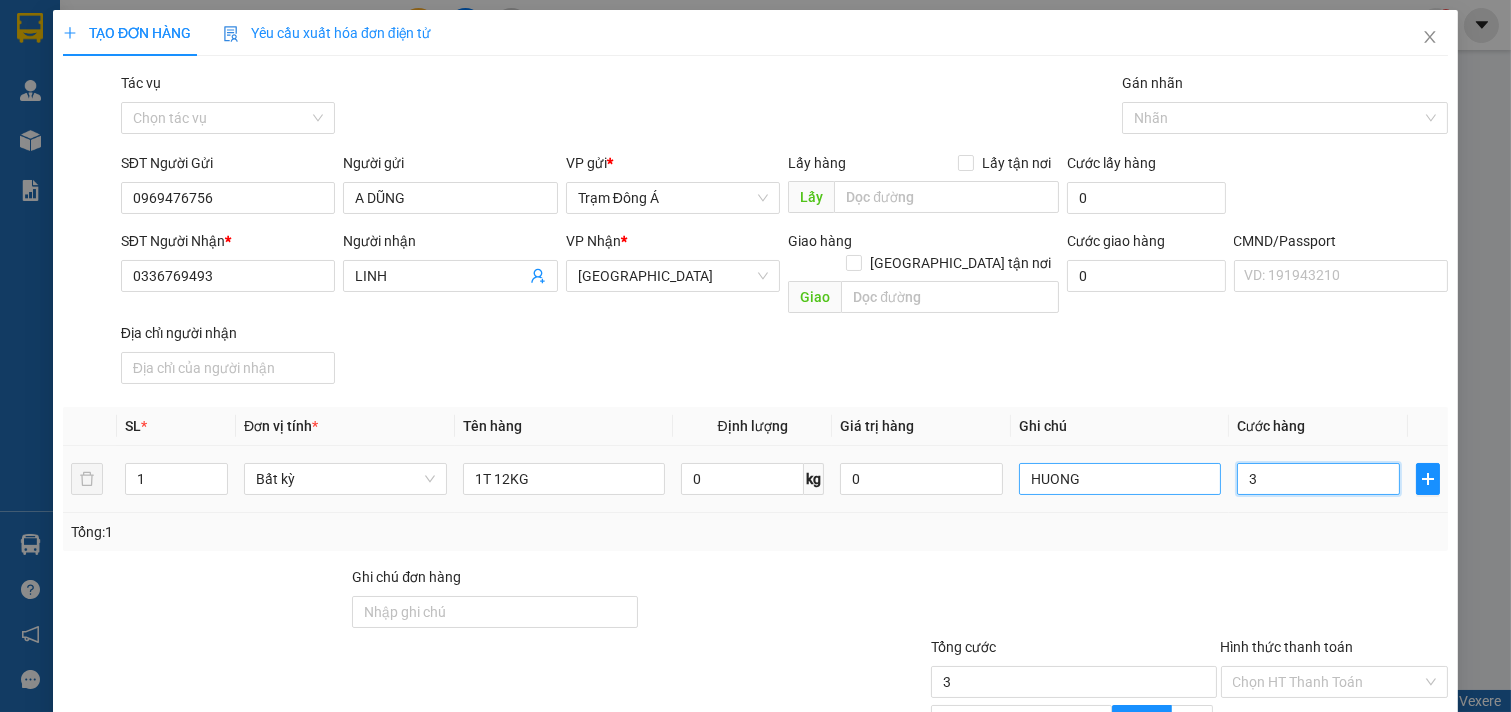 type on "30" 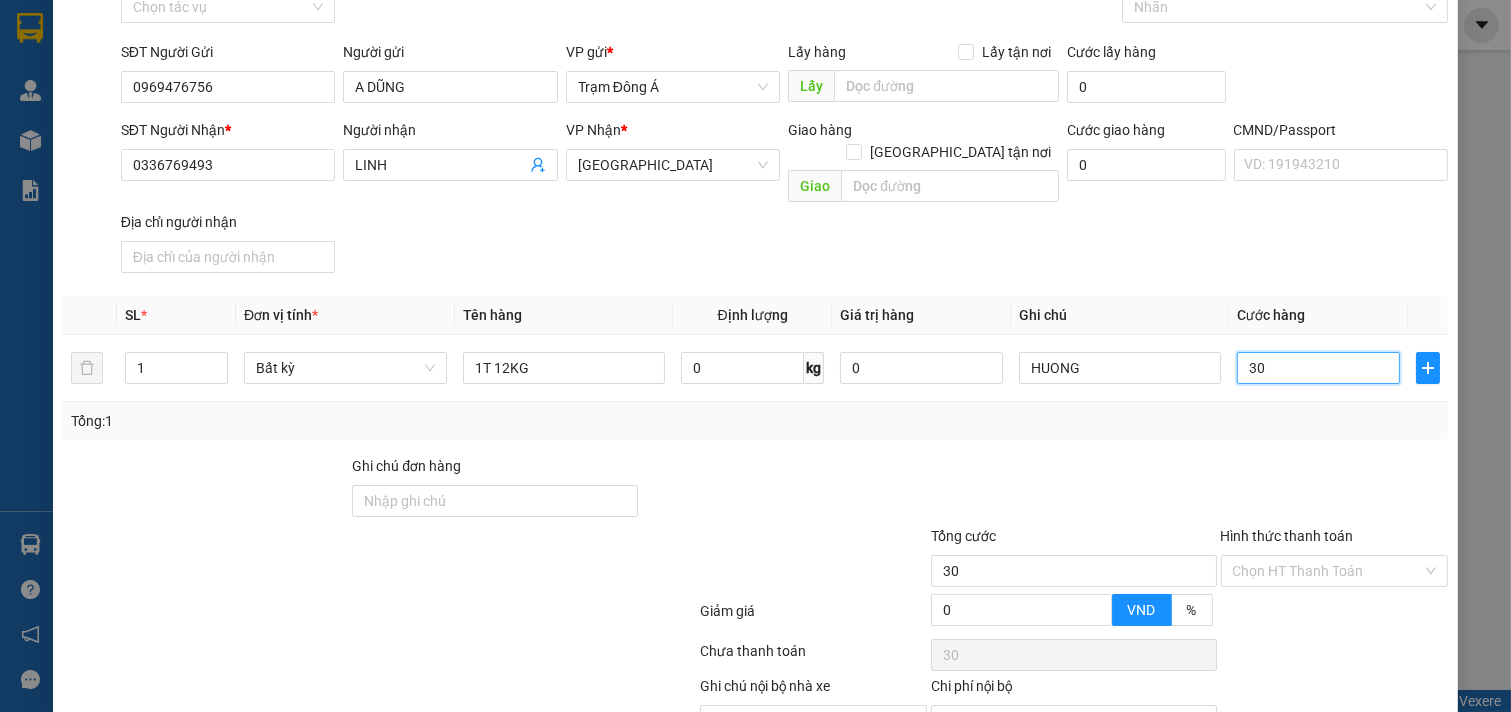 scroll, scrollTop: 200, scrollLeft: 0, axis: vertical 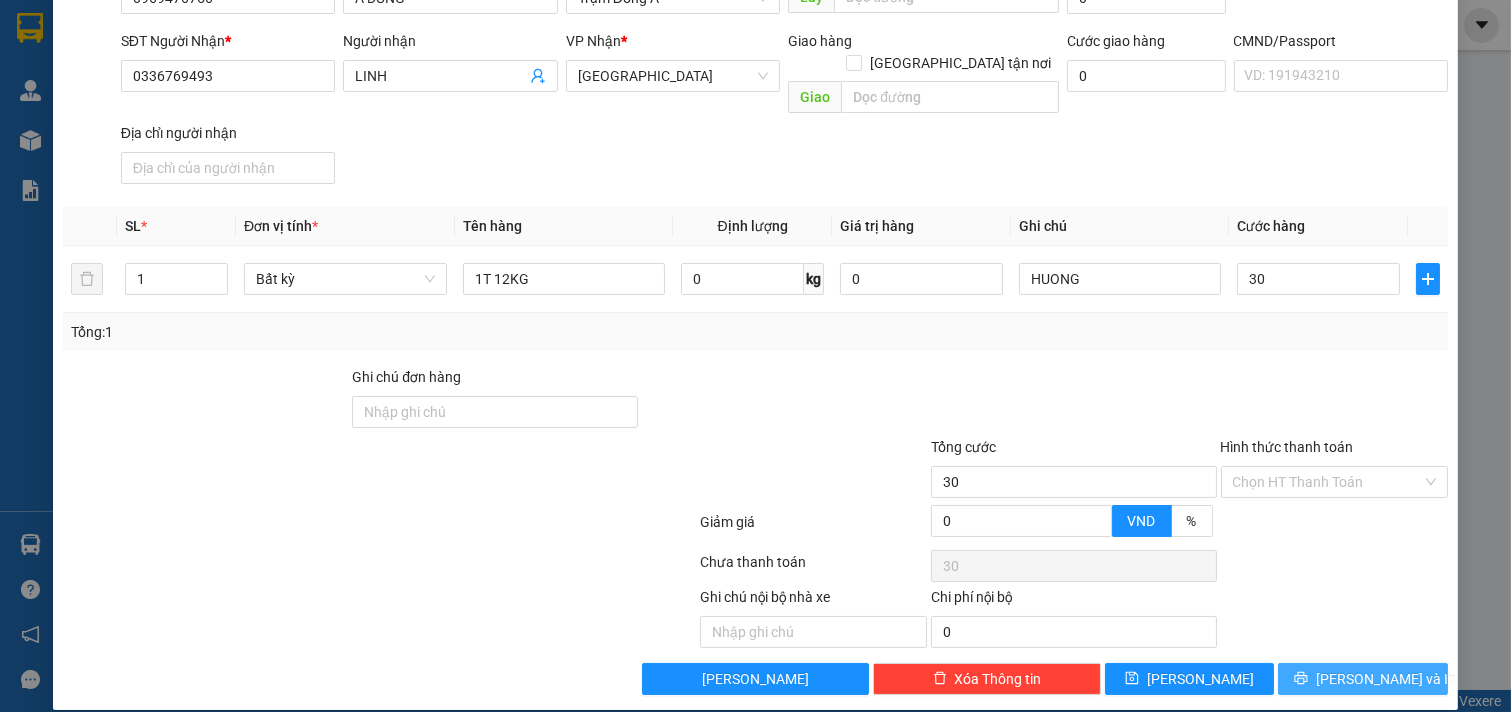 type on "30.000" 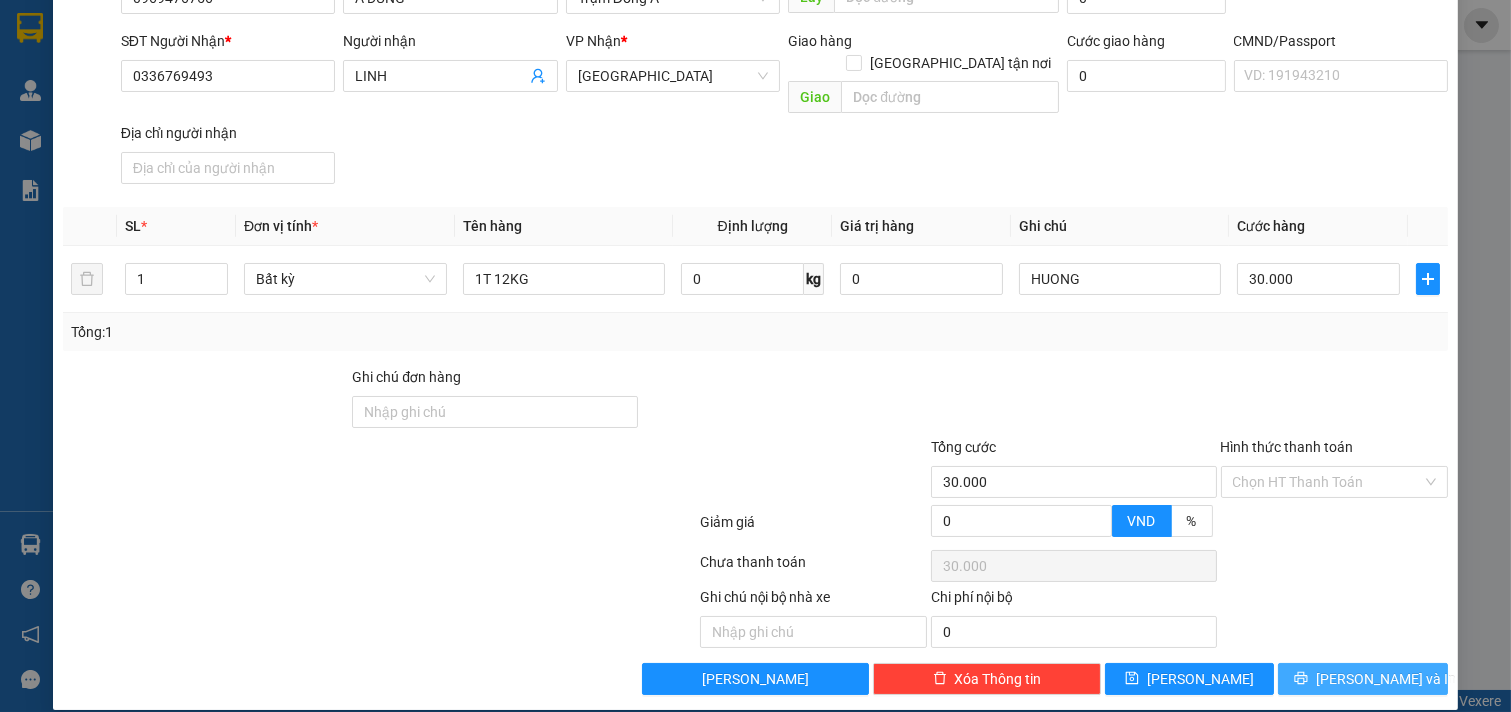click on "[PERSON_NAME] và In" at bounding box center (1386, 679) 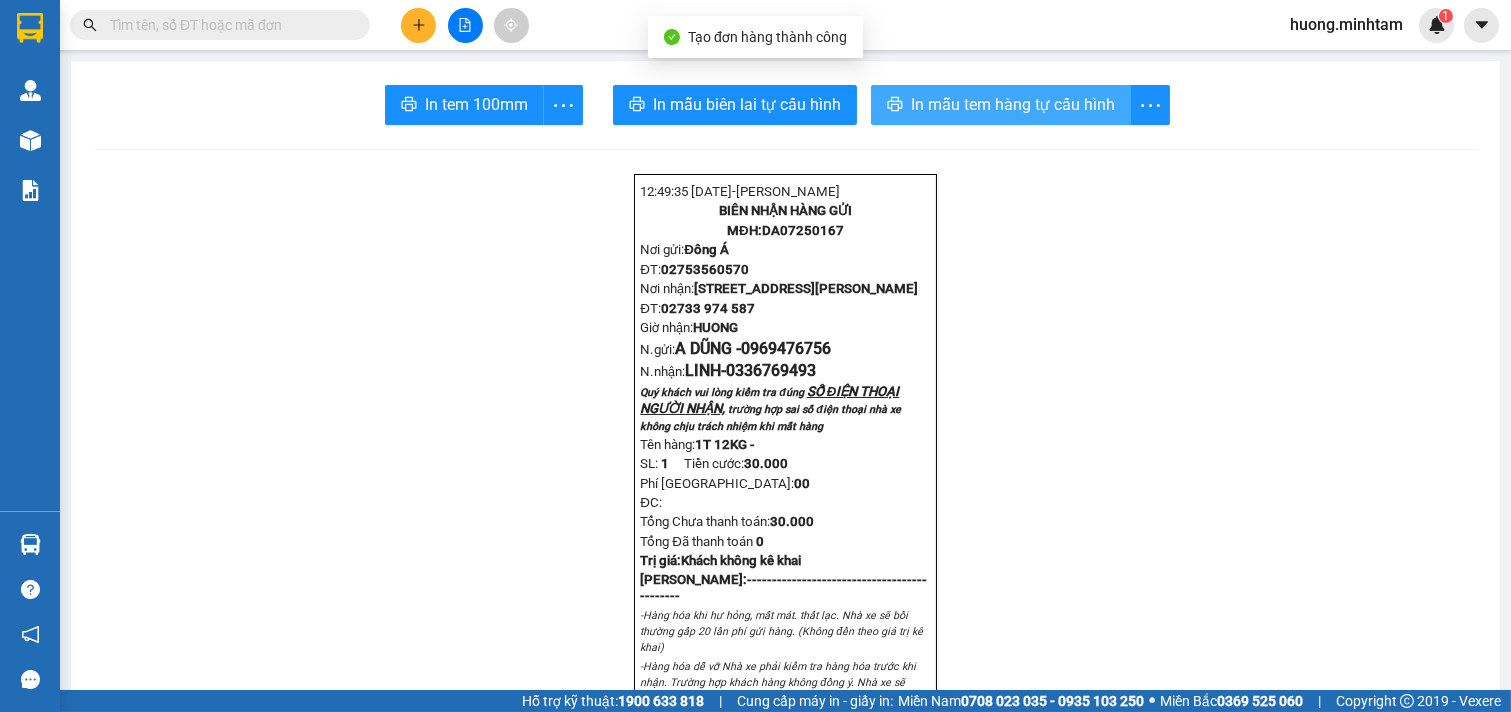 click on "In mẫu tem hàng tự cấu hình" at bounding box center (1013, 104) 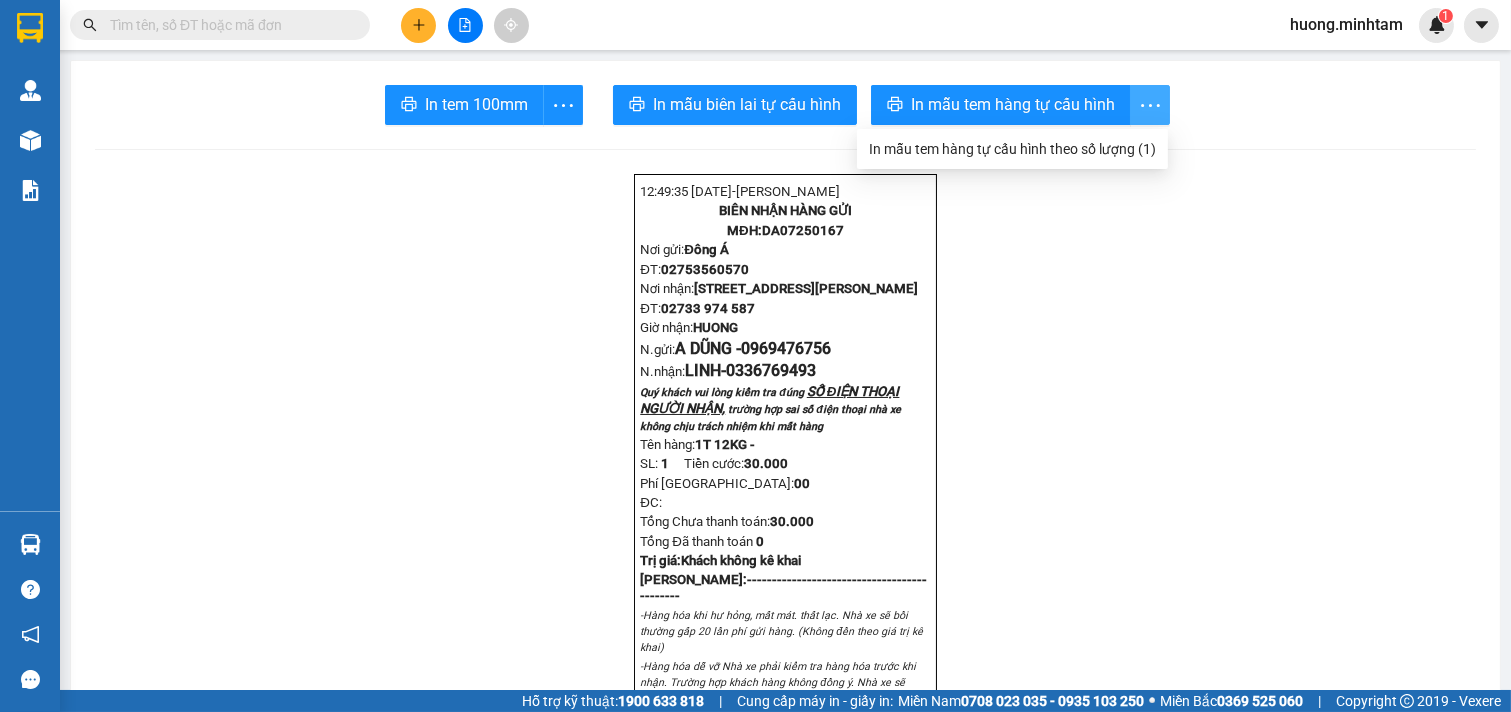click on "In tem 100mm" at bounding box center [476, 104] 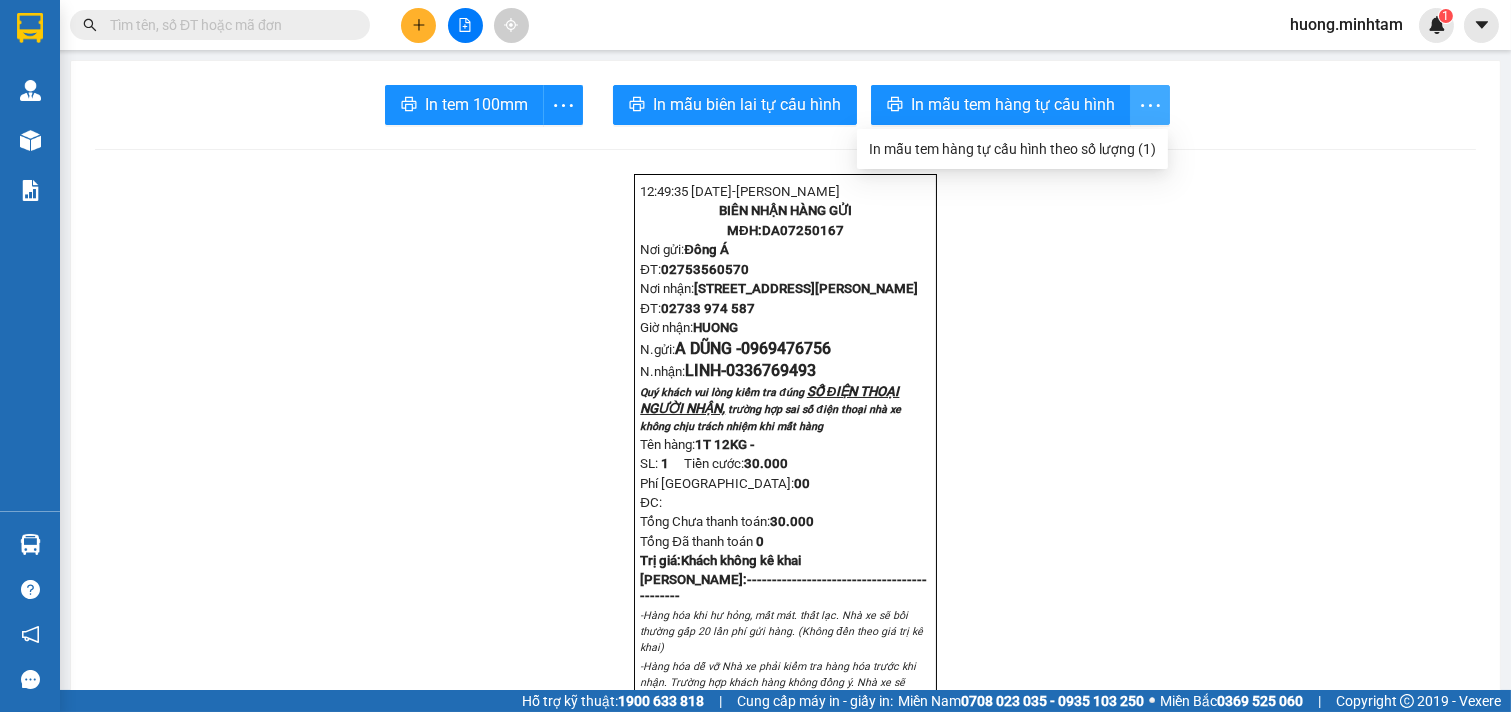 scroll, scrollTop: 0, scrollLeft: 0, axis: both 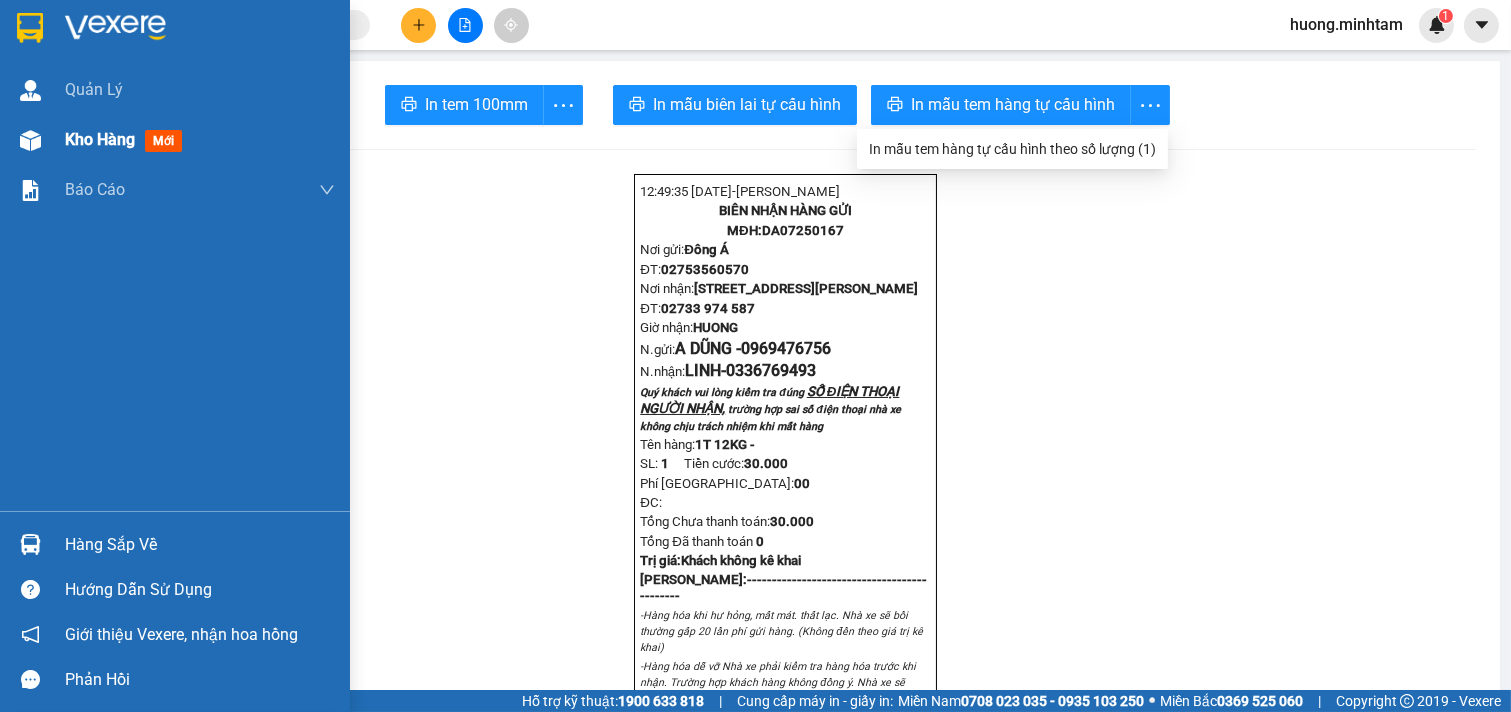 click on "Kho hàng" at bounding box center [100, 139] 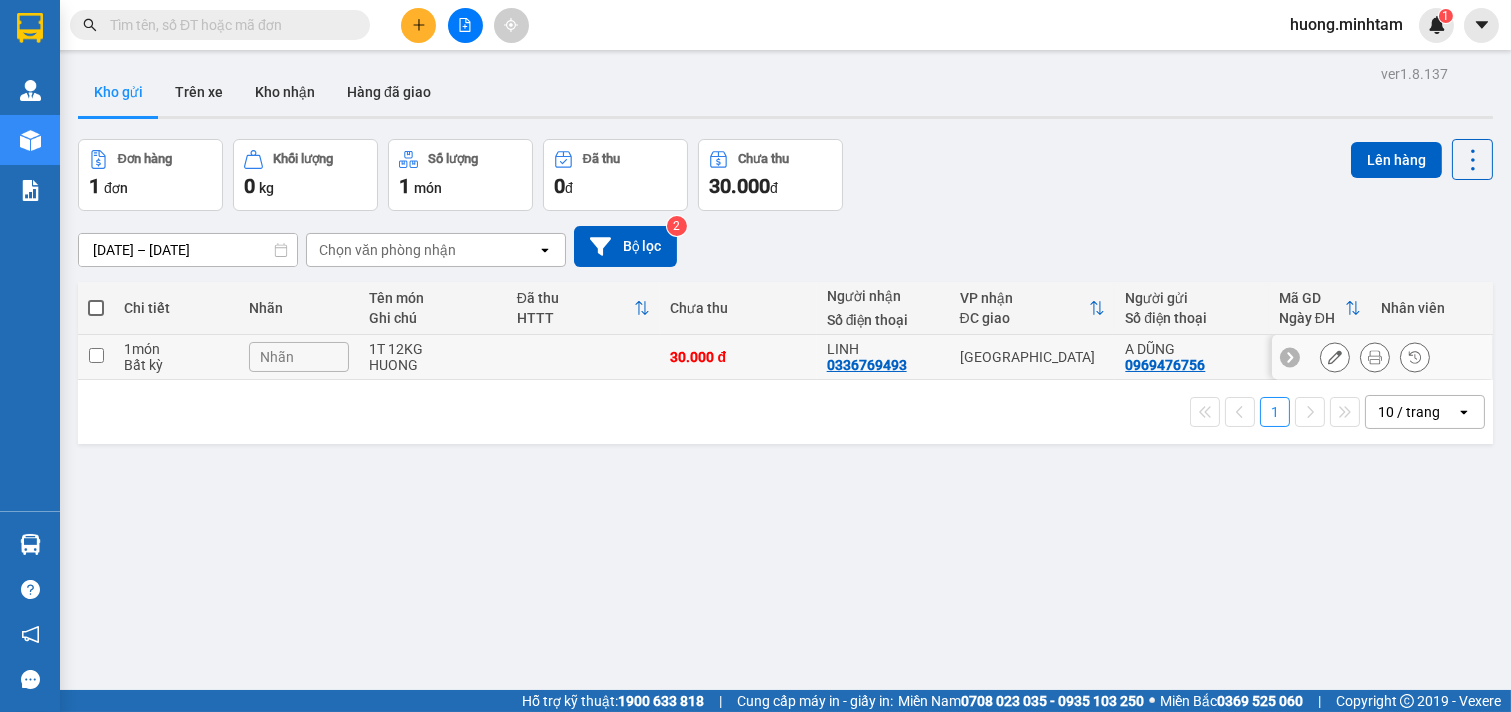 click at bounding box center (96, 355) 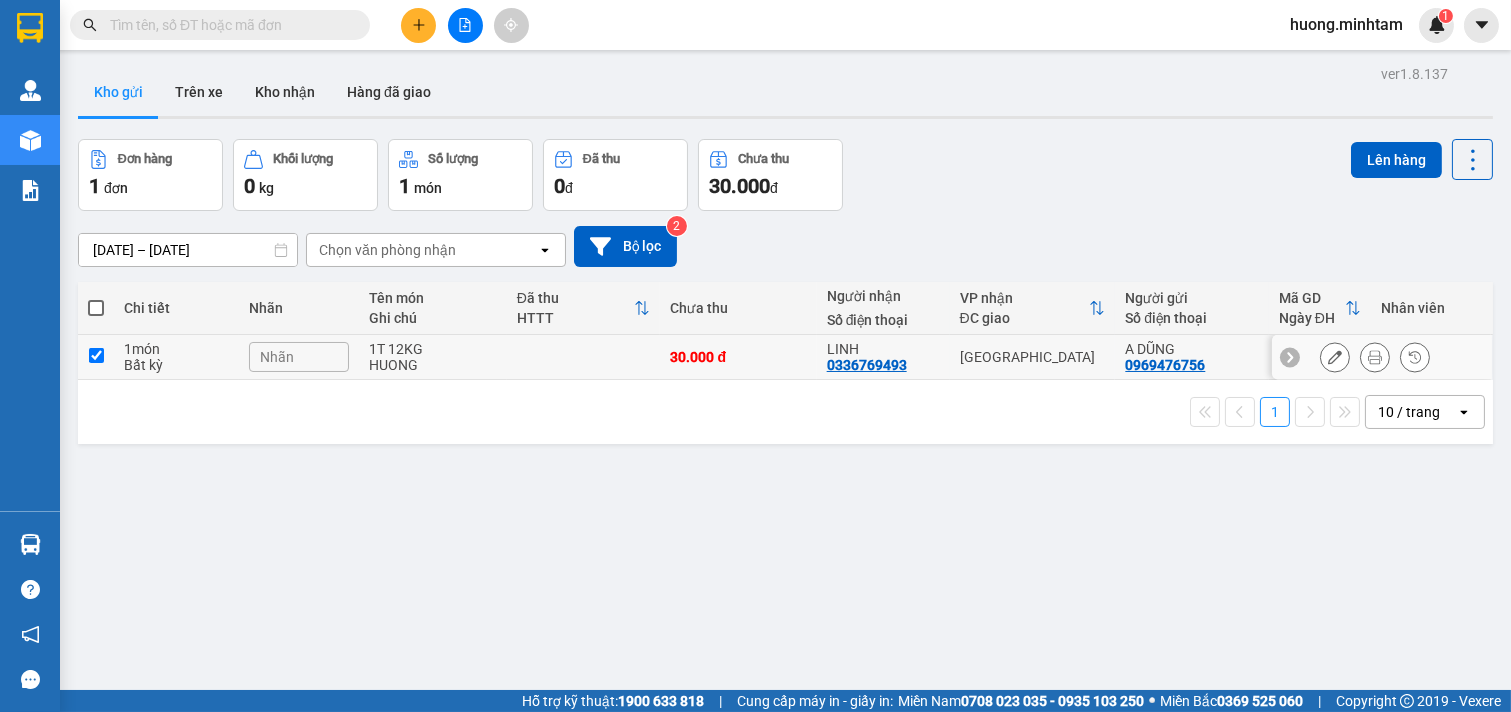 checkbox on "true" 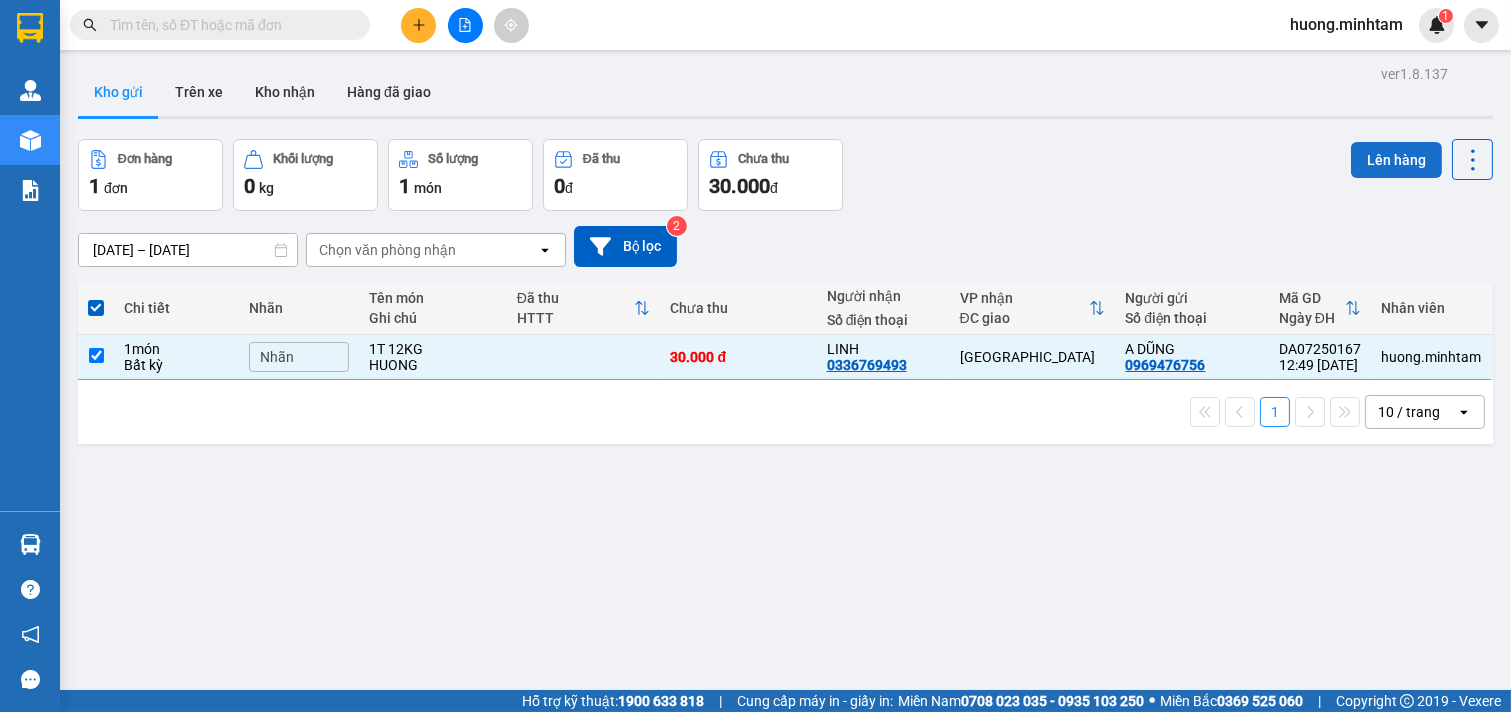 click on "Lên hàng" at bounding box center [1396, 160] 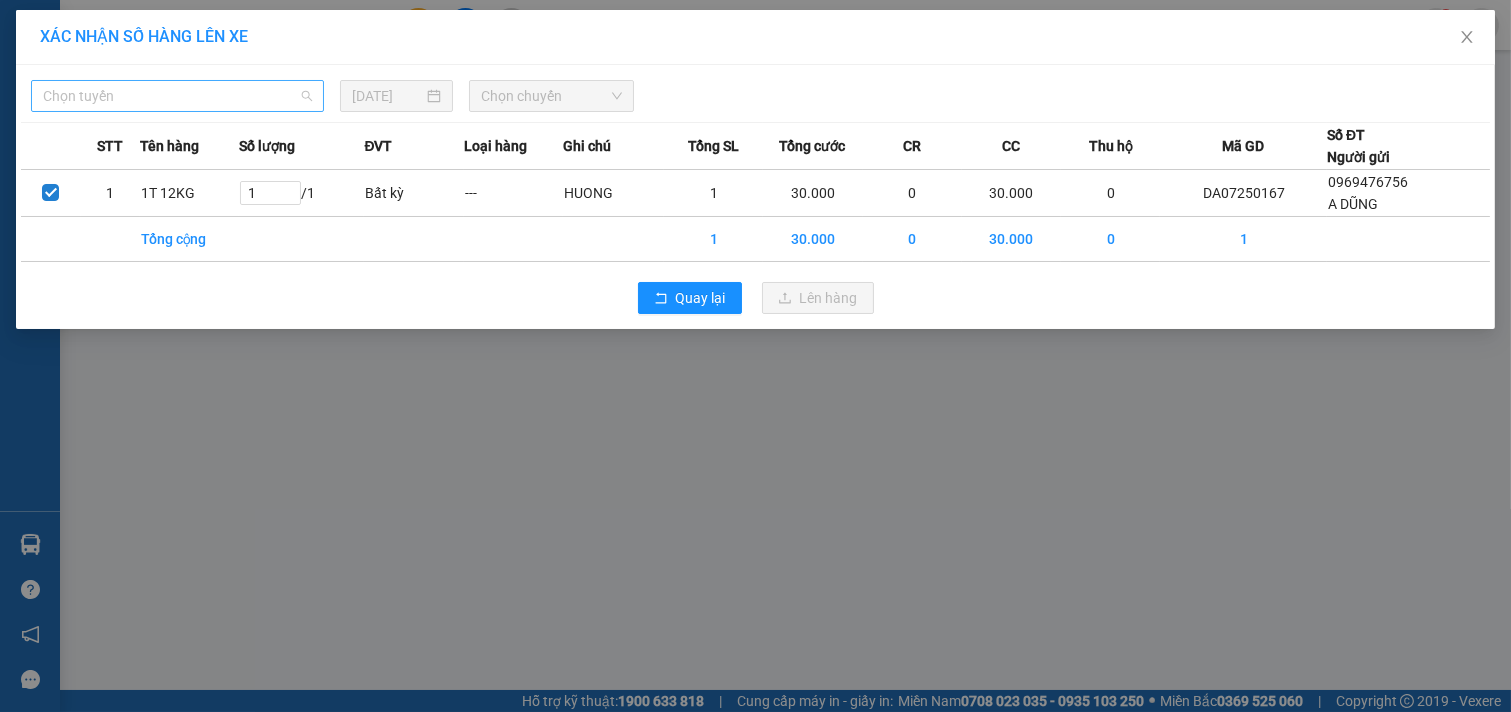 click on "Chọn tuyến" at bounding box center (177, 96) 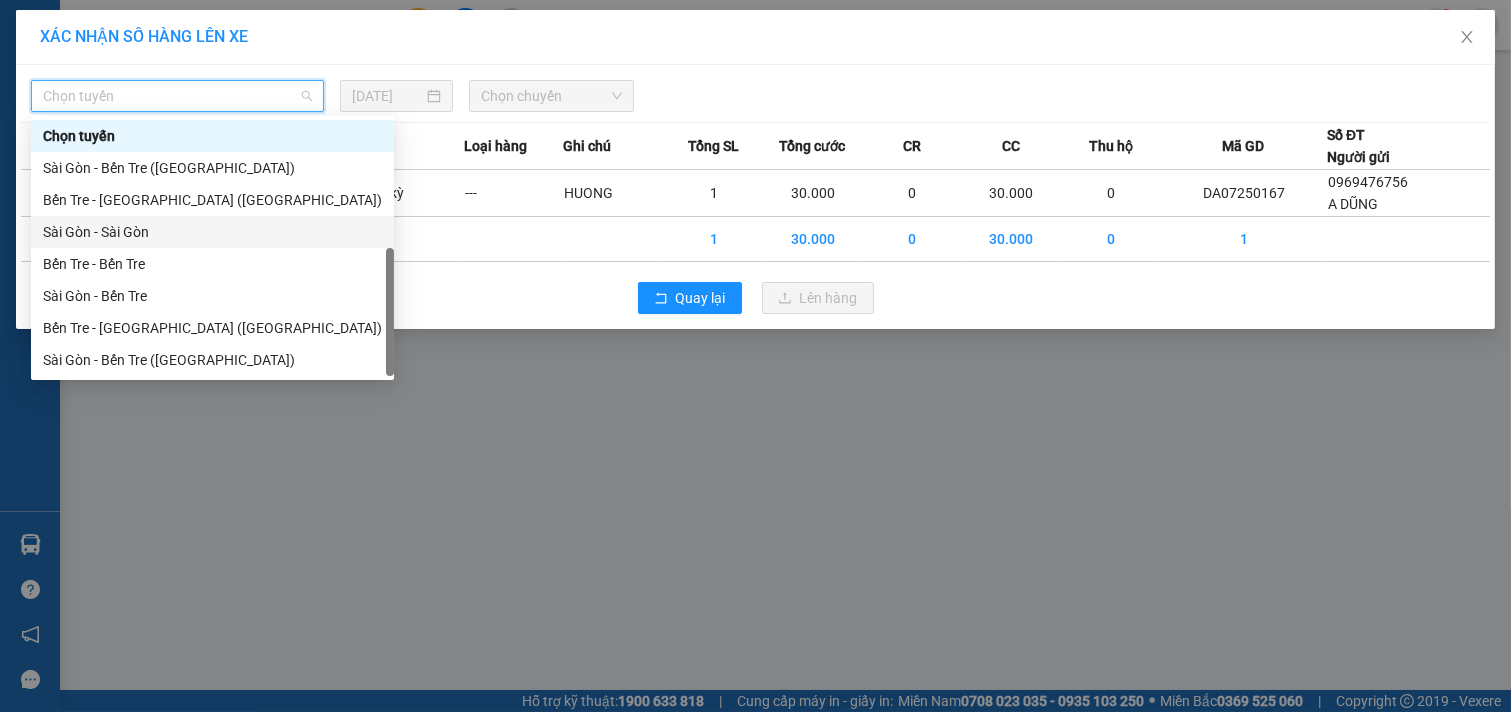 scroll, scrollTop: 32, scrollLeft: 0, axis: vertical 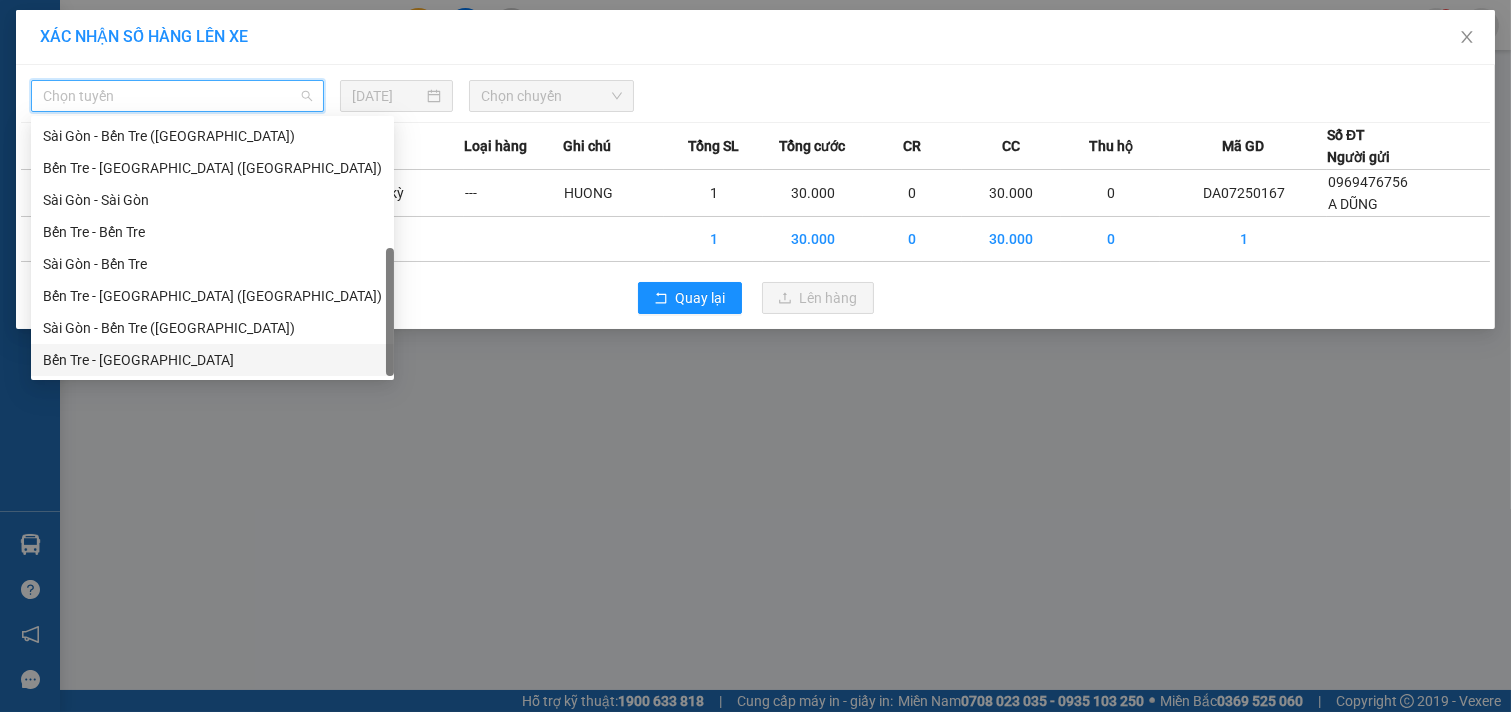 click on "Bến Tre - [GEOGRAPHIC_DATA]" at bounding box center (212, 360) 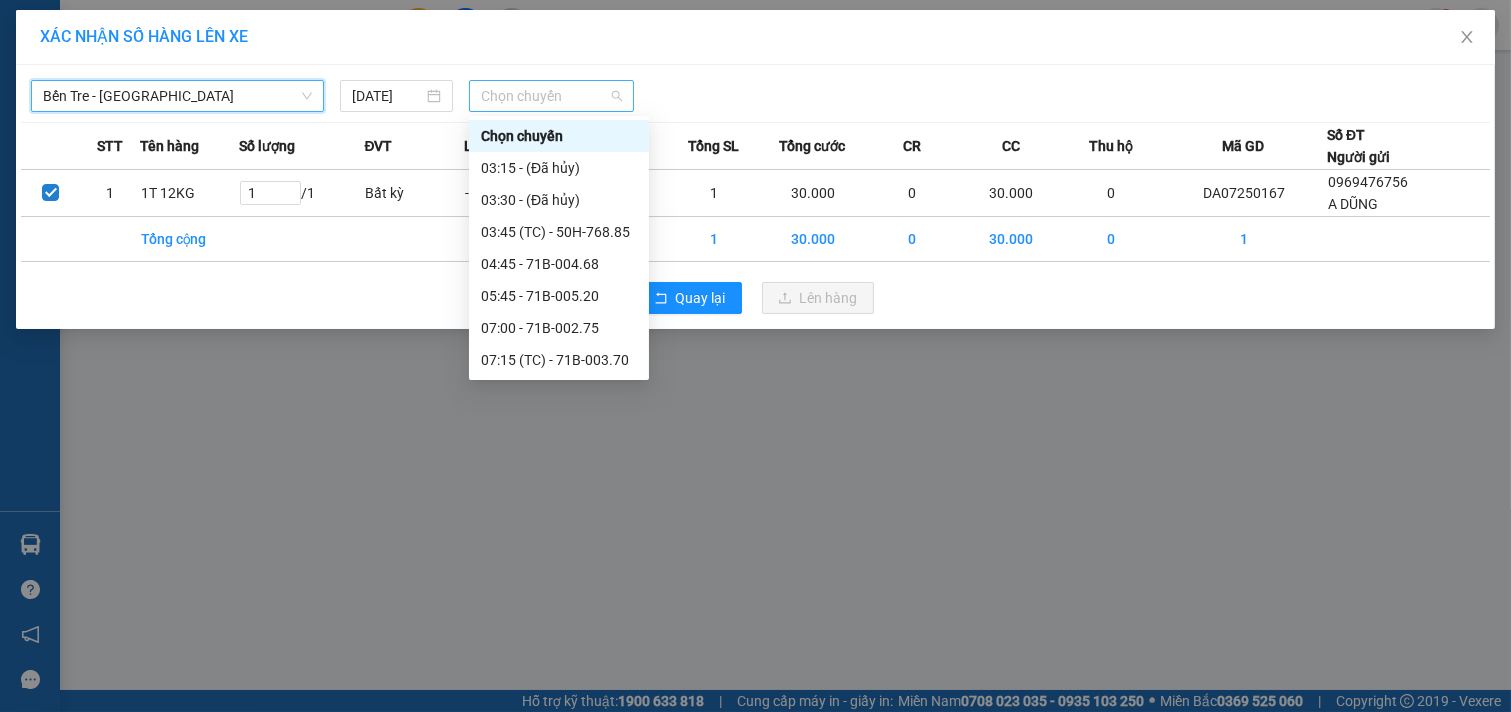 drag, startPoint x: 584, startPoint y: 107, endPoint x: 596, endPoint y: 100, distance: 13.892444 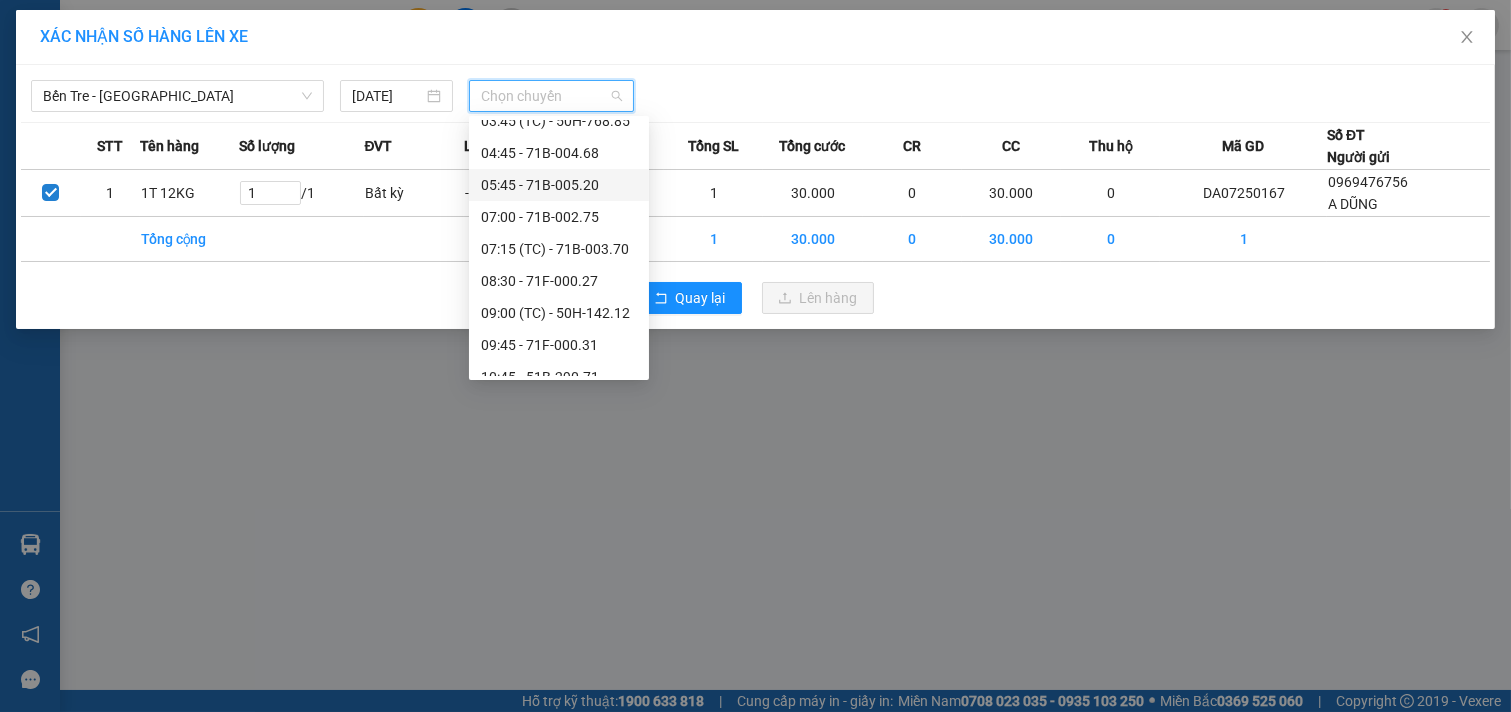 scroll, scrollTop: 222, scrollLeft: 0, axis: vertical 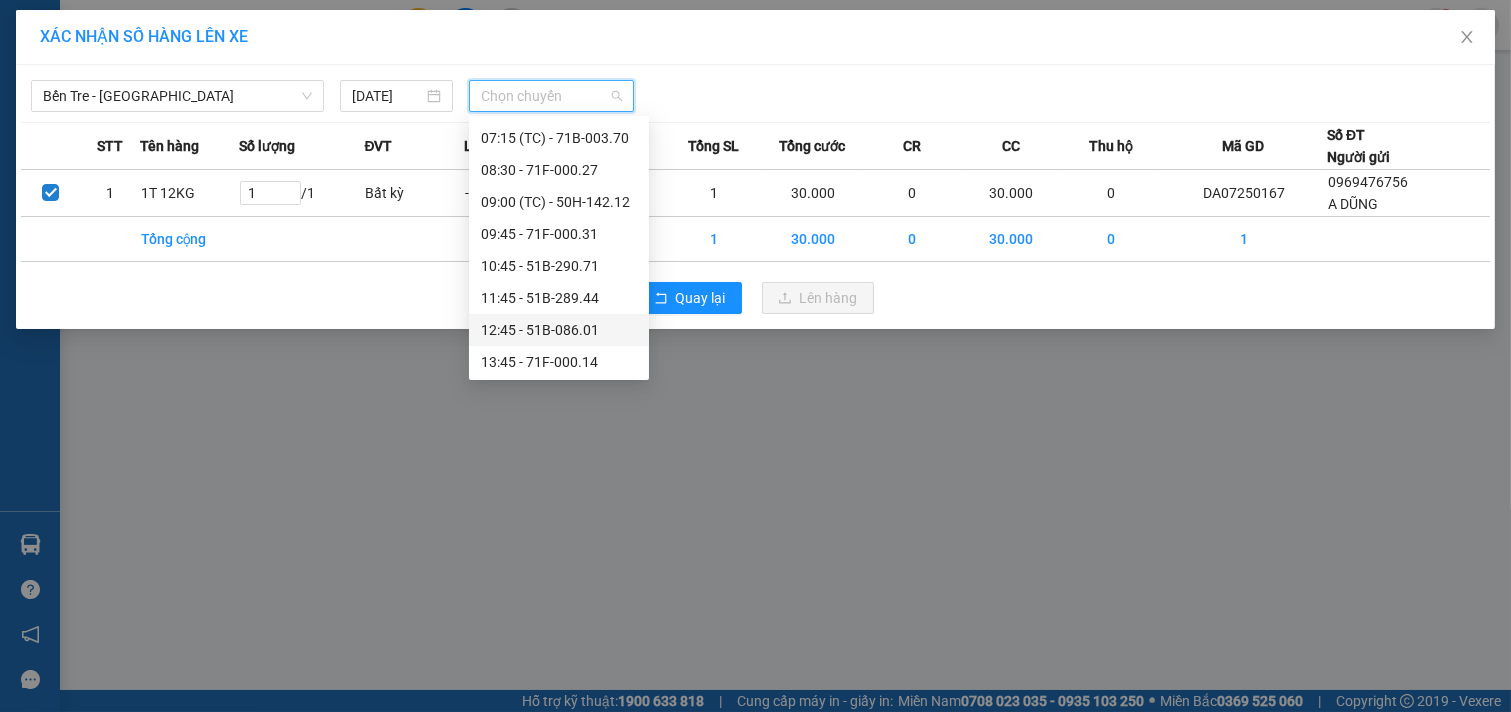 click on "12:45     - 51B-086.01" at bounding box center [559, 330] 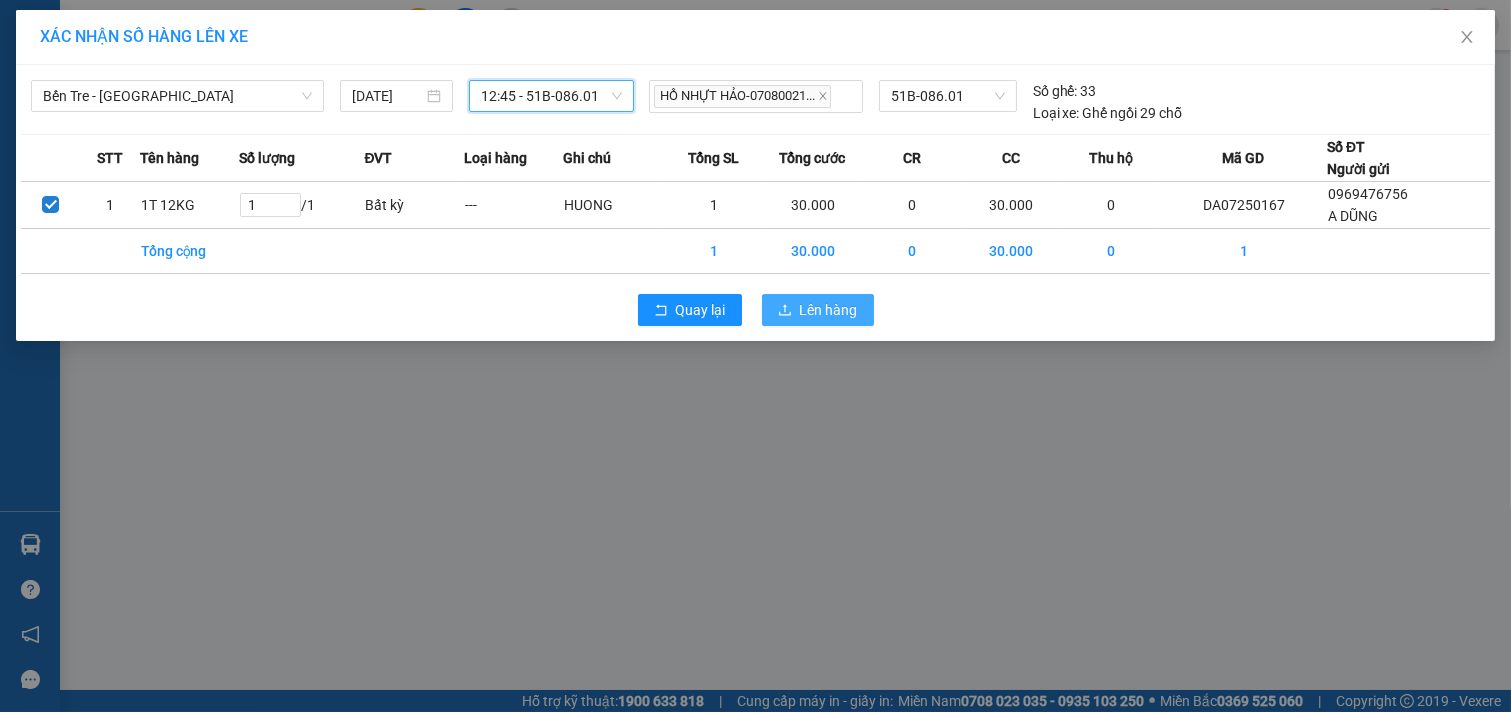 click on "Lên hàng" at bounding box center [829, 310] 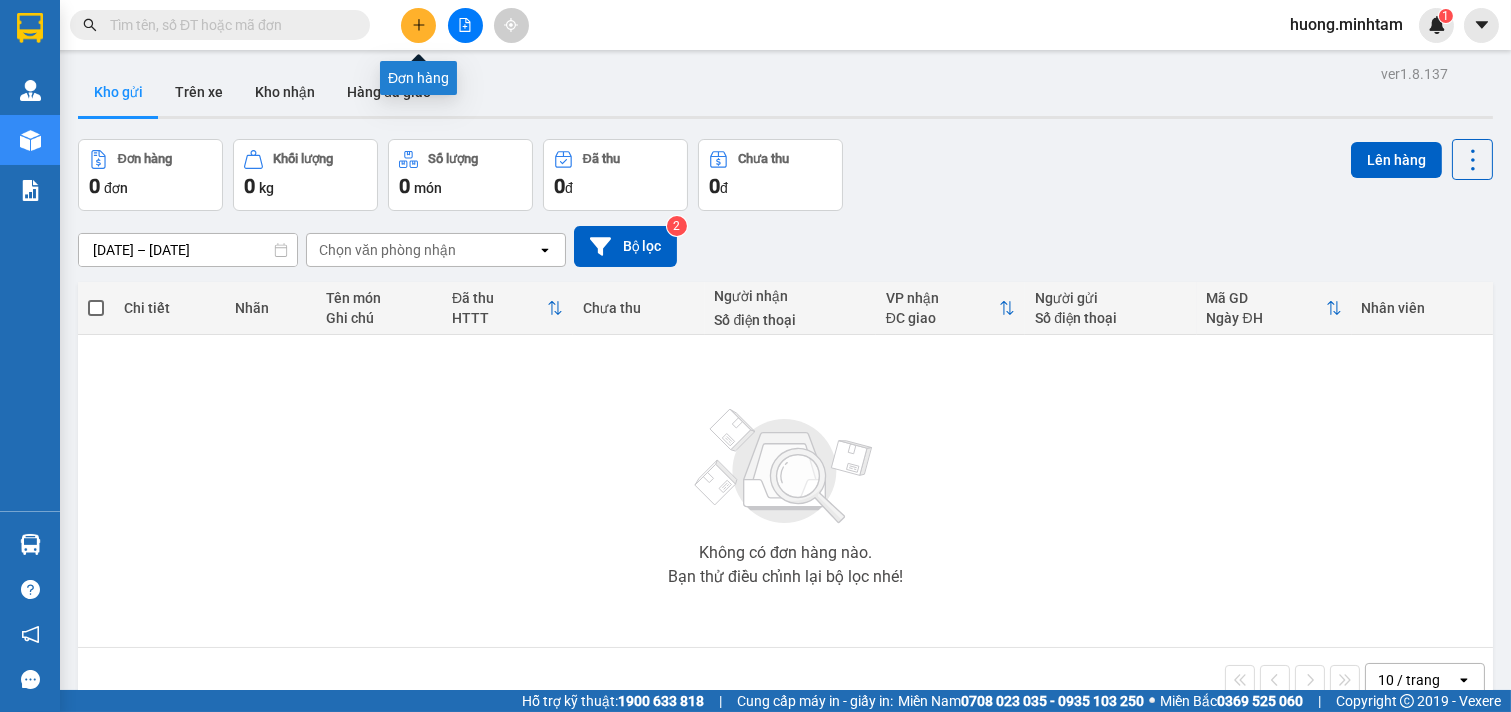 click at bounding box center [418, 25] 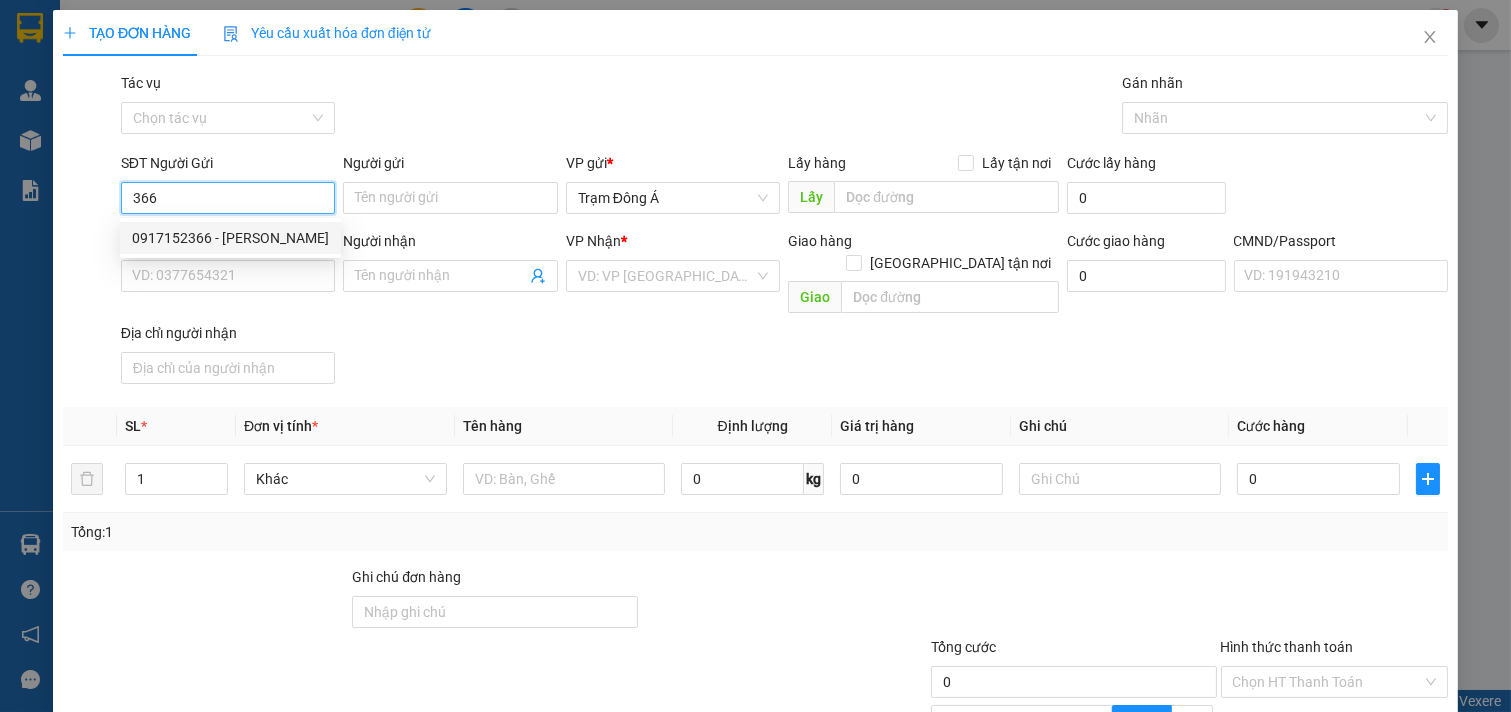 click on "0917152366 - [PERSON_NAME]" at bounding box center (230, 238) 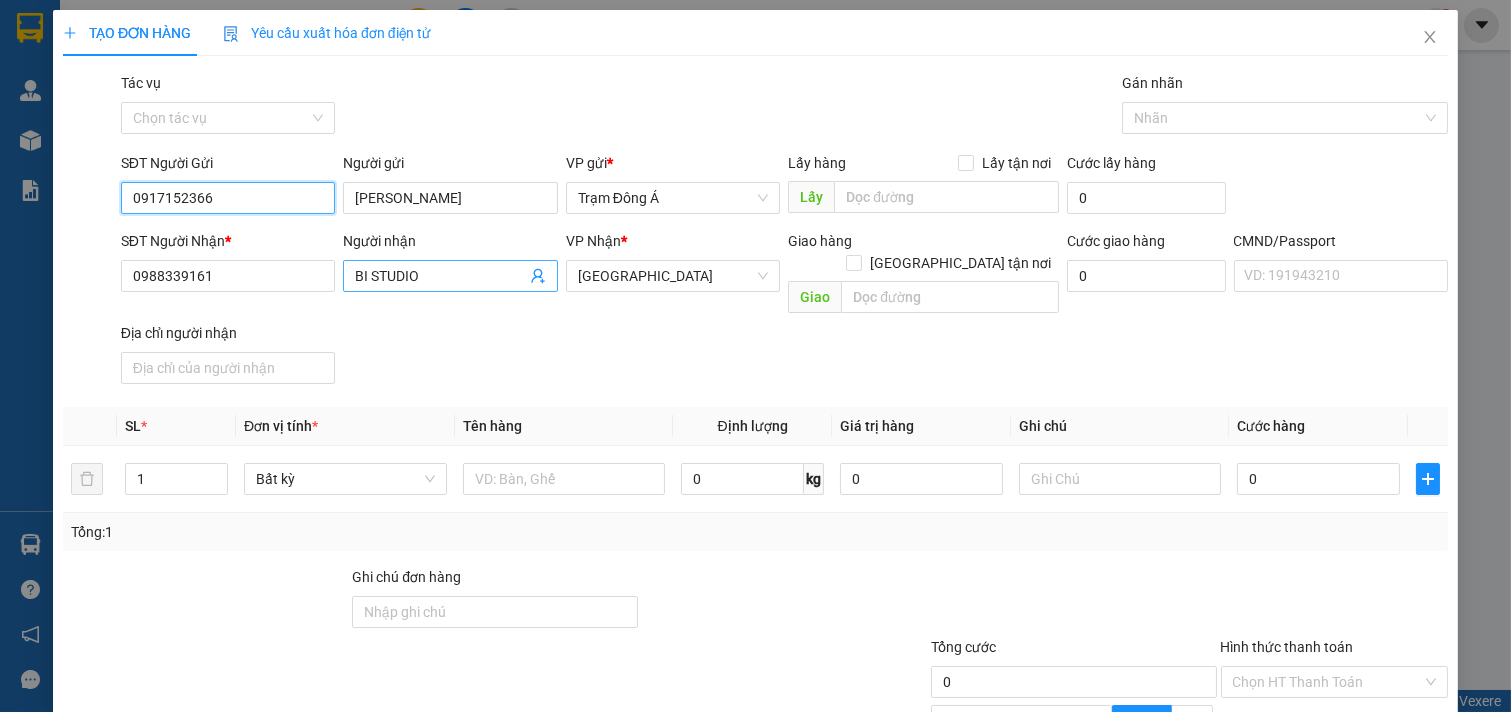 type on "0917152366" 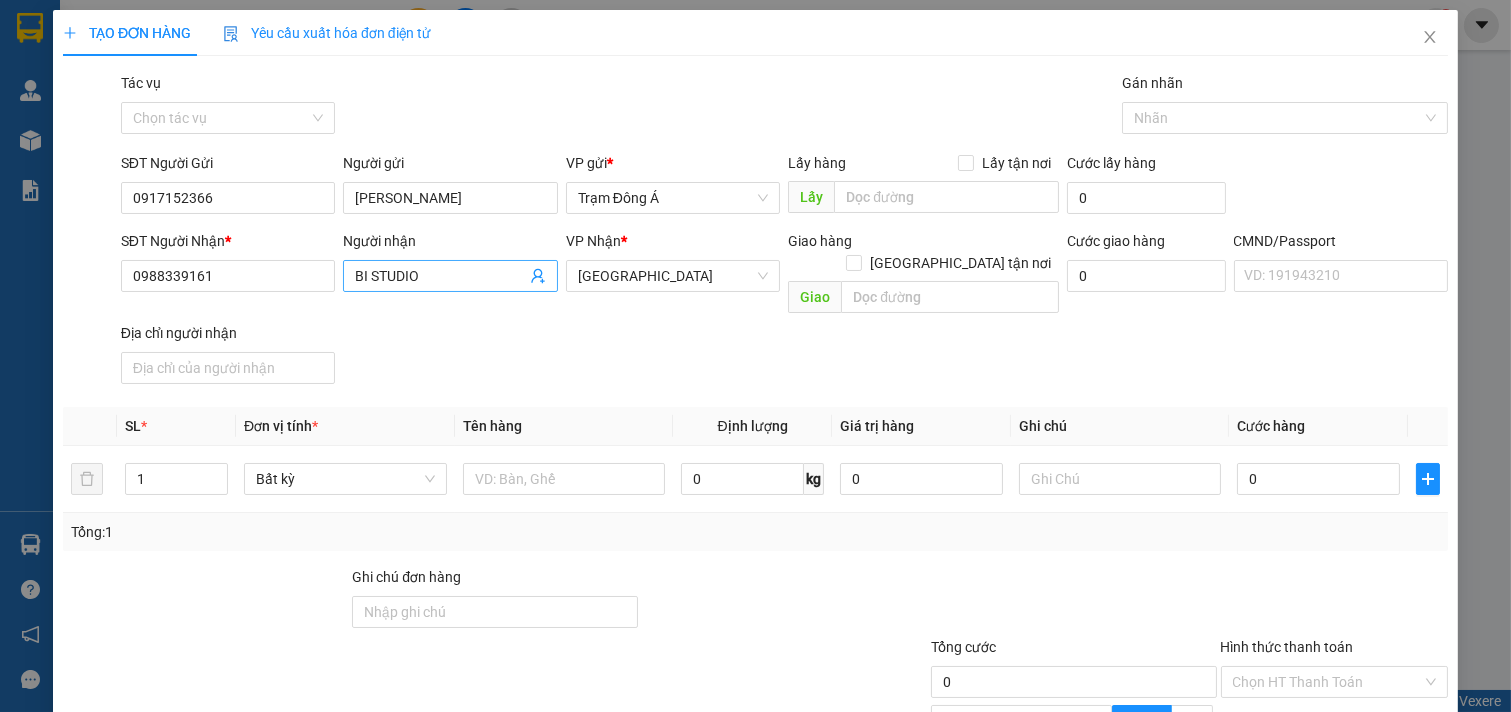 click 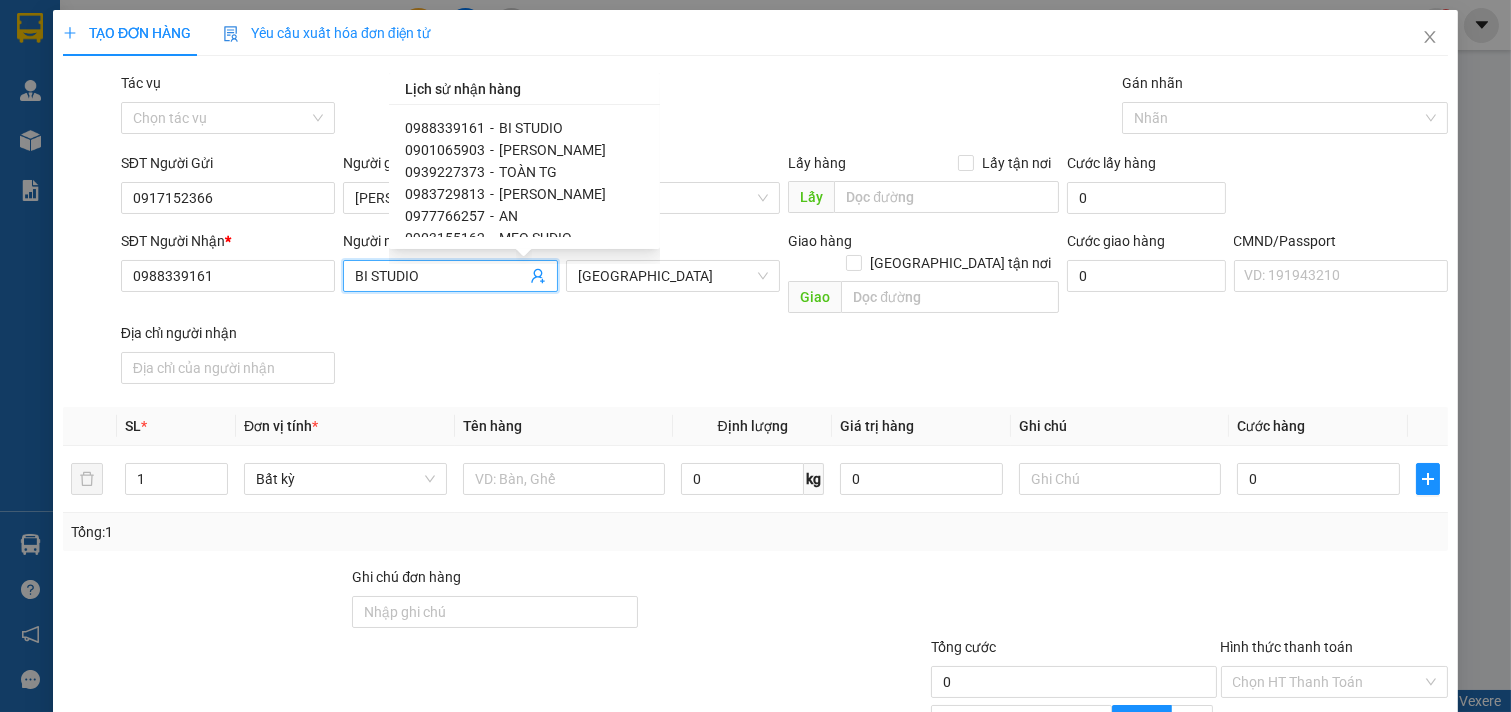 scroll, scrollTop: 222, scrollLeft: 0, axis: vertical 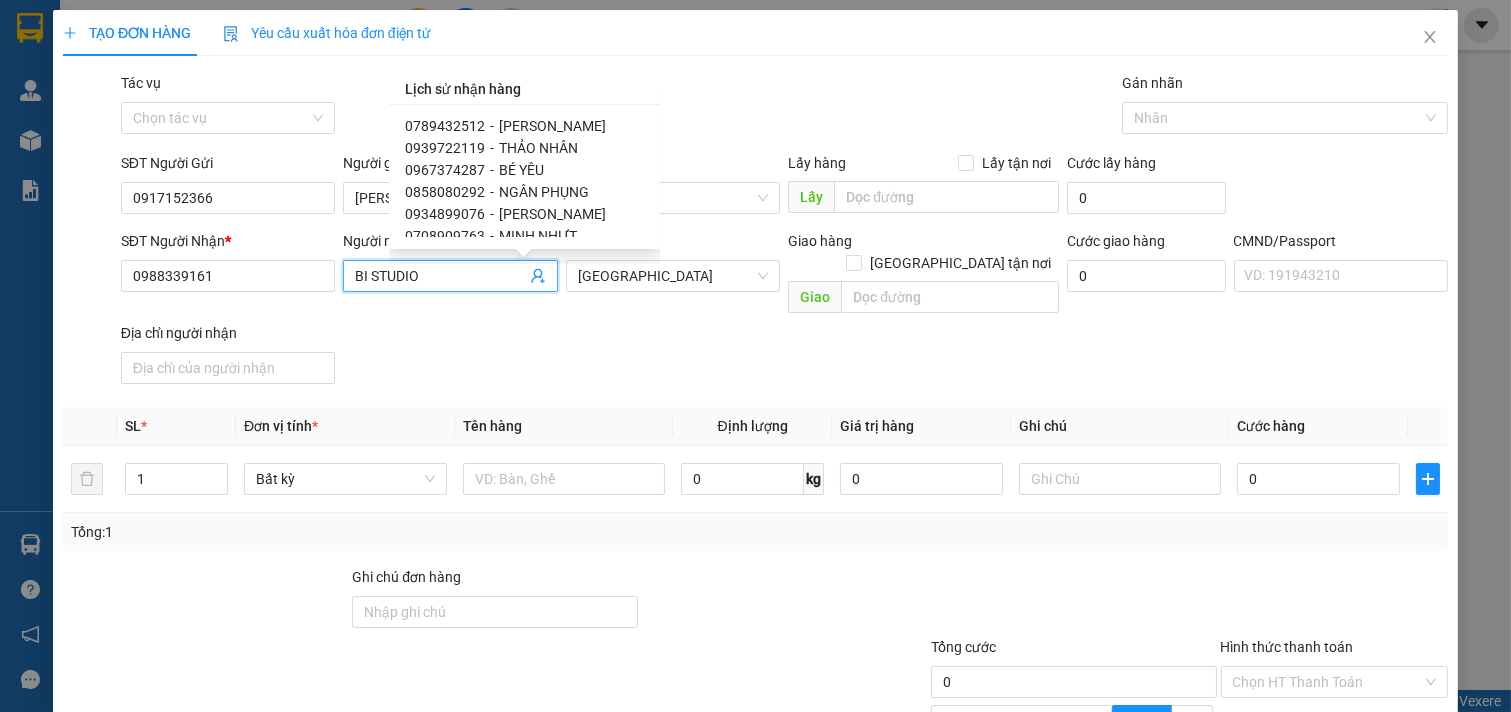 click on "NGÂN PHỤNG" at bounding box center (544, 192) 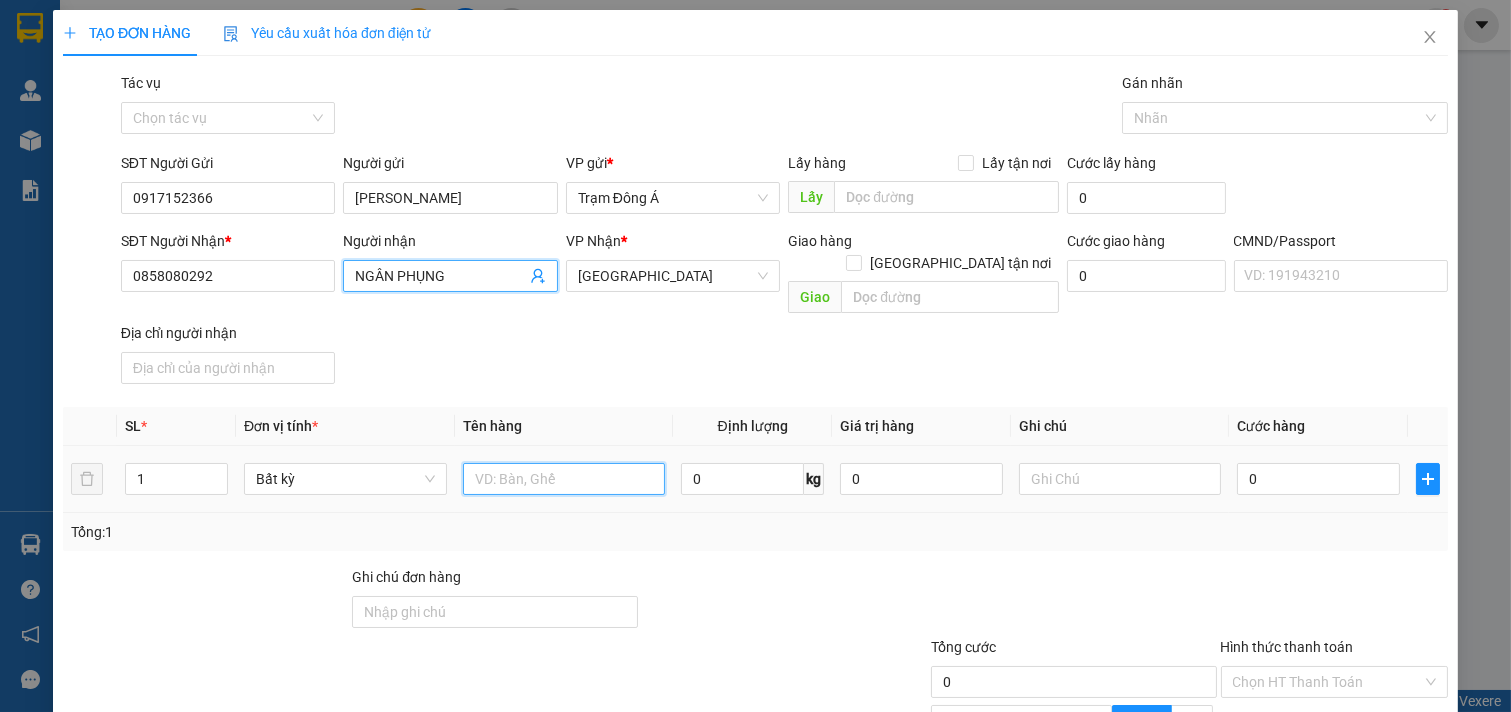 click at bounding box center [564, 479] 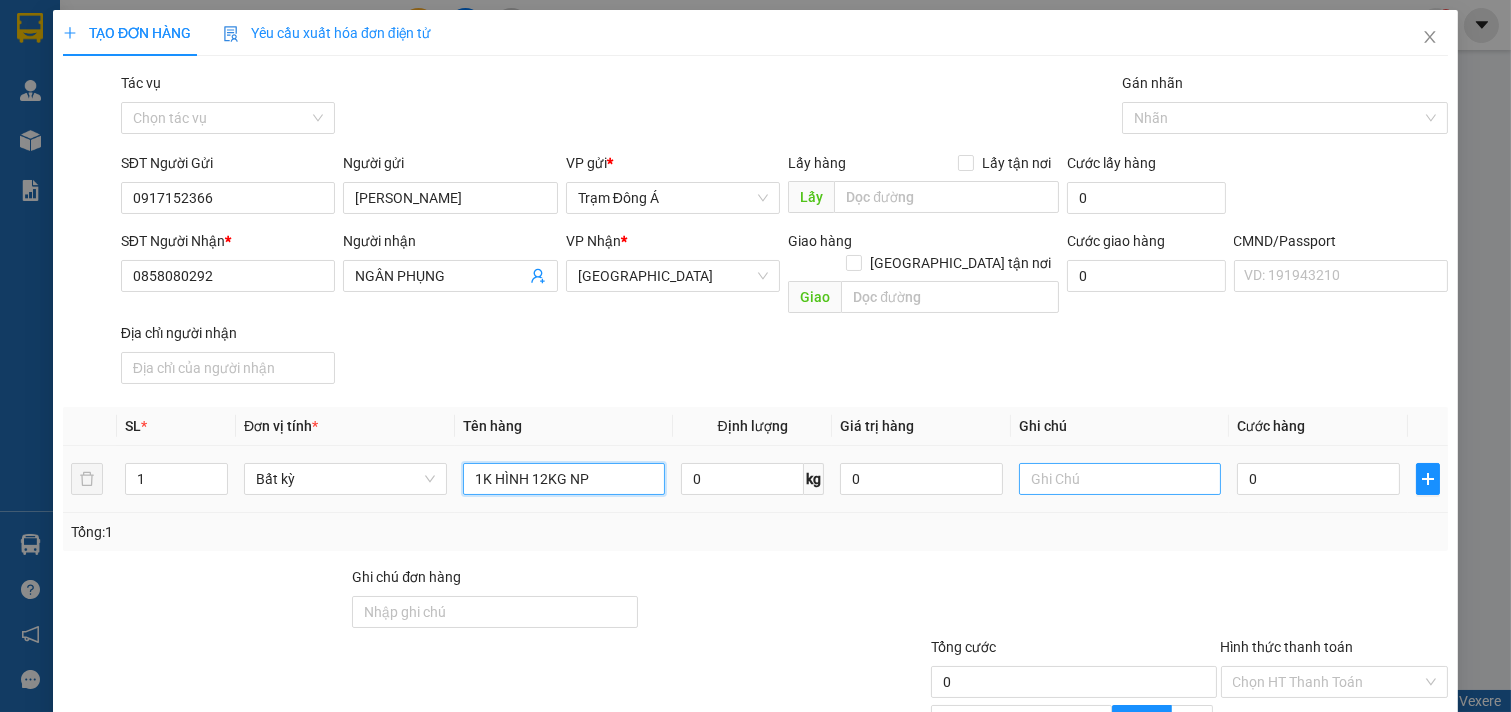 type on "1K HÌNH 12KG NP" 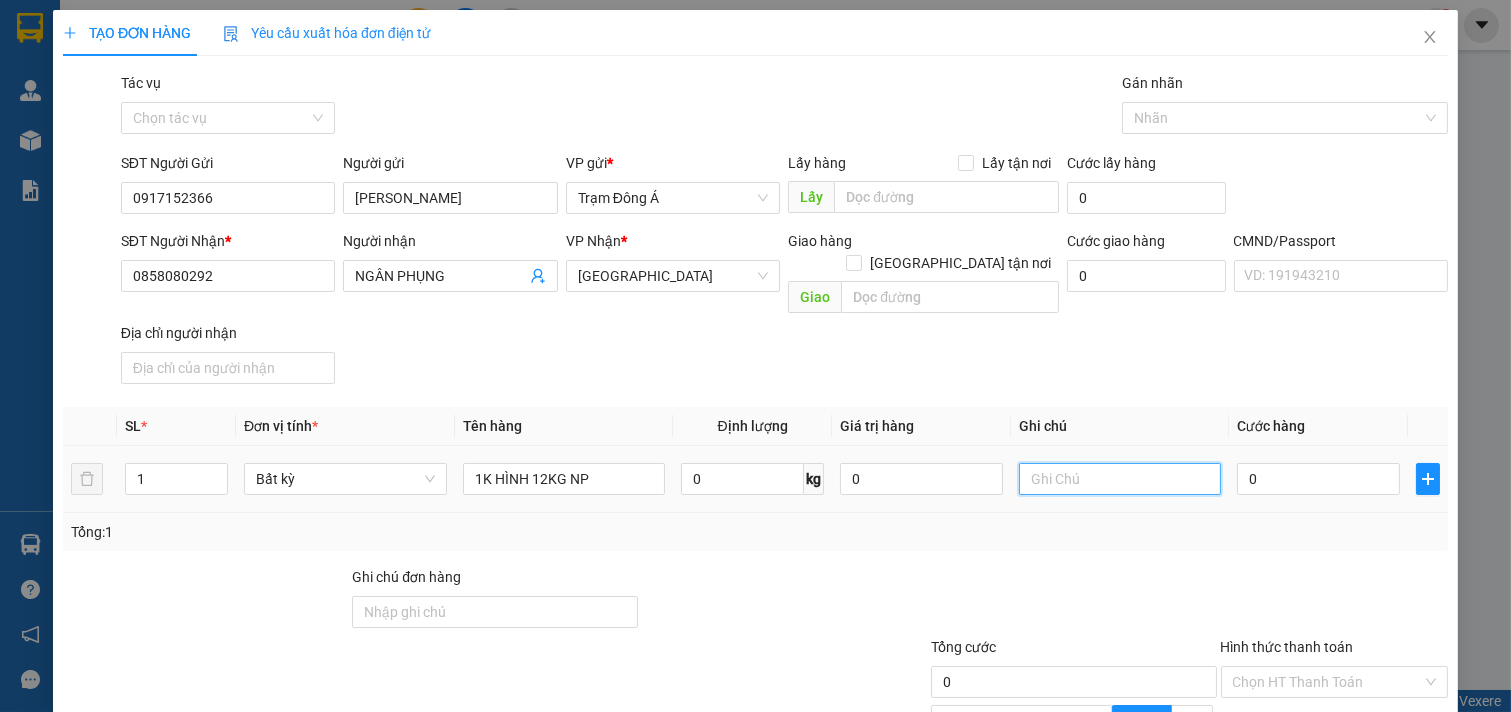 click at bounding box center (1120, 479) 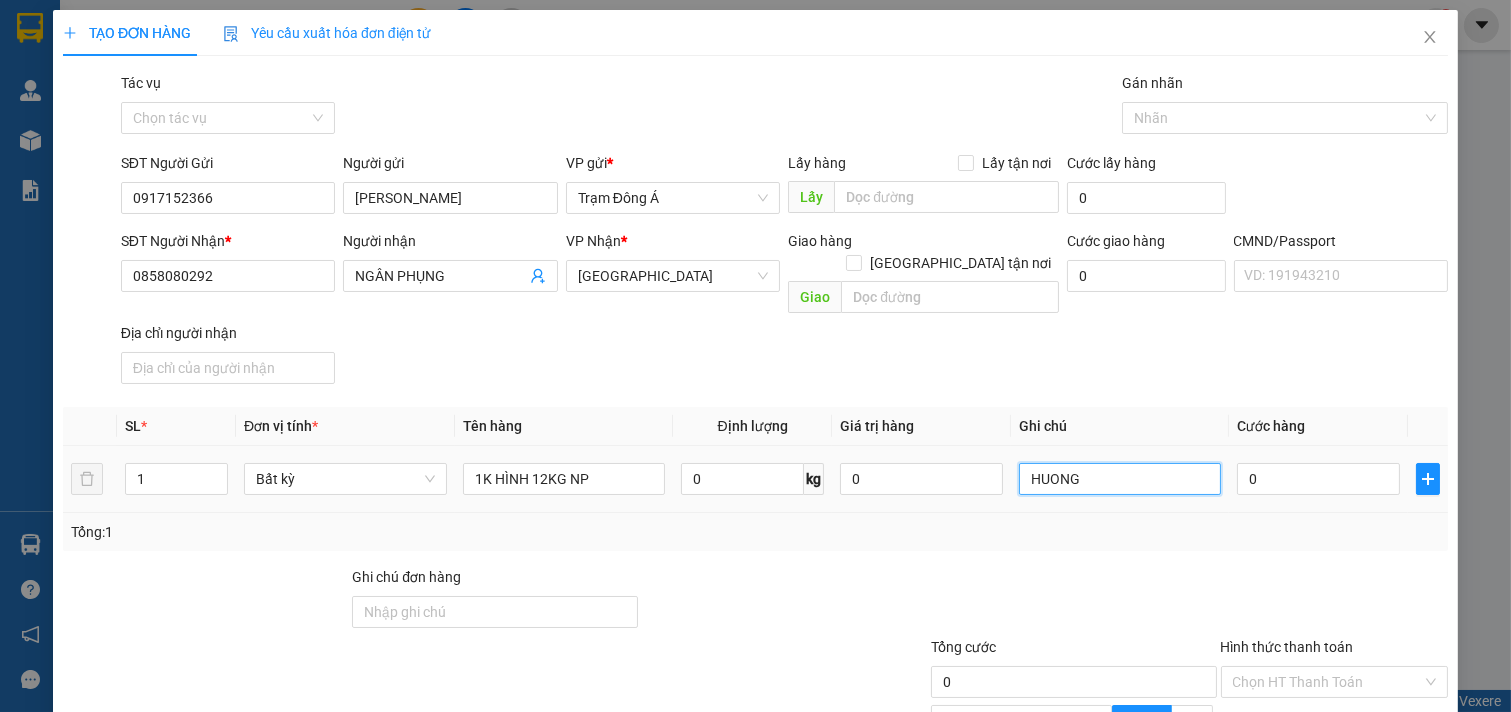 type on "HUONG" 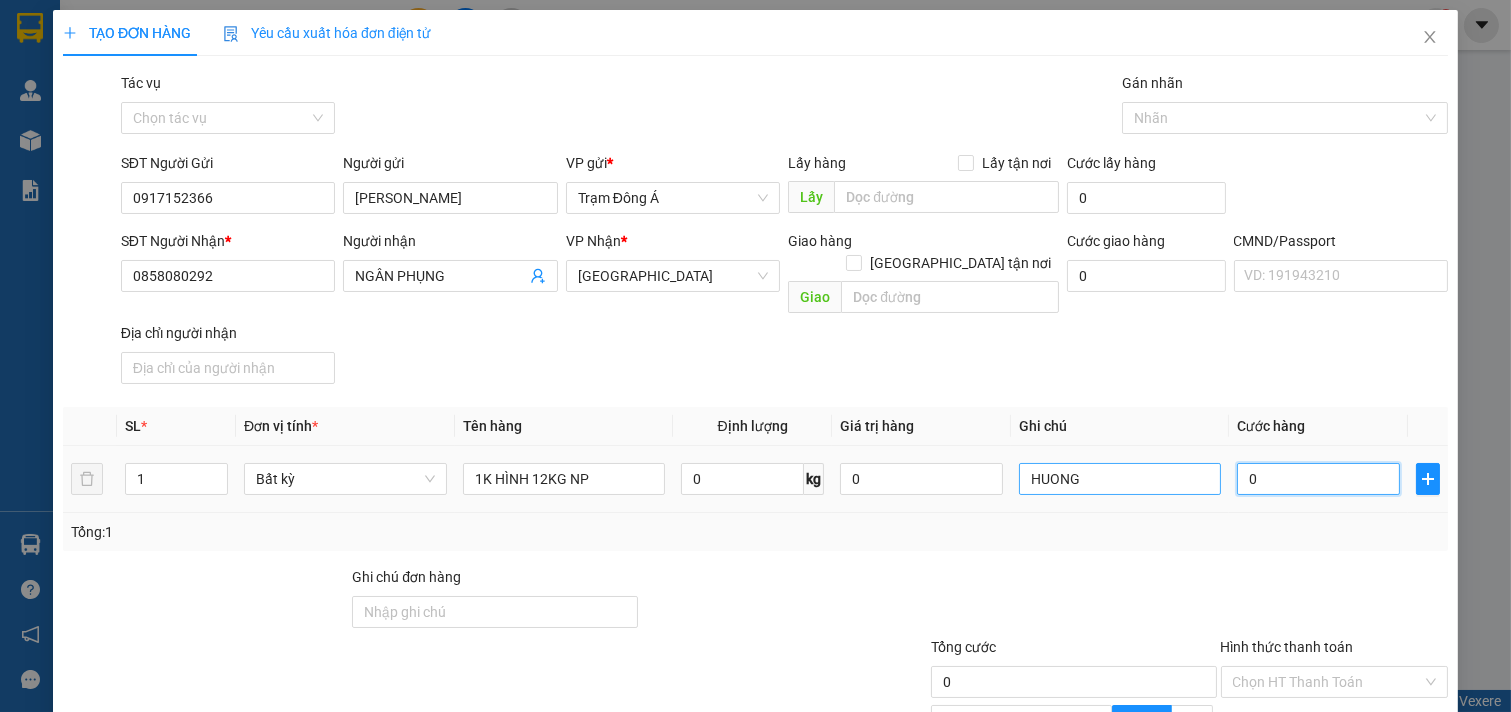 type on "3" 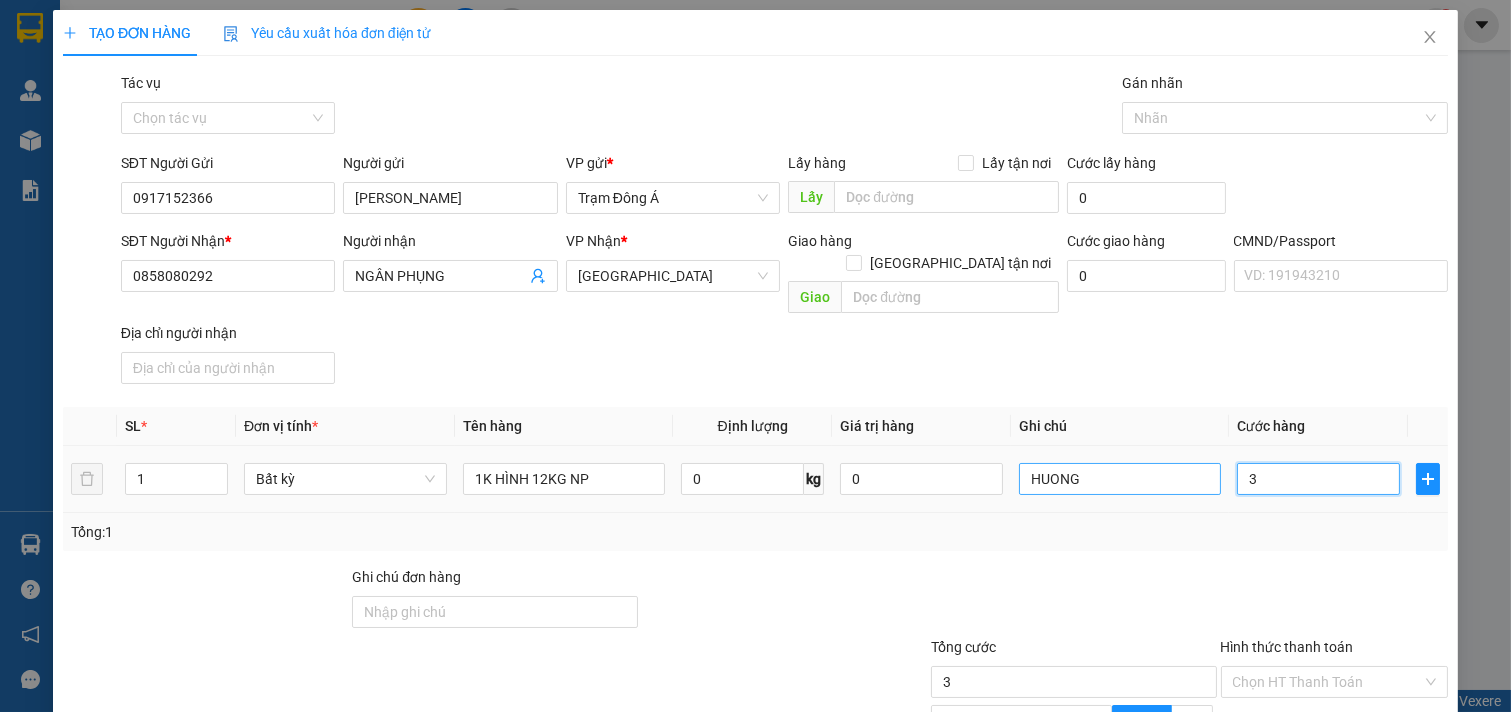 type on "30" 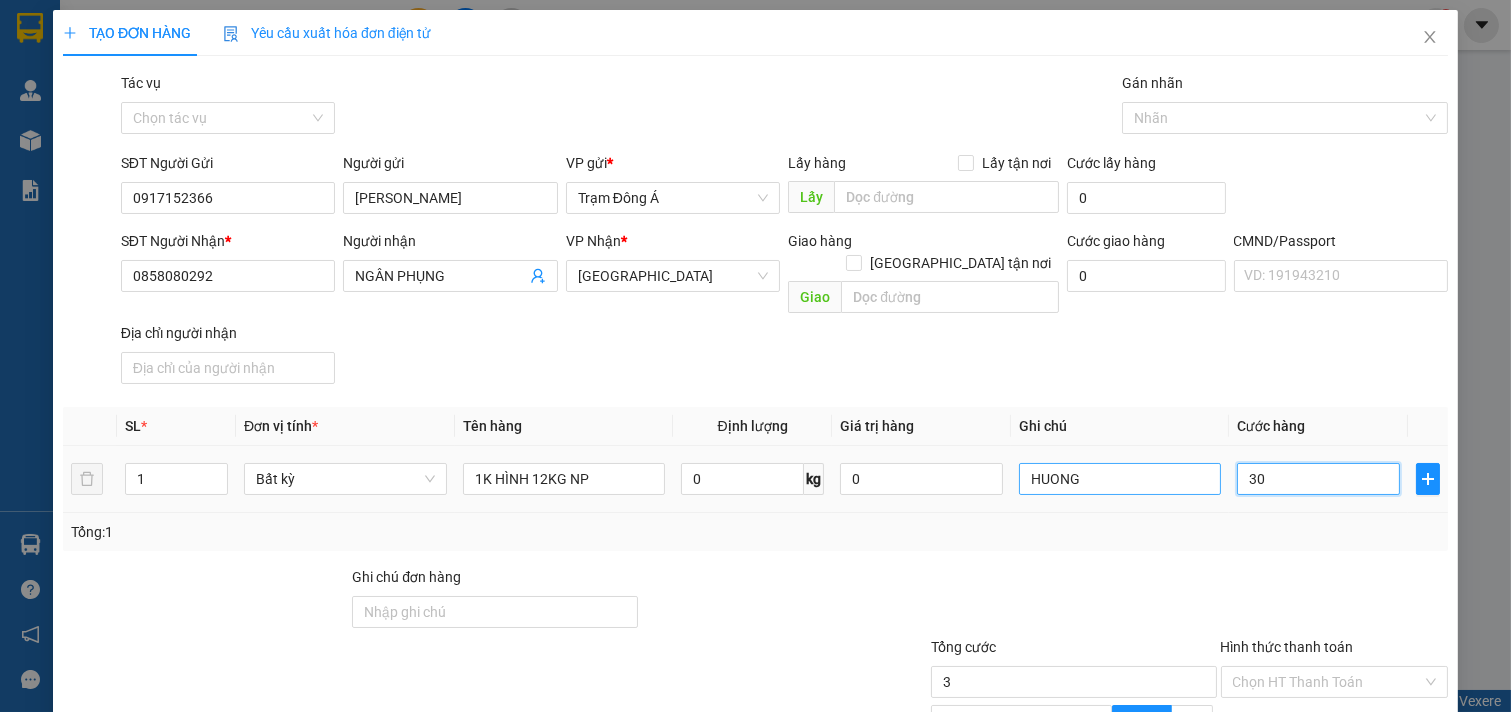 type on "30" 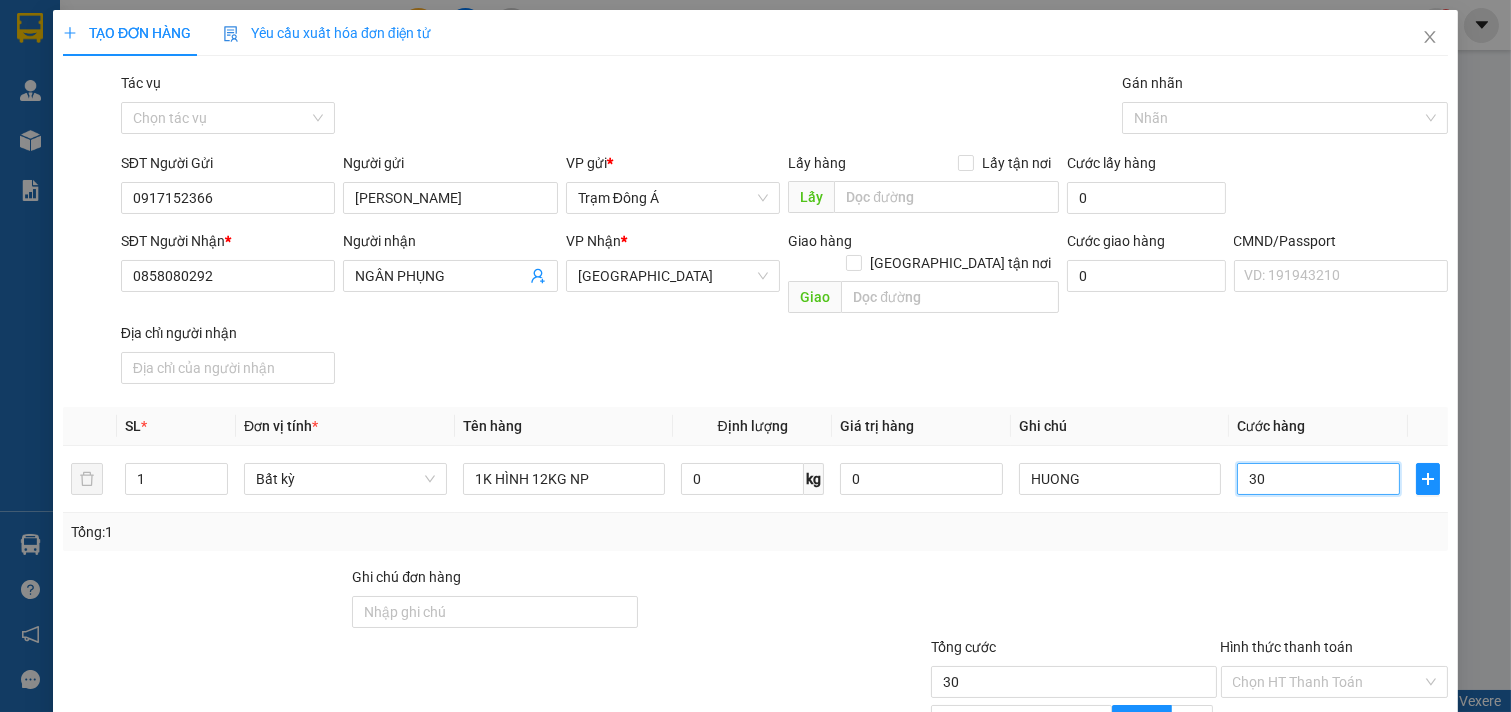 scroll, scrollTop: 200, scrollLeft: 0, axis: vertical 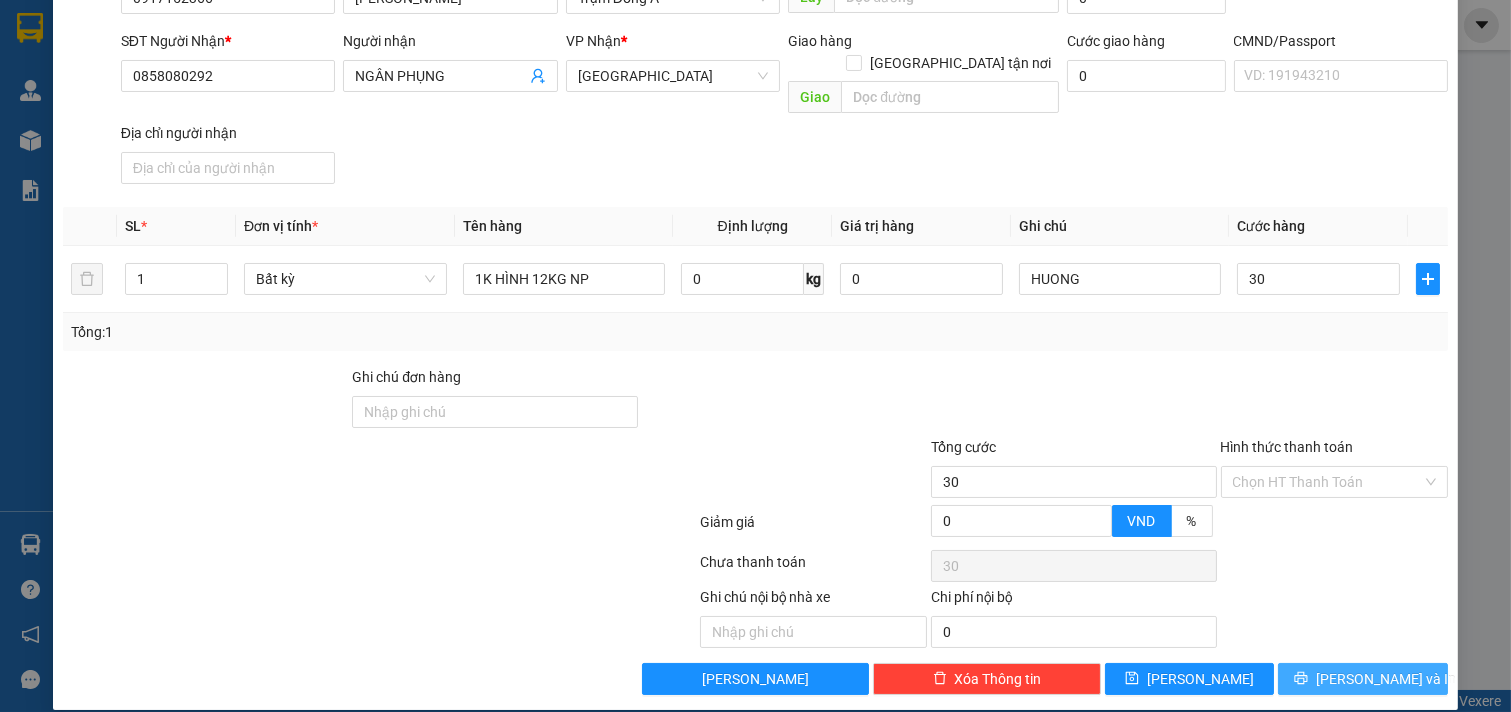 type on "30.000" 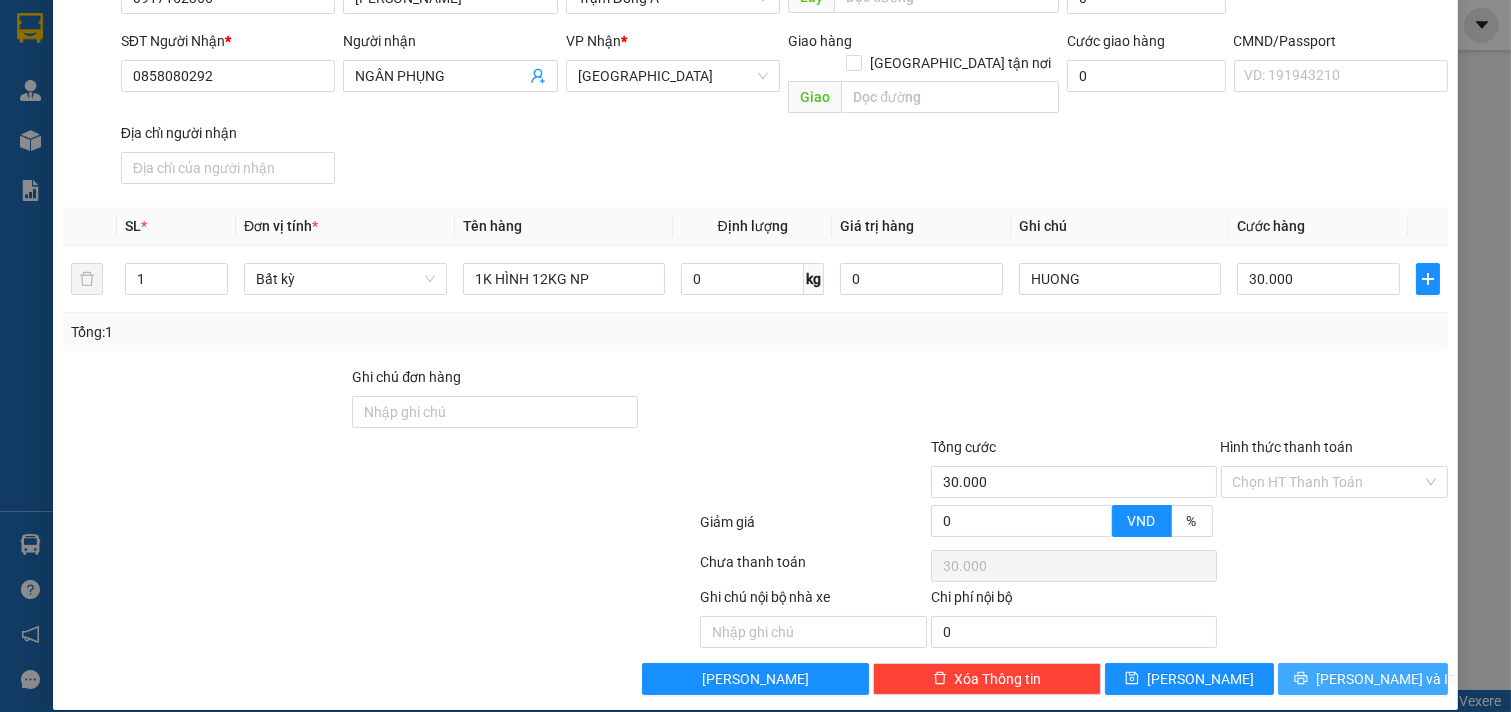 click on "[PERSON_NAME] và In" at bounding box center [1363, 679] 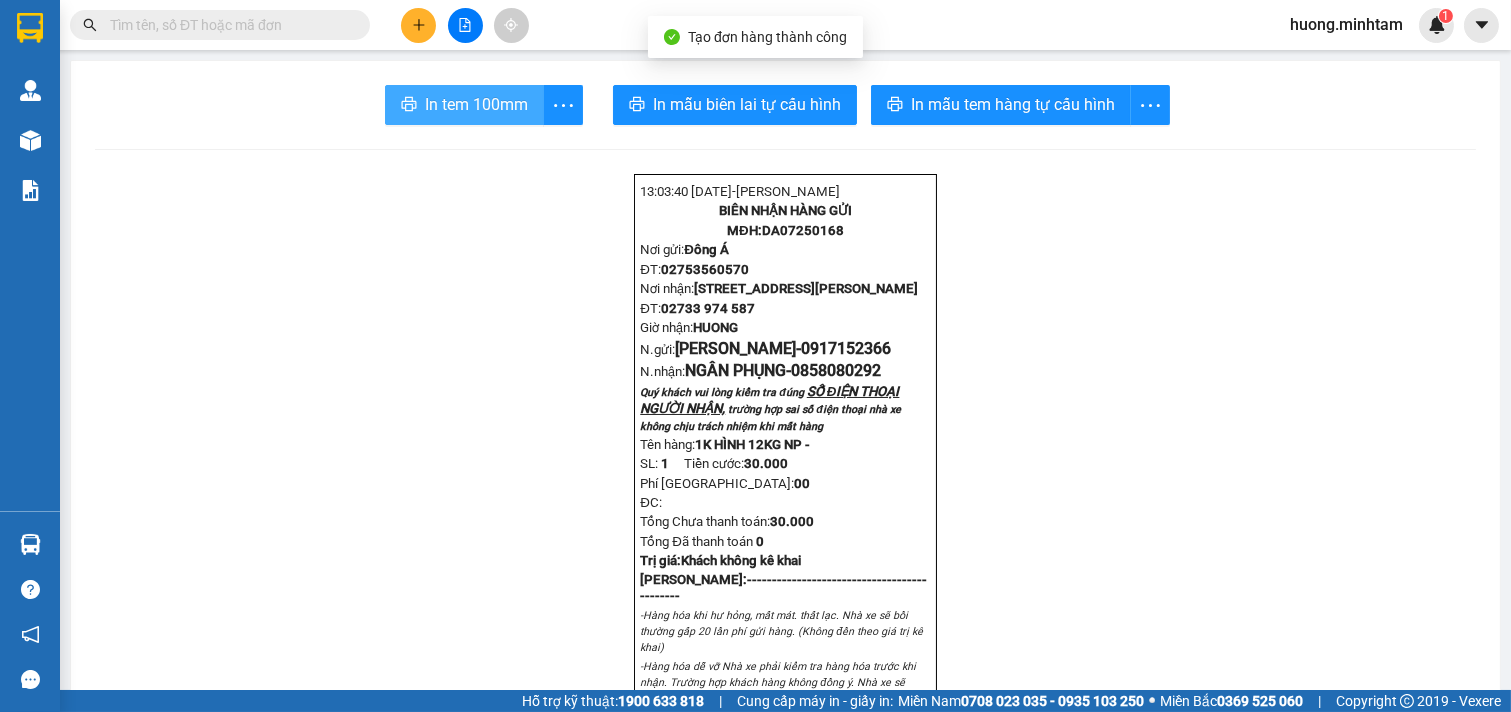 click on "In tem 100mm" at bounding box center [476, 104] 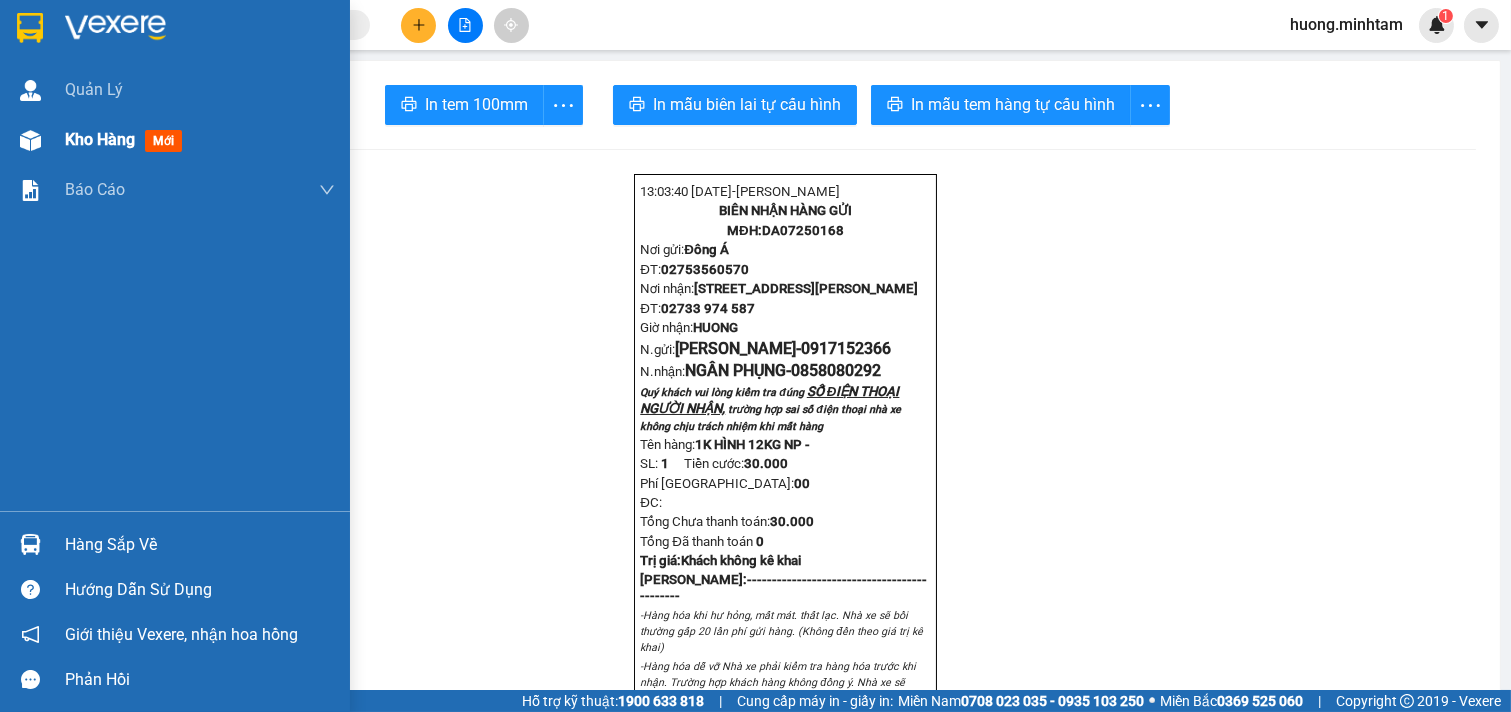 click on "Kho hàng" at bounding box center [100, 139] 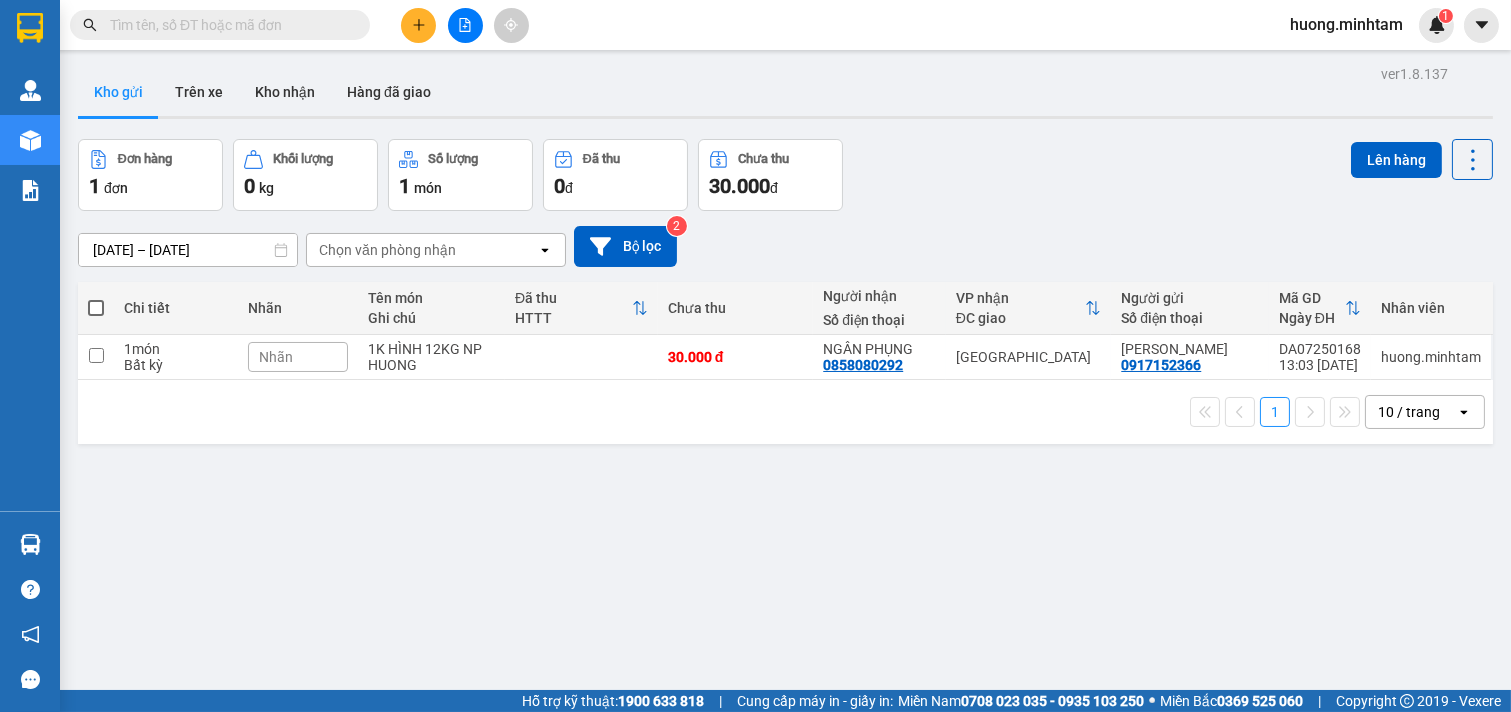 click on "ver  1.8.137 Kho gửi Trên xe Kho nhận Hàng đã giao Đơn hàng 1 đơn Khối lượng 0 kg Số lượng 1 món Đã thu 0  đ Chưa thu 30.000  đ Lên hàng [DATE] – [DATE] Press the down arrow key to interact with the calendar and select a date. Press the escape button to close the calendar. Selected date range is from [DATE] to [DATE]. Chọn văn phòng nhận open Bộ lọc 2 Chi tiết Nhãn Tên món Ghi chú Đã thu HTTT Chưa thu Người nhận Số điện thoại VP nhận ĐC giao Người gửi Số điện thoại Mã GD Ngày ĐH Nhân viên 1  món Bất kỳ Nhãn 1K HÌNH 12KG NP HUONG 30.000 đ NGÂN PHỤNG 0858080292 Tiền Giang THANH LIÊM 0917152366 DA07250168 13:03 [DATE] huong.minhtam 1 10 / trang open Đang tải dữ liệu" at bounding box center [785, 416] 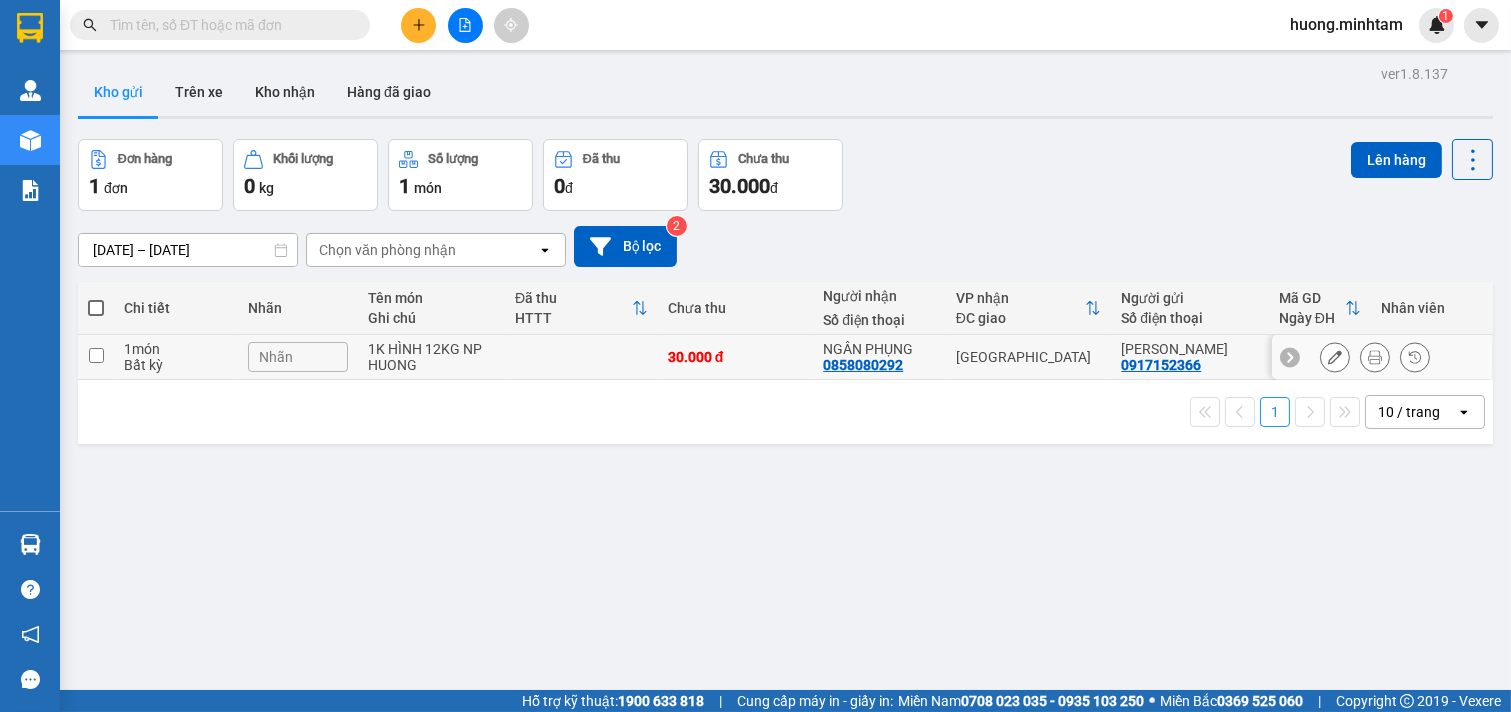 click at bounding box center [96, 355] 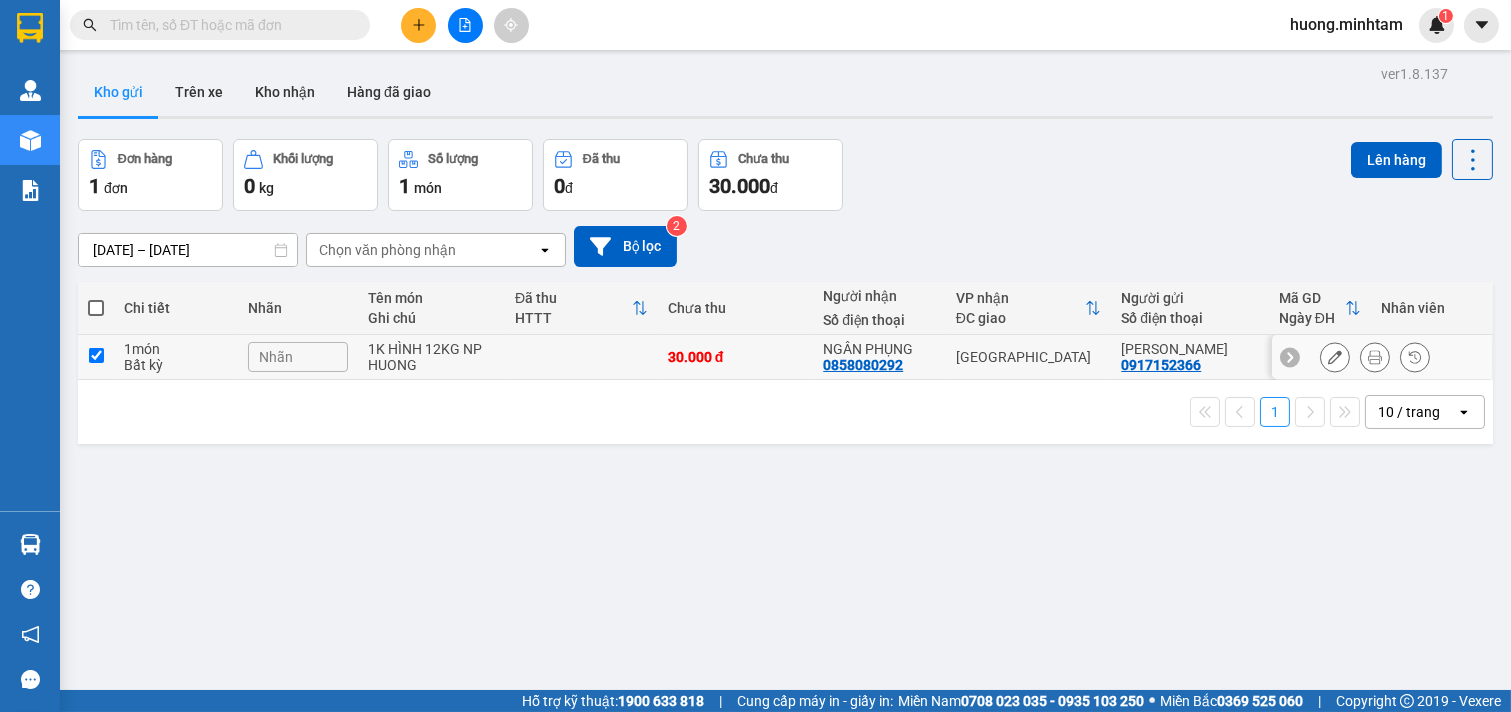 checkbox on "true" 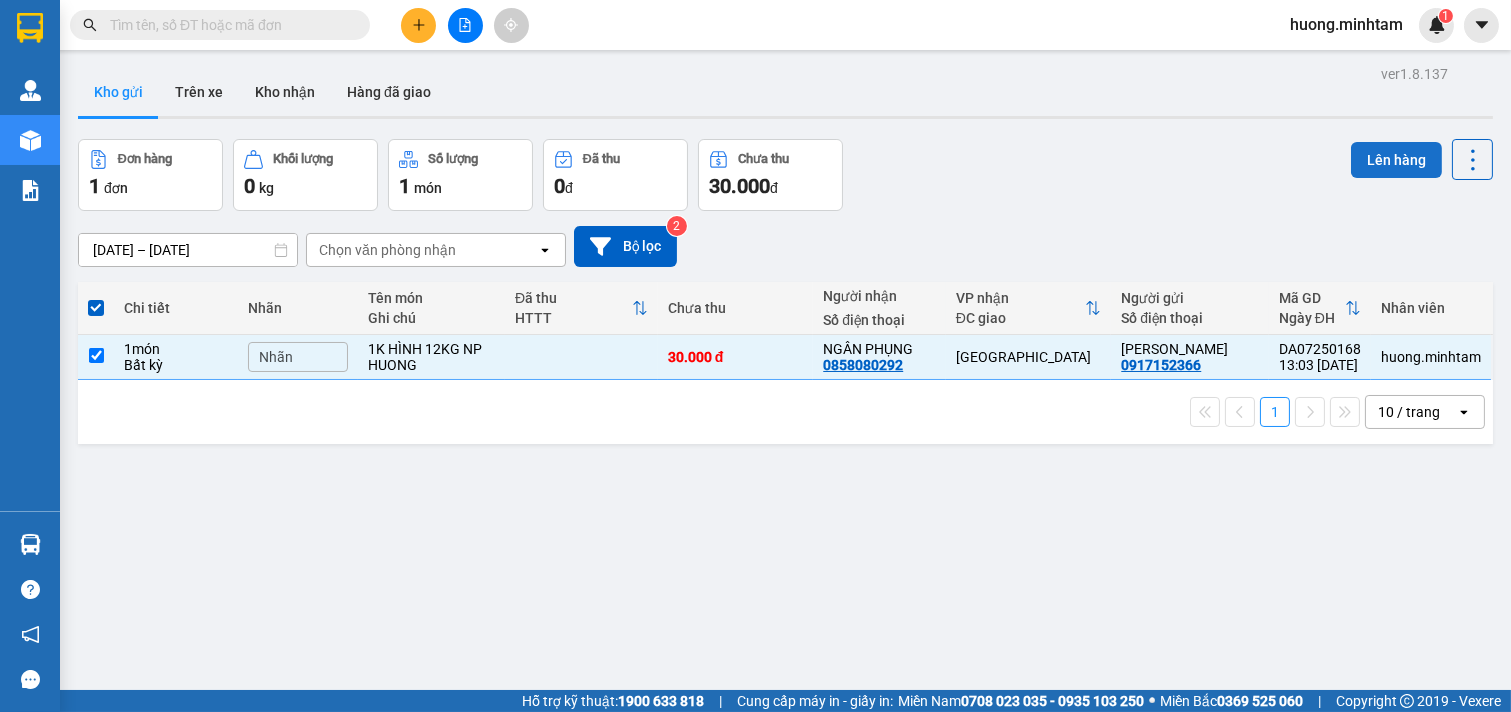 click on "Lên hàng" at bounding box center (1396, 160) 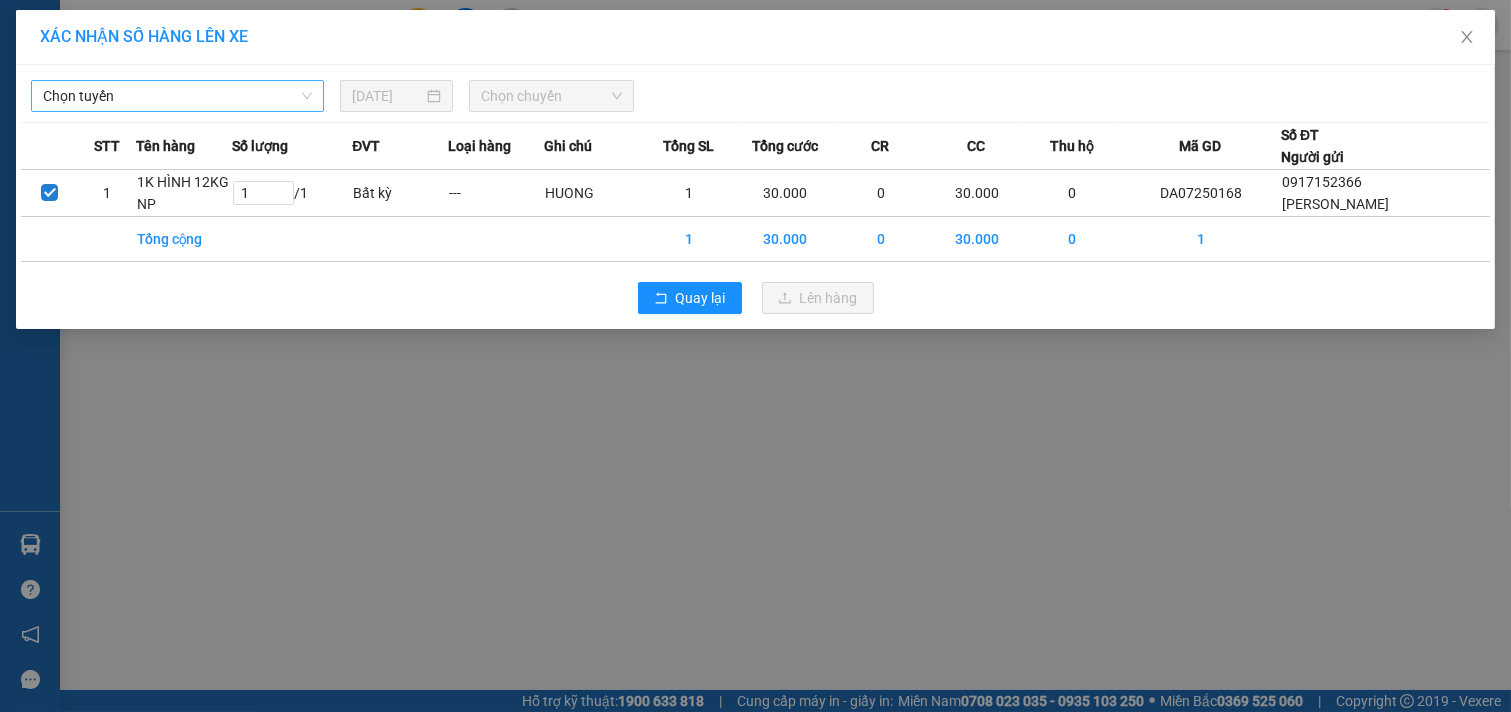 click on "Chọn tuyến" at bounding box center [177, 96] 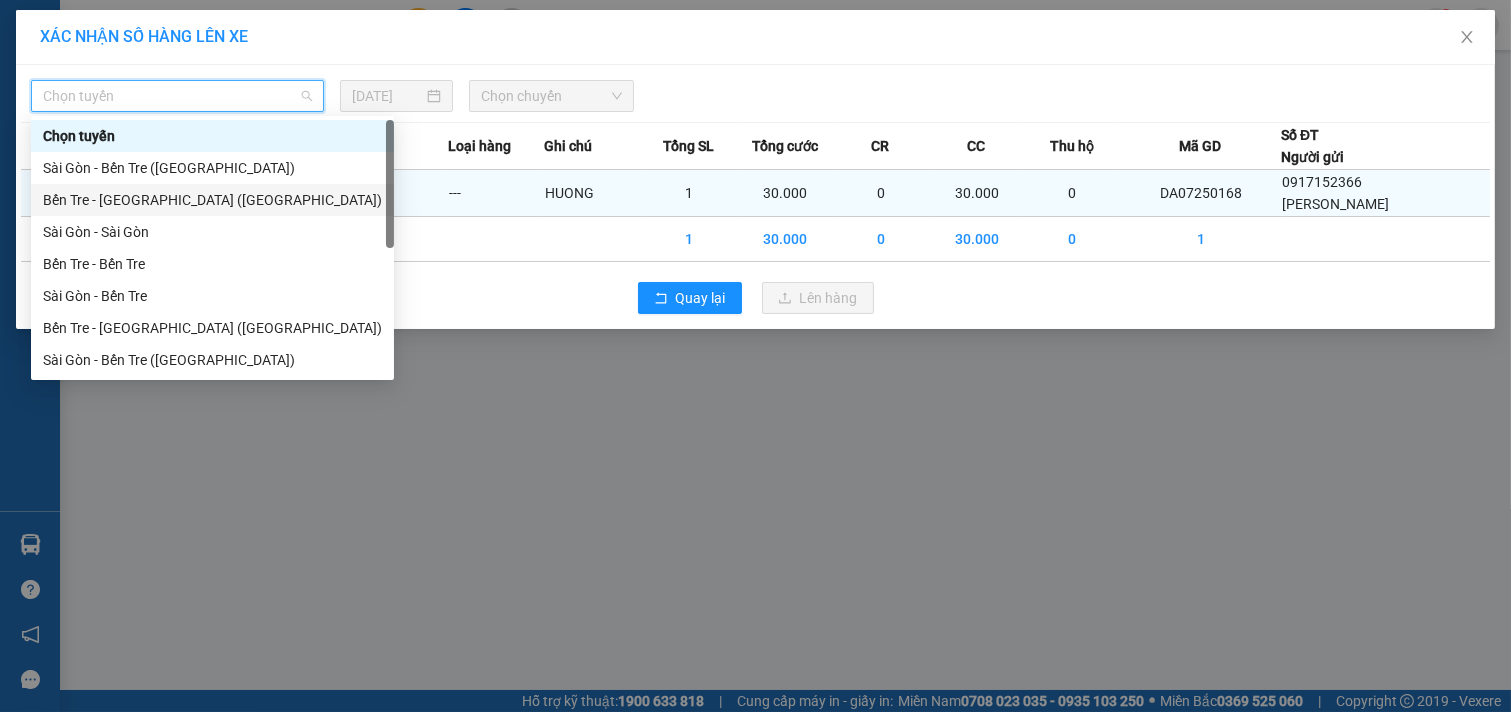 click on "Bến Tre - [GEOGRAPHIC_DATA] ([GEOGRAPHIC_DATA])" at bounding box center [212, 200] 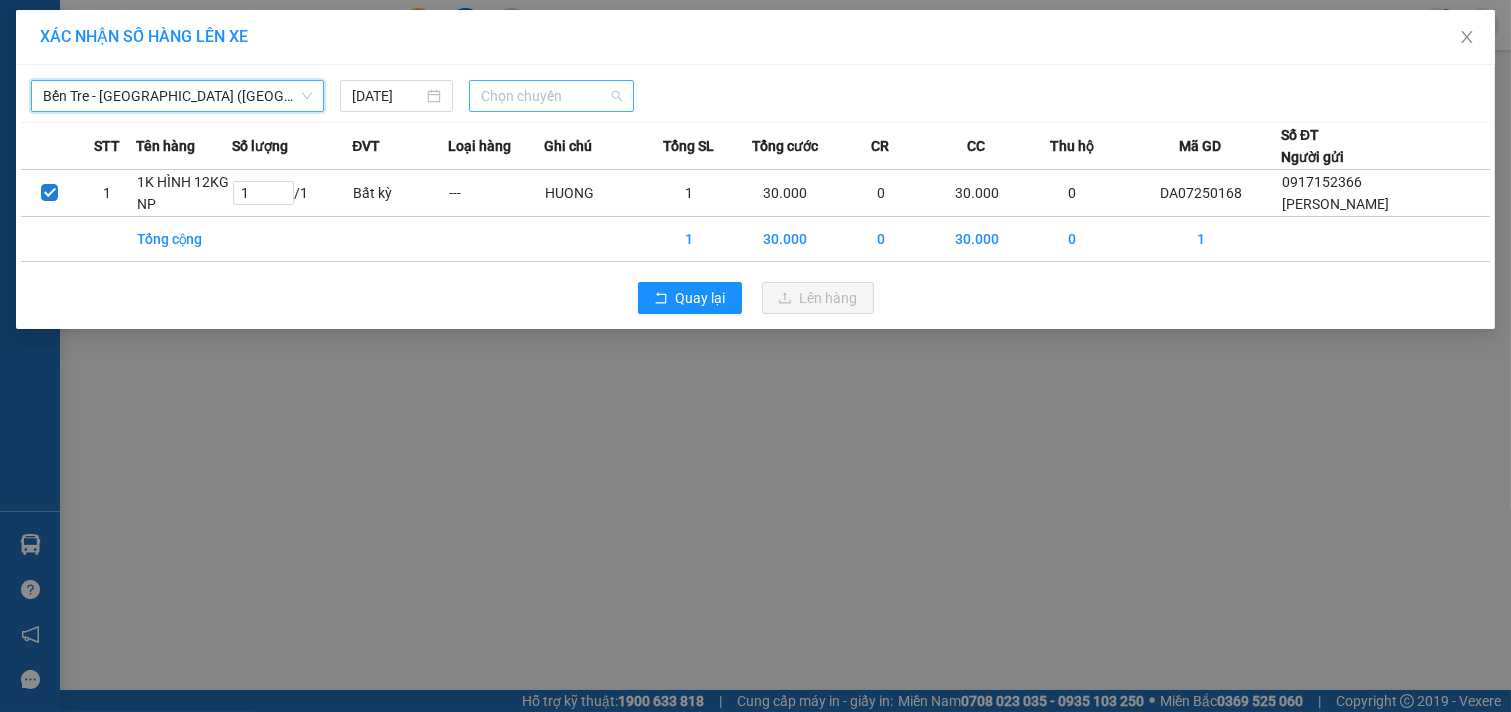 click on "Chọn chuyến" at bounding box center [551, 96] 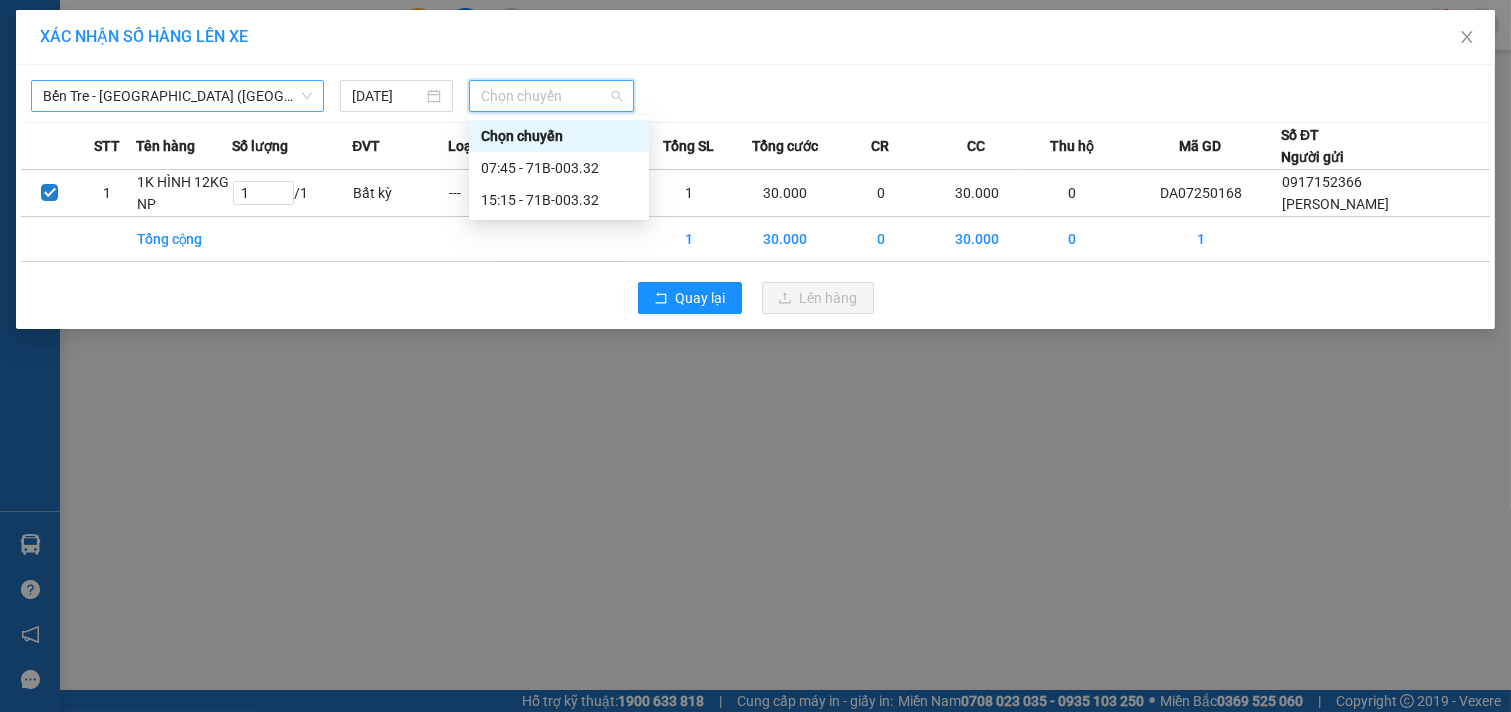 click on "Bến Tre - [GEOGRAPHIC_DATA] ([GEOGRAPHIC_DATA])" at bounding box center [177, 96] 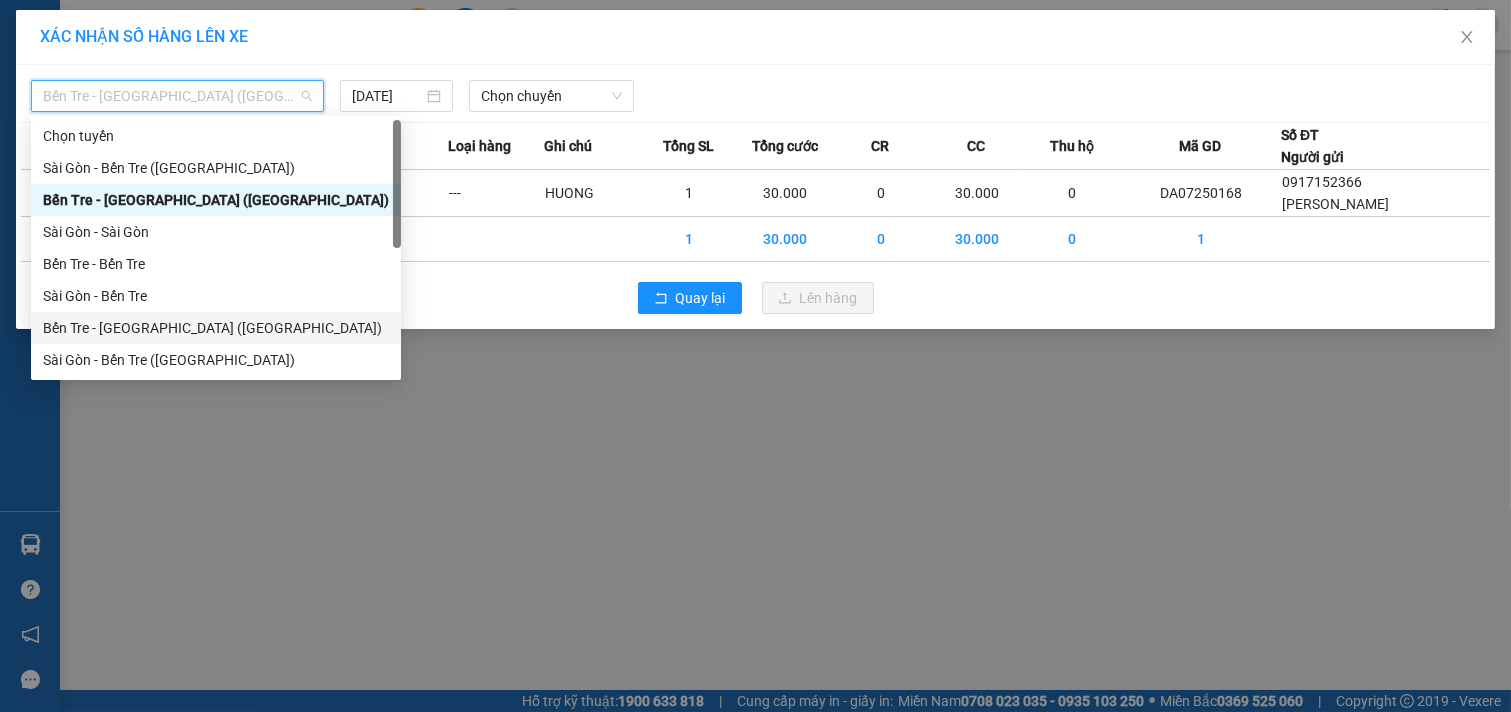click on "Bến Tre - [GEOGRAPHIC_DATA] ([GEOGRAPHIC_DATA])" at bounding box center (216, 328) 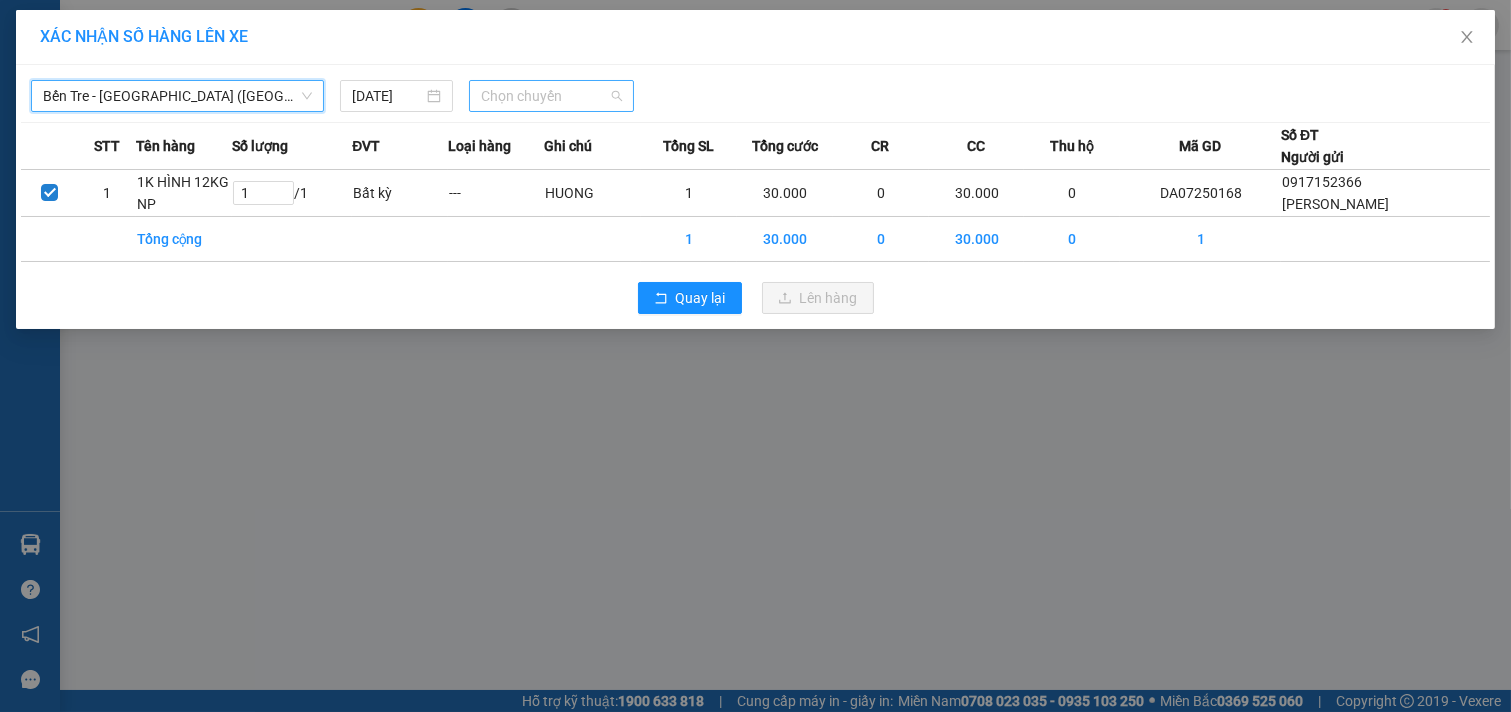 click on "Chọn chuyến" at bounding box center (551, 96) 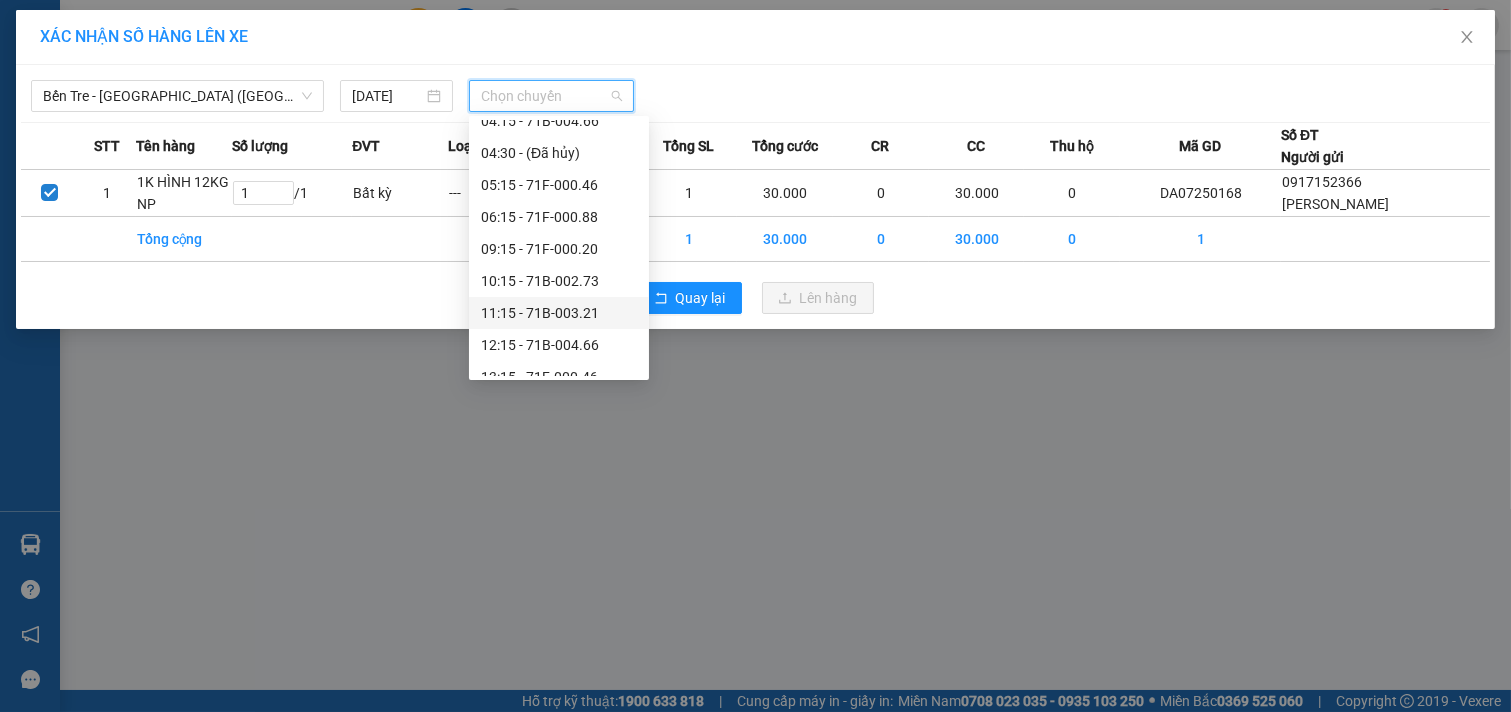 scroll, scrollTop: 192, scrollLeft: 0, axis: vertical 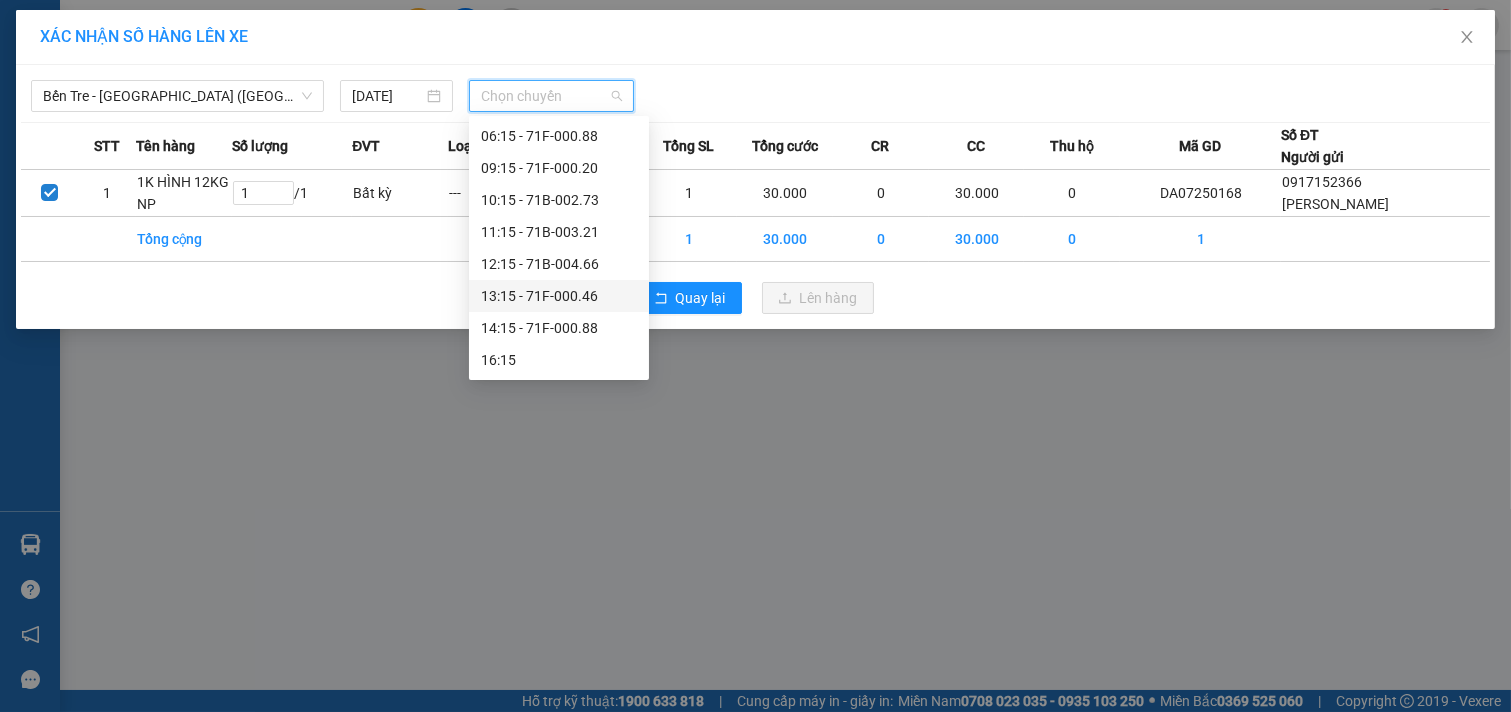 click on "13:15     - 71F-000.46" at bounding box center (559, 296) 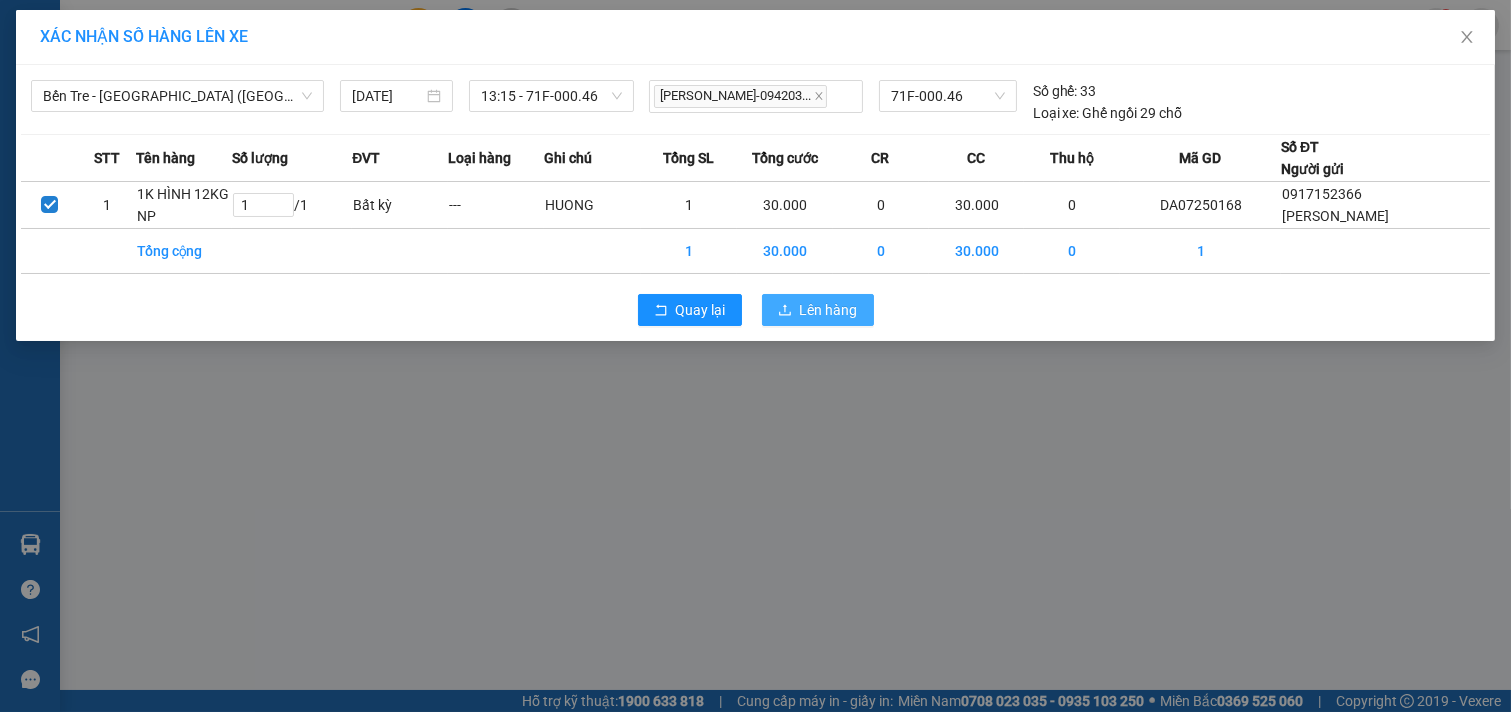 click on "Lên hàng" at bounding box center [829, 310] 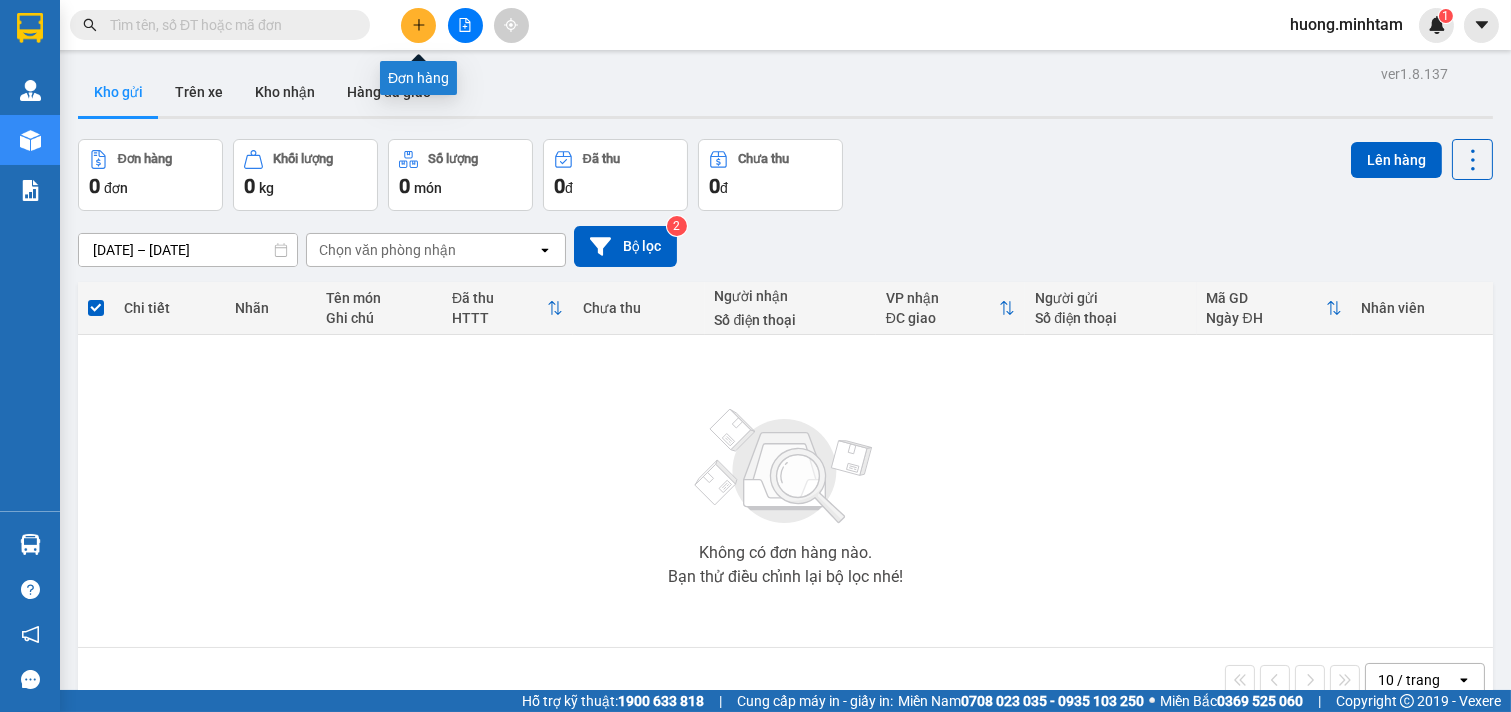 click 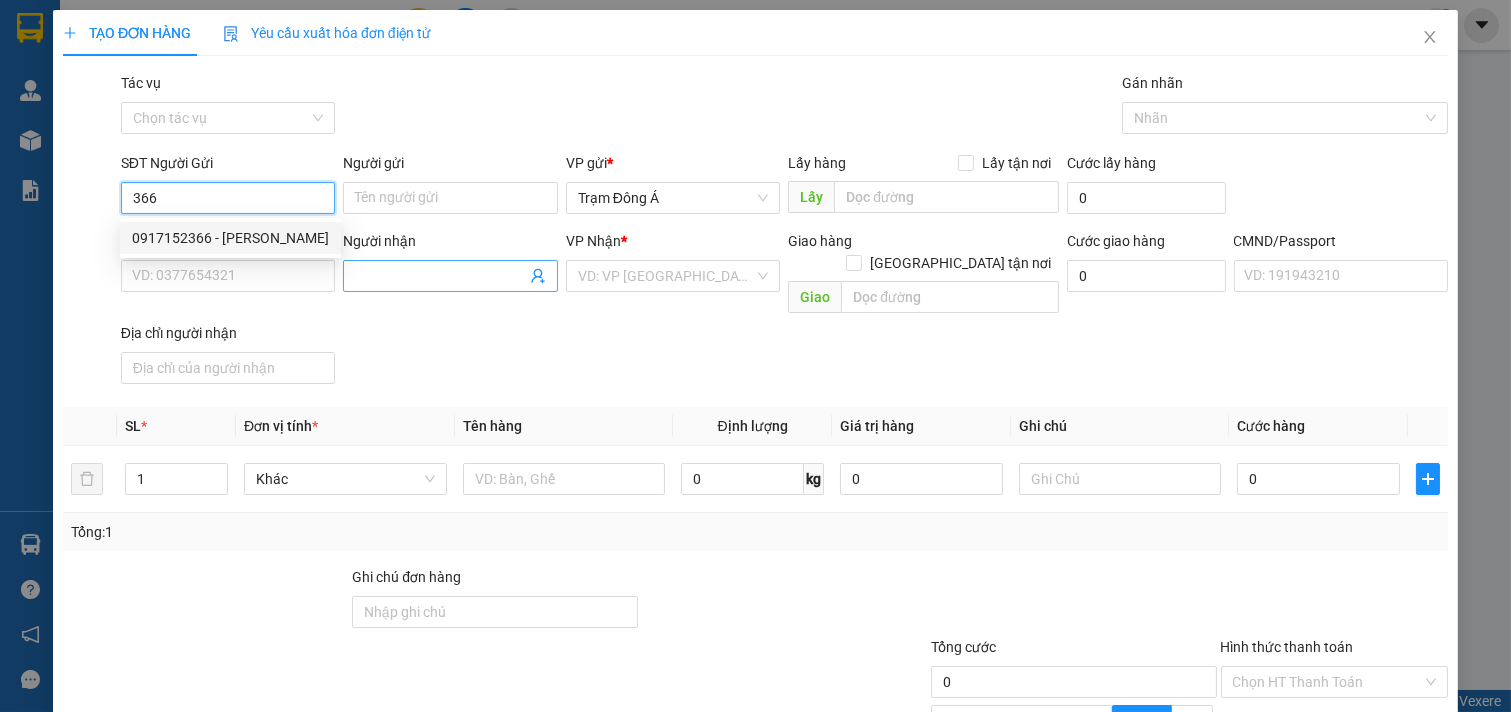 drag, startPoint x: 165, startPoint y: 232, endPoint x: 408, endPoint y: 290, distance: 249.82594 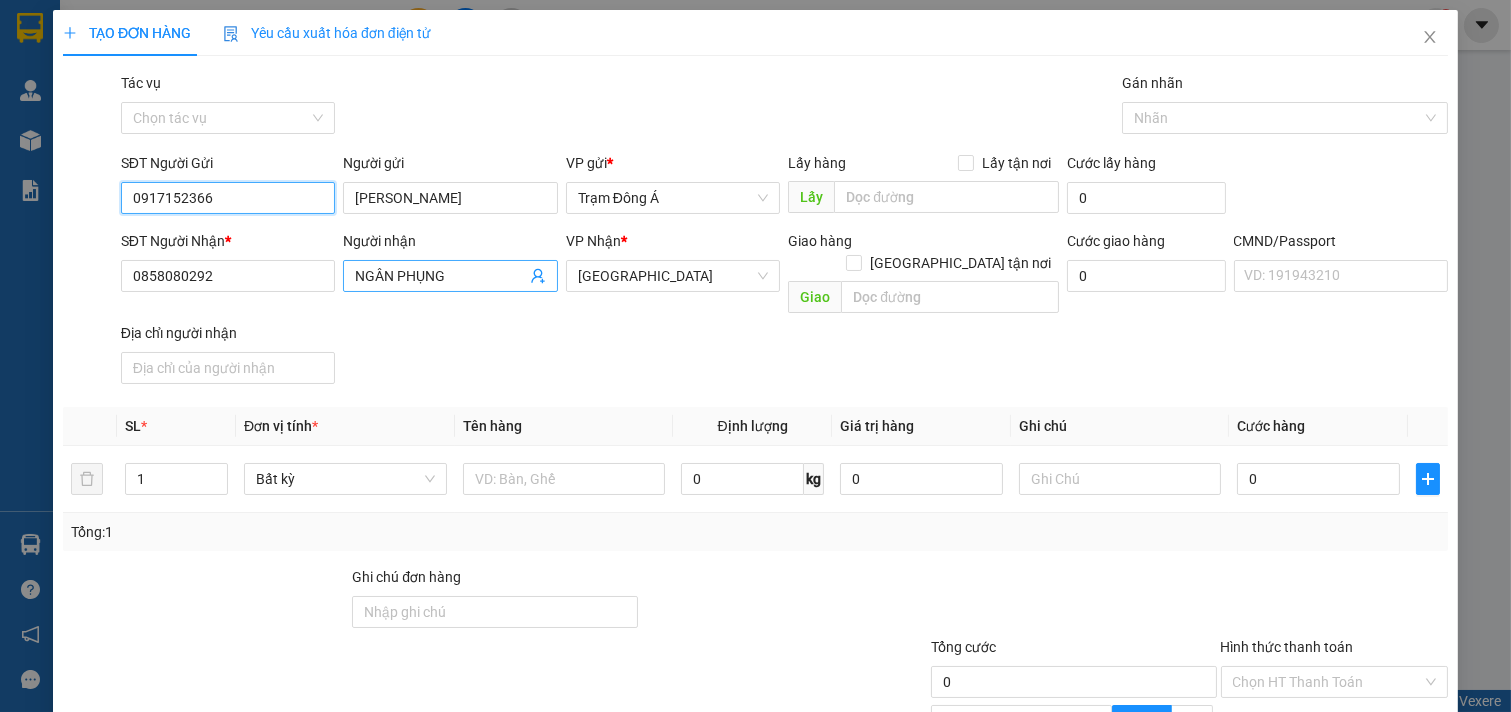 type on "0917152366" 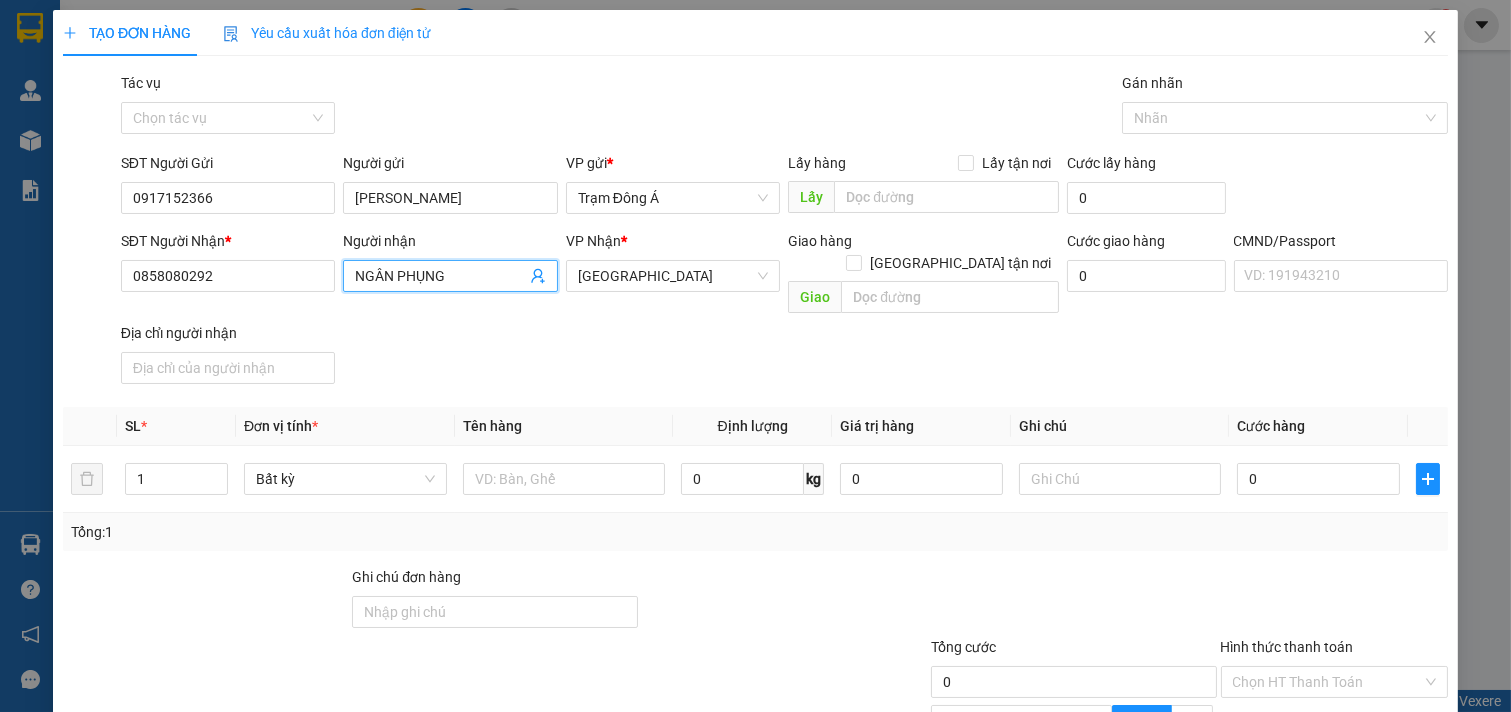 click 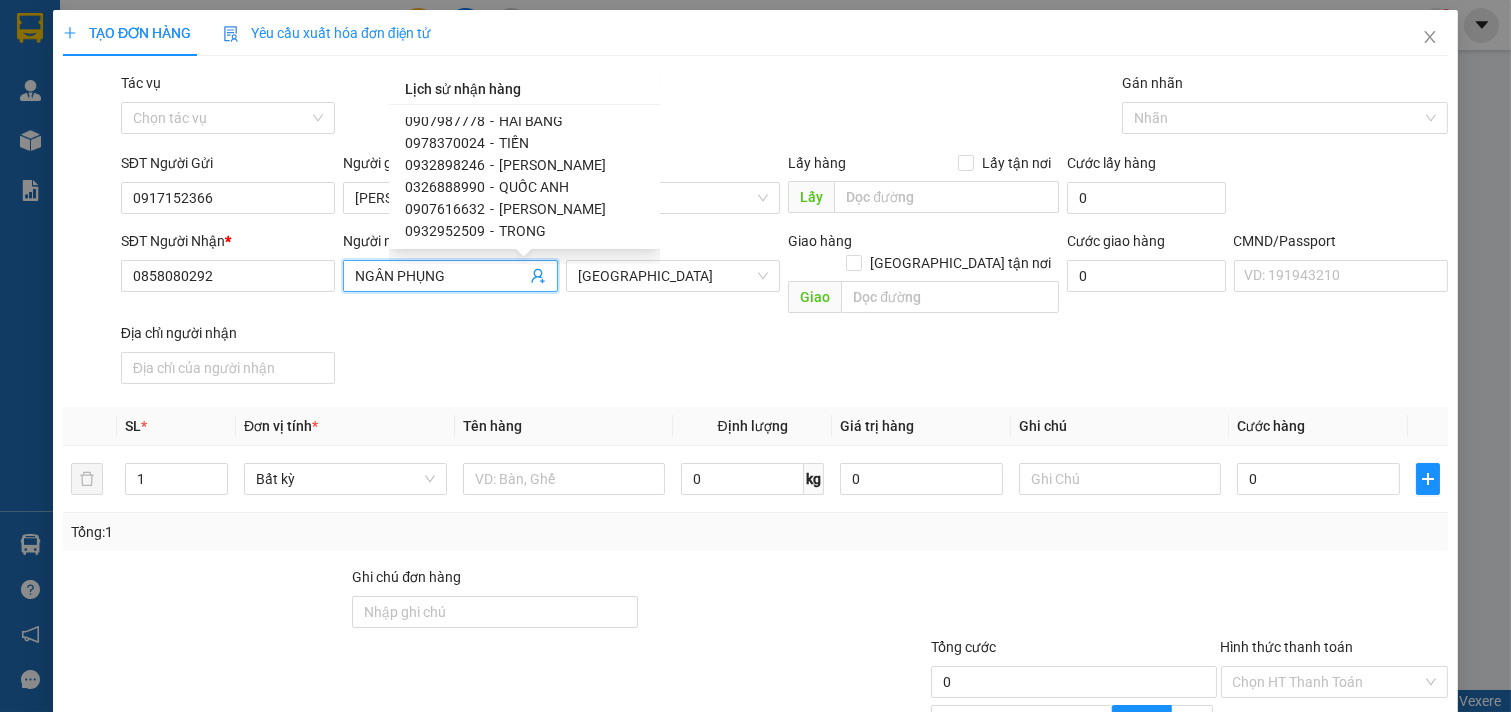 scroll, scrollTop: 1000, scrollLeft: 0, axis: vertical 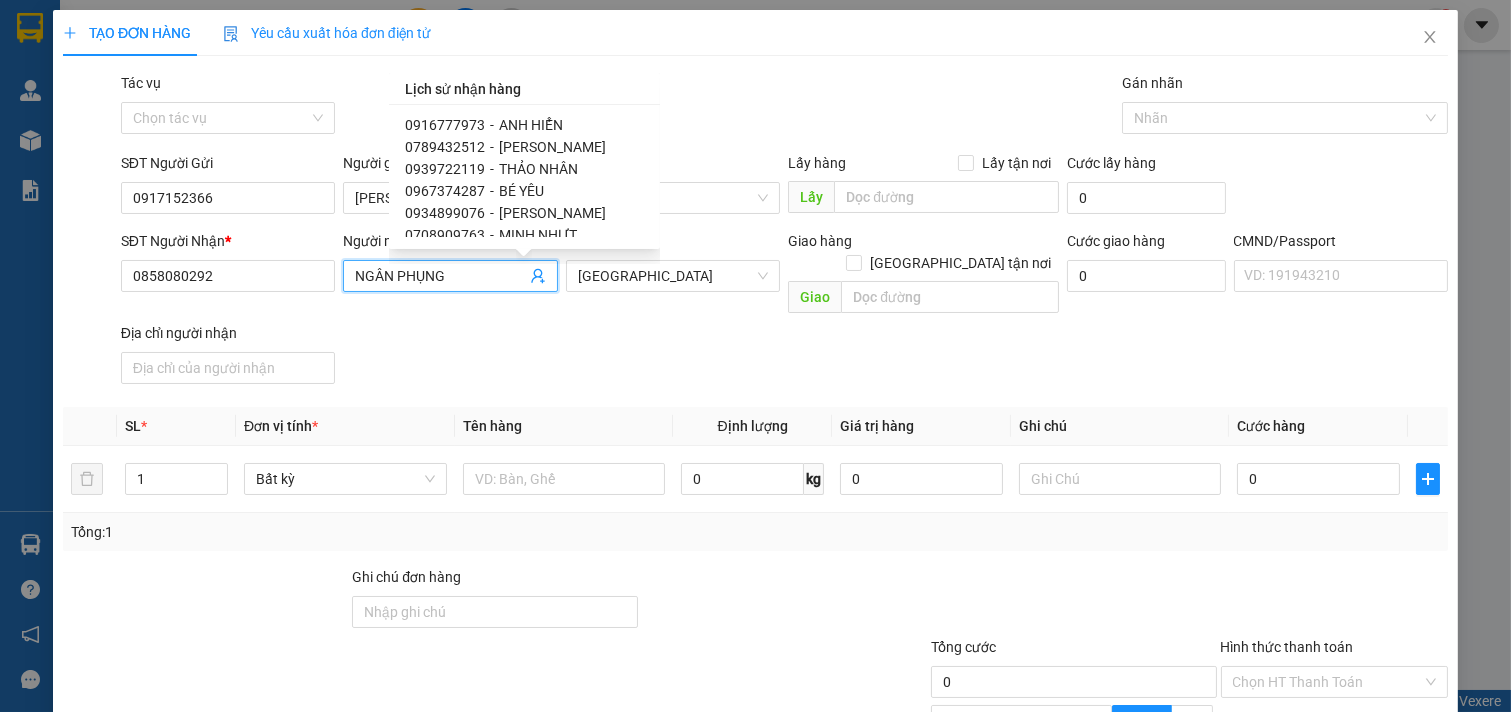 click on "THẢO NHÂN" at bounding box center [538, 169] 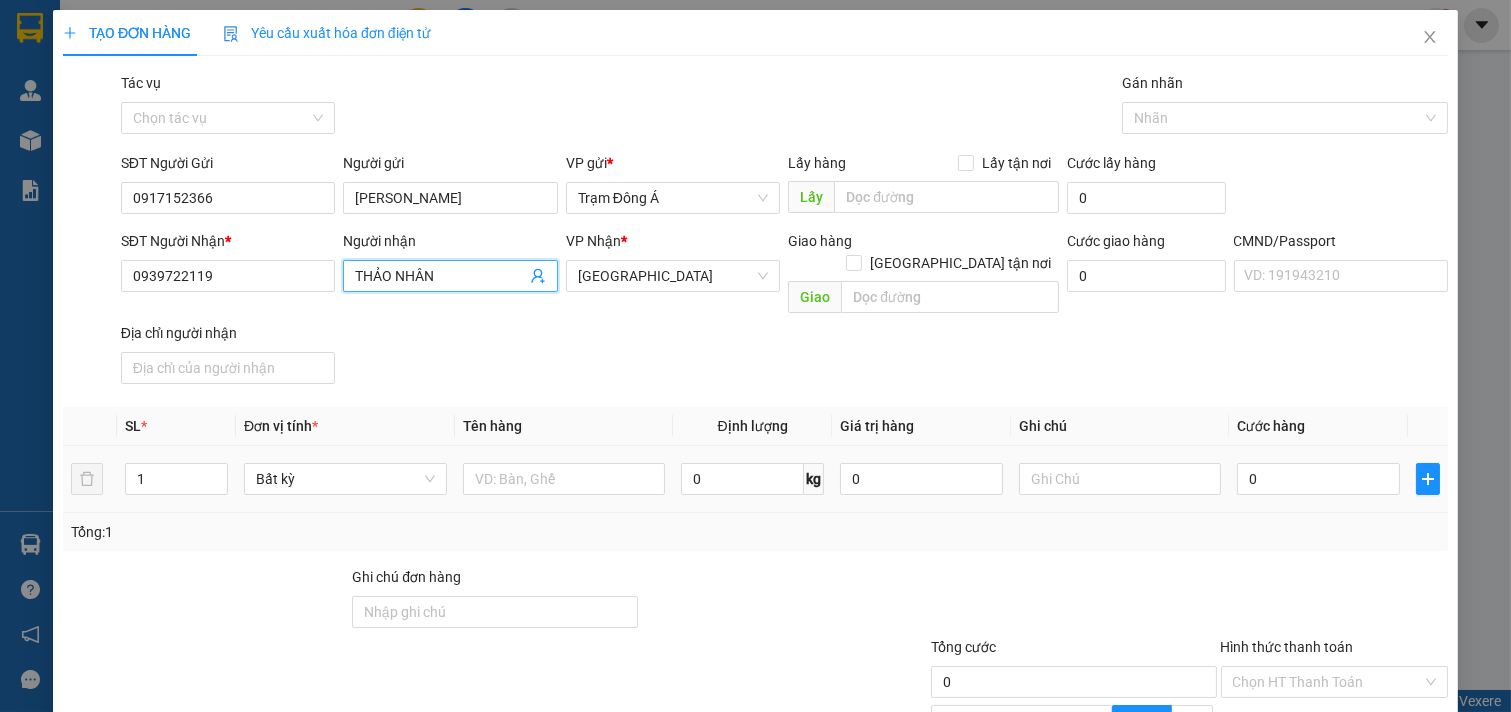 click at bounding box center [564, 479] 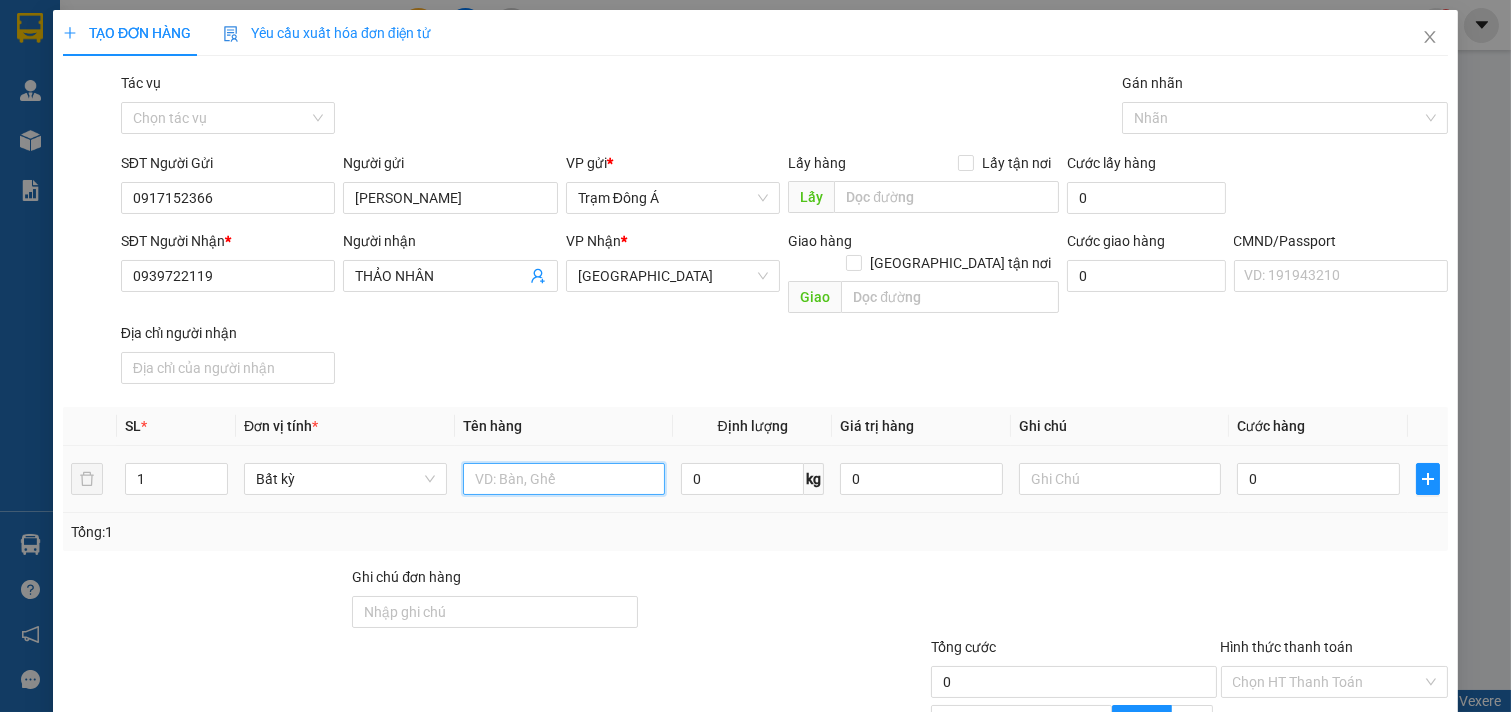 click at bounding box center [564, 479] 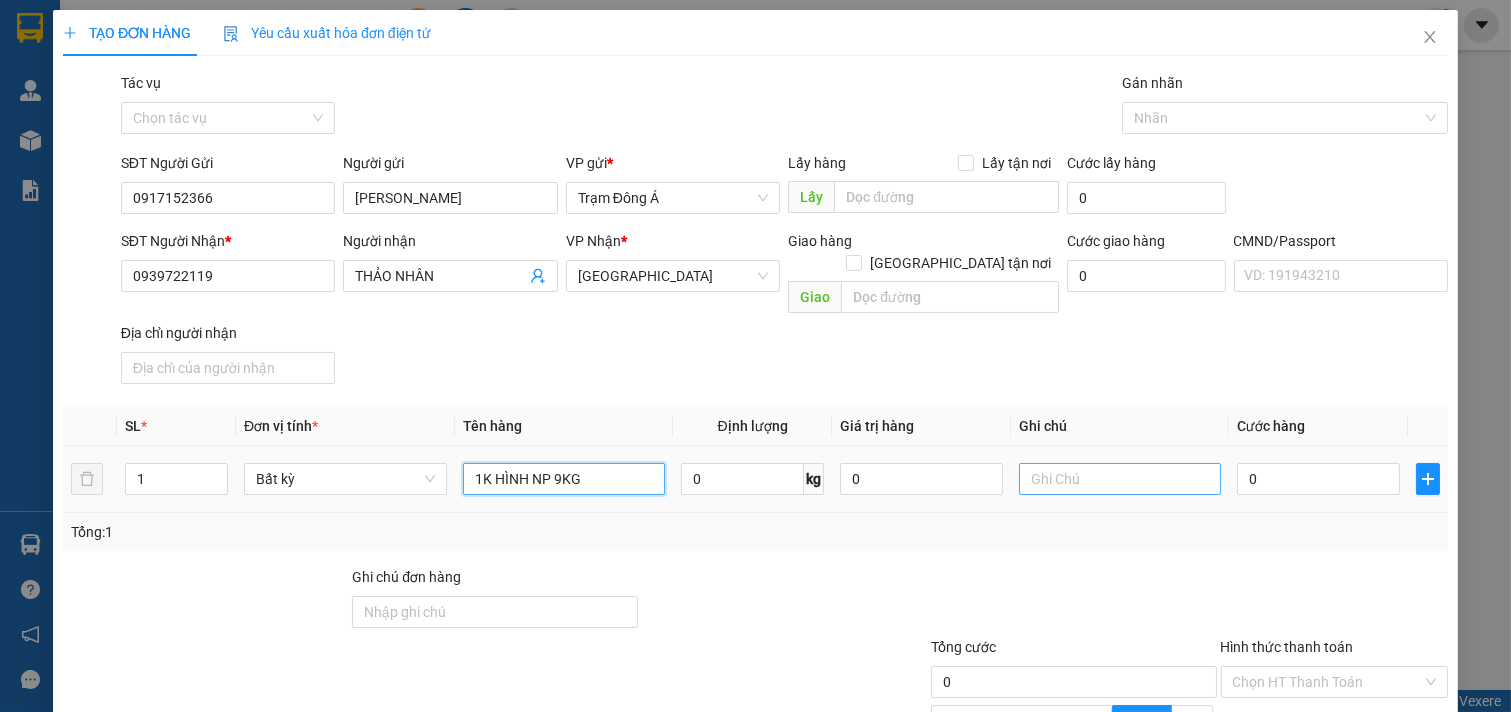 type on "1K HÌNH NP 9KG" 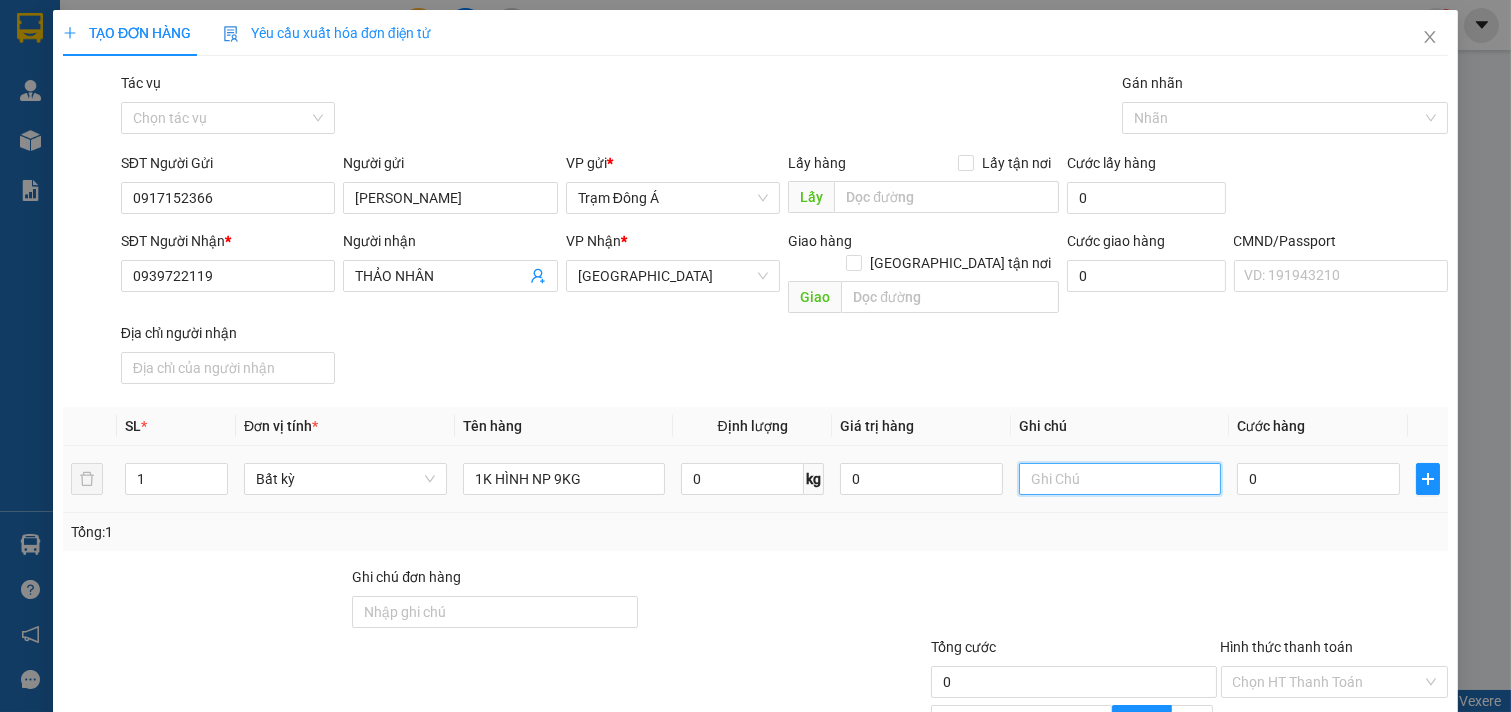 click at bounding box center [1120, 479] 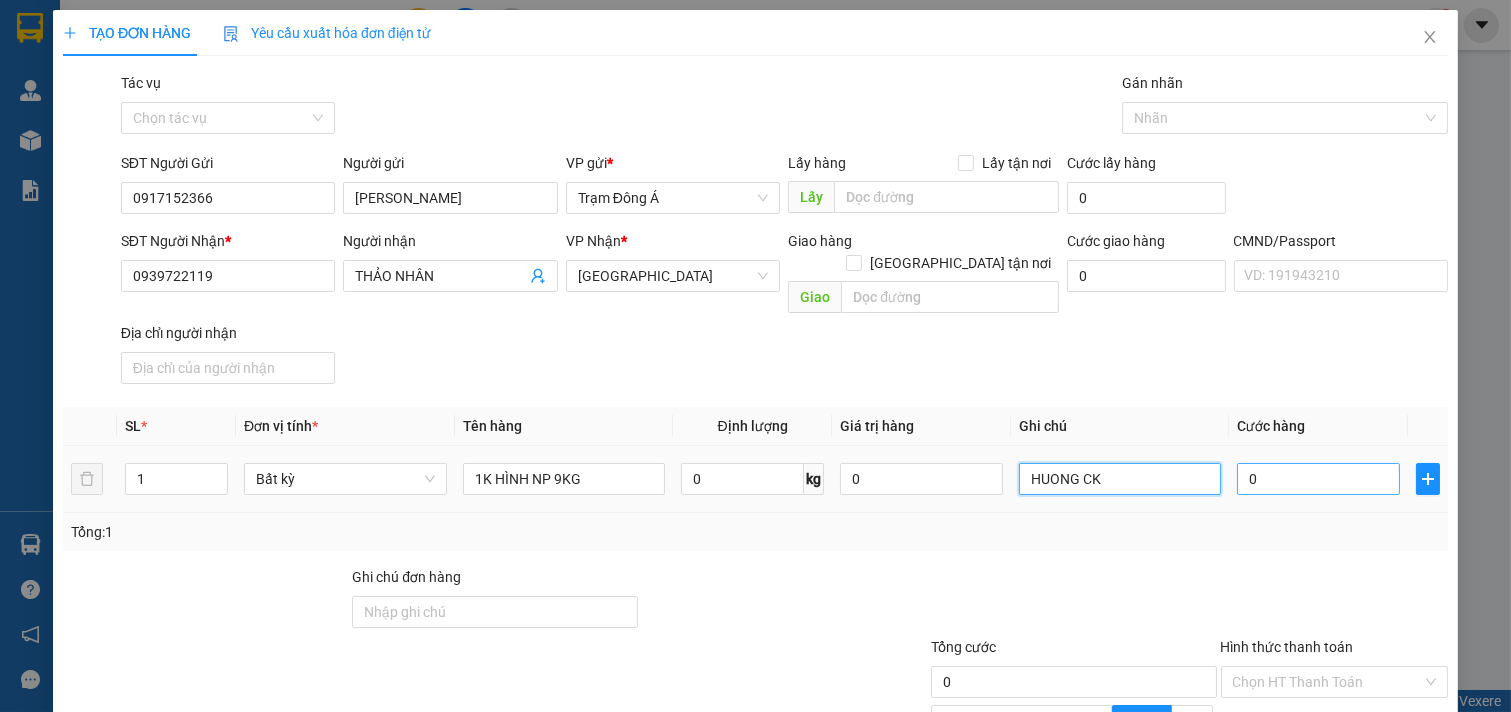 type on "HUONG CK" 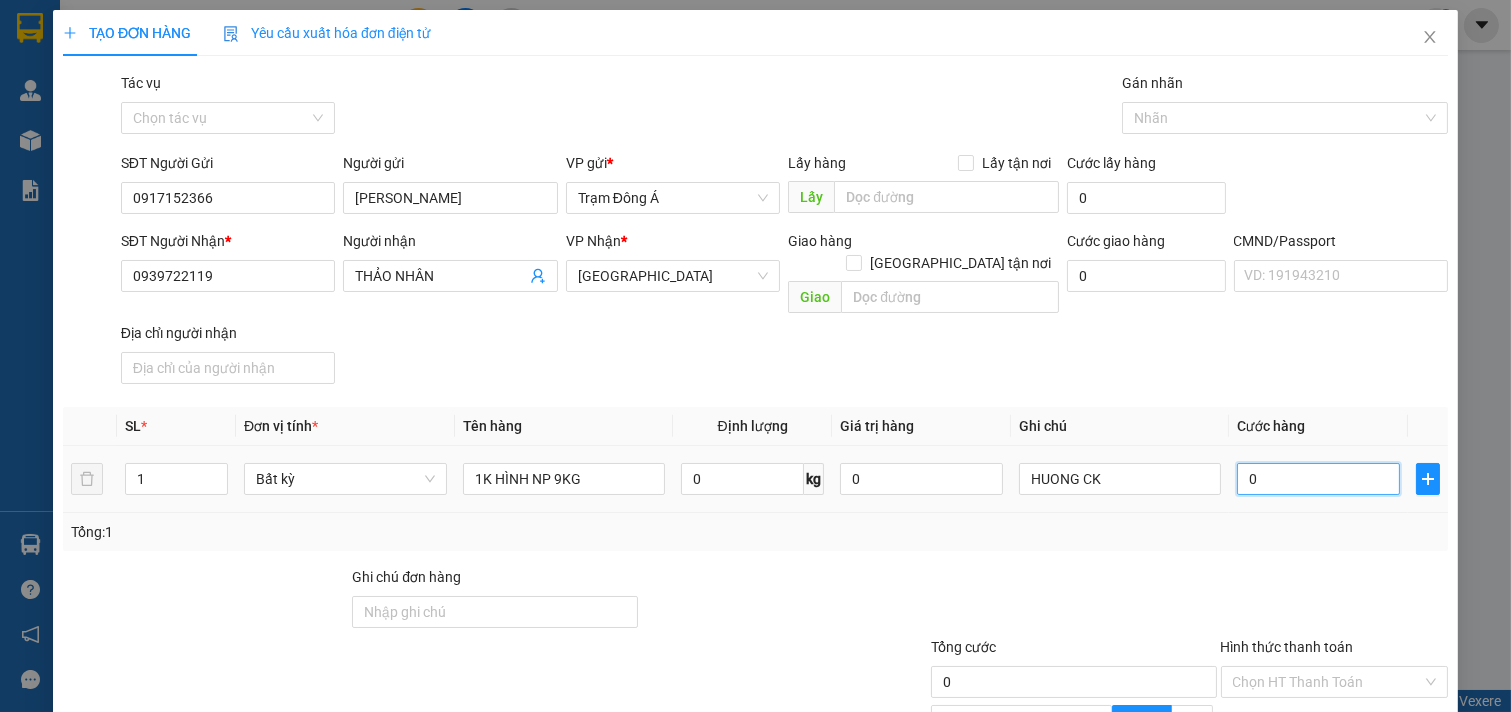 click on "0" at bounding box center [1318, 479] 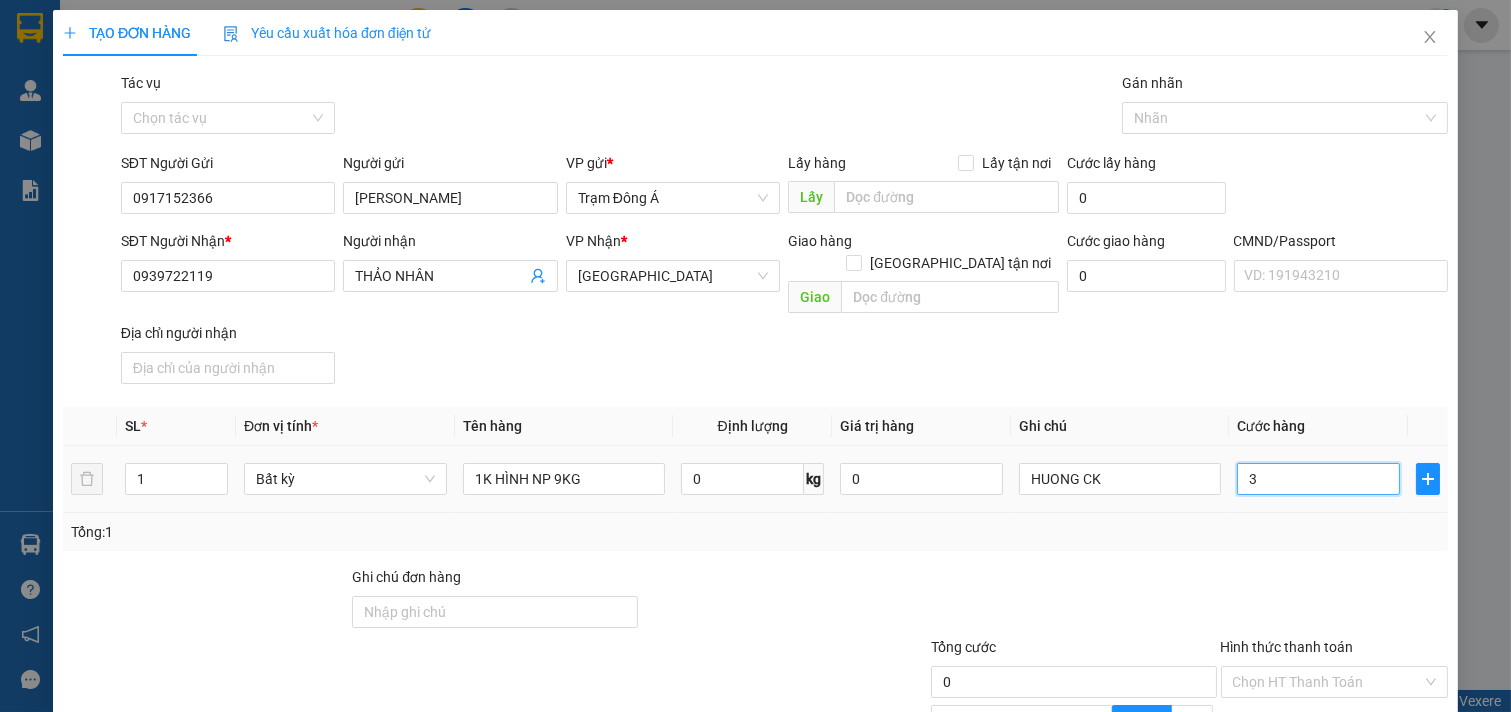 type on "3" 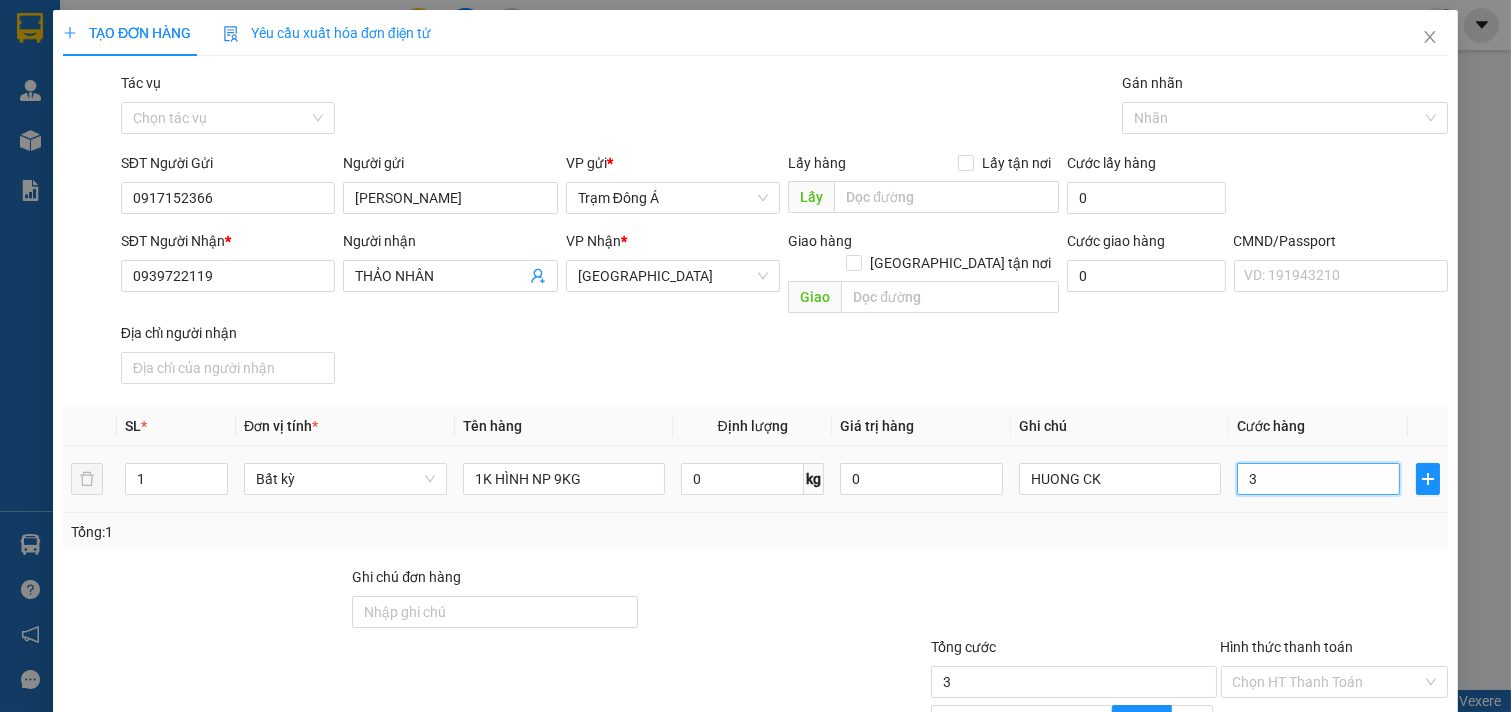 type on "30" 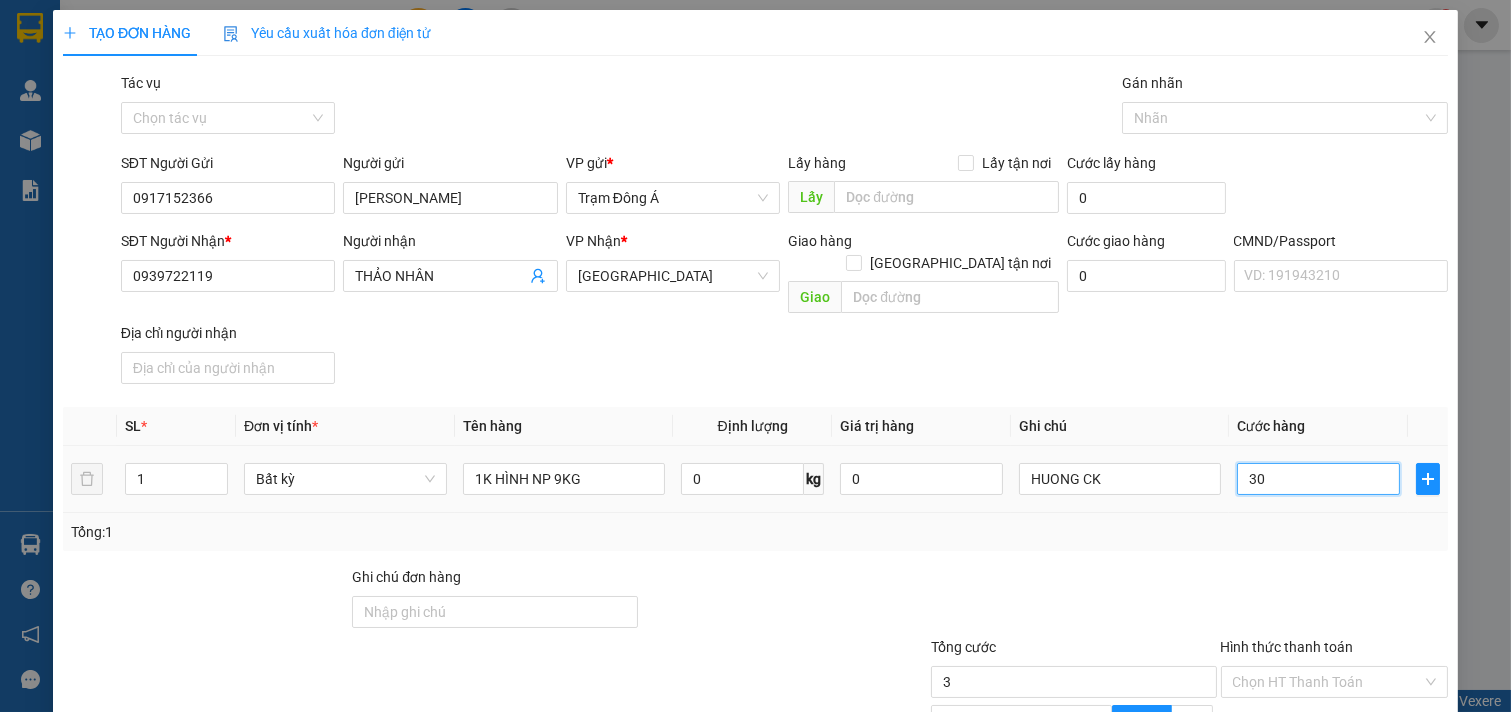 type on "30" 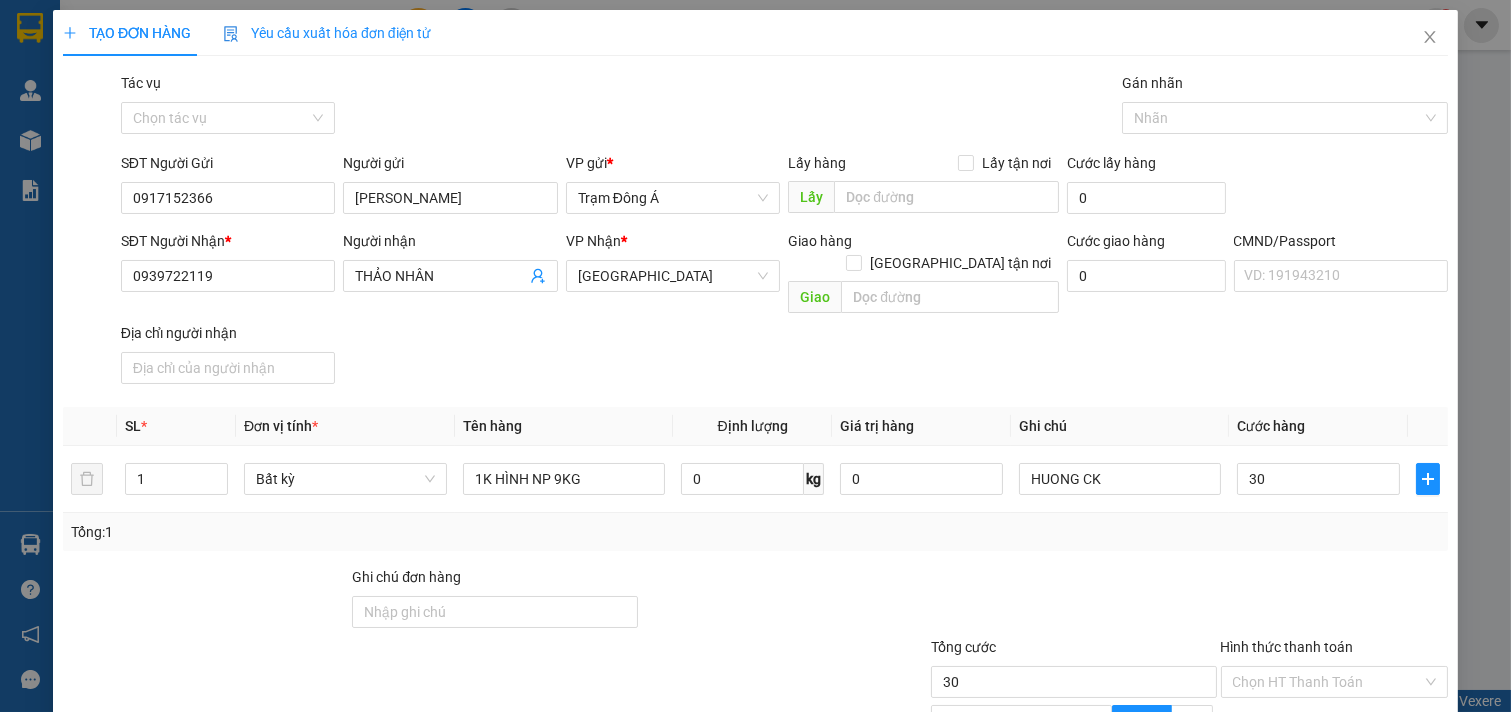 type on "30.000" 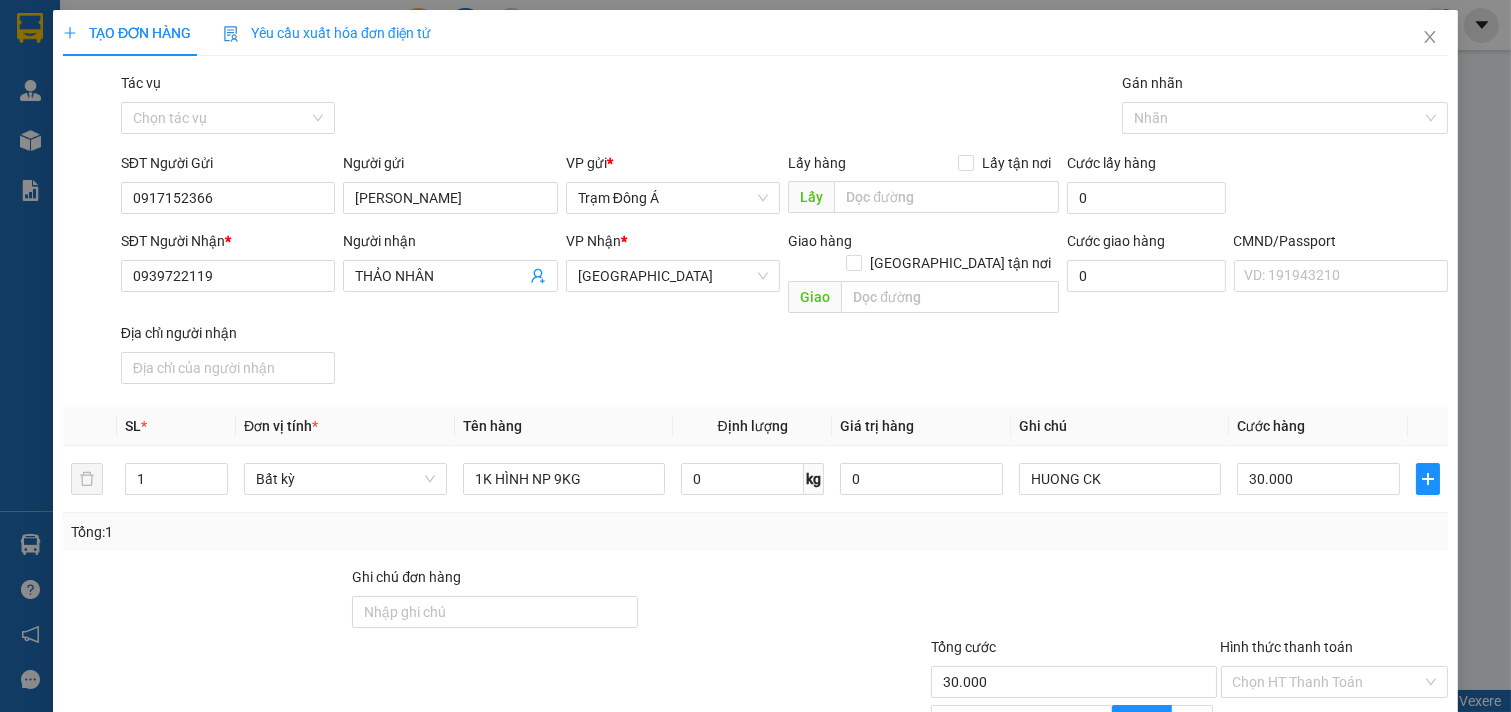 scroll, scrollTop: 200, scrollLeft: 0, axis: vertical 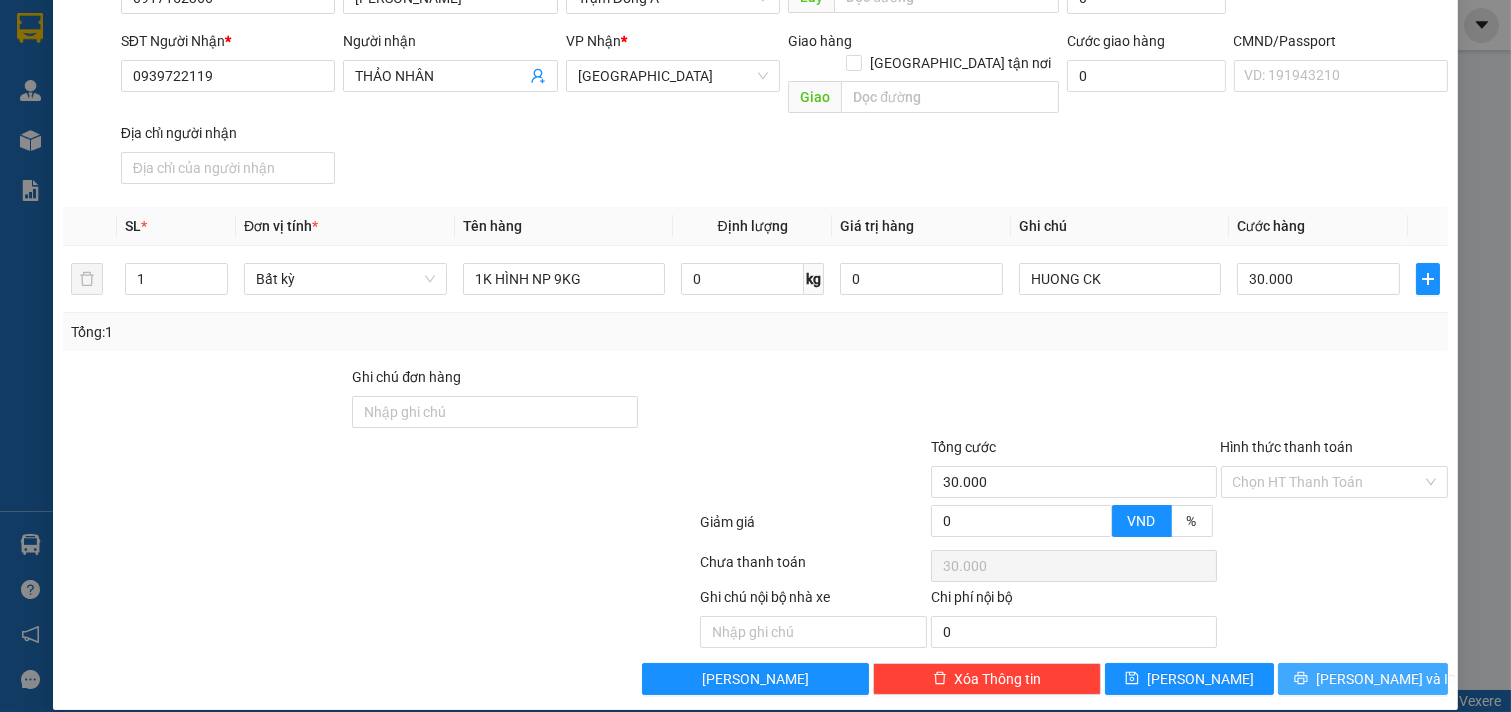 click on "[PERSON_NAME] và In" at bounding box center (1386, 679) 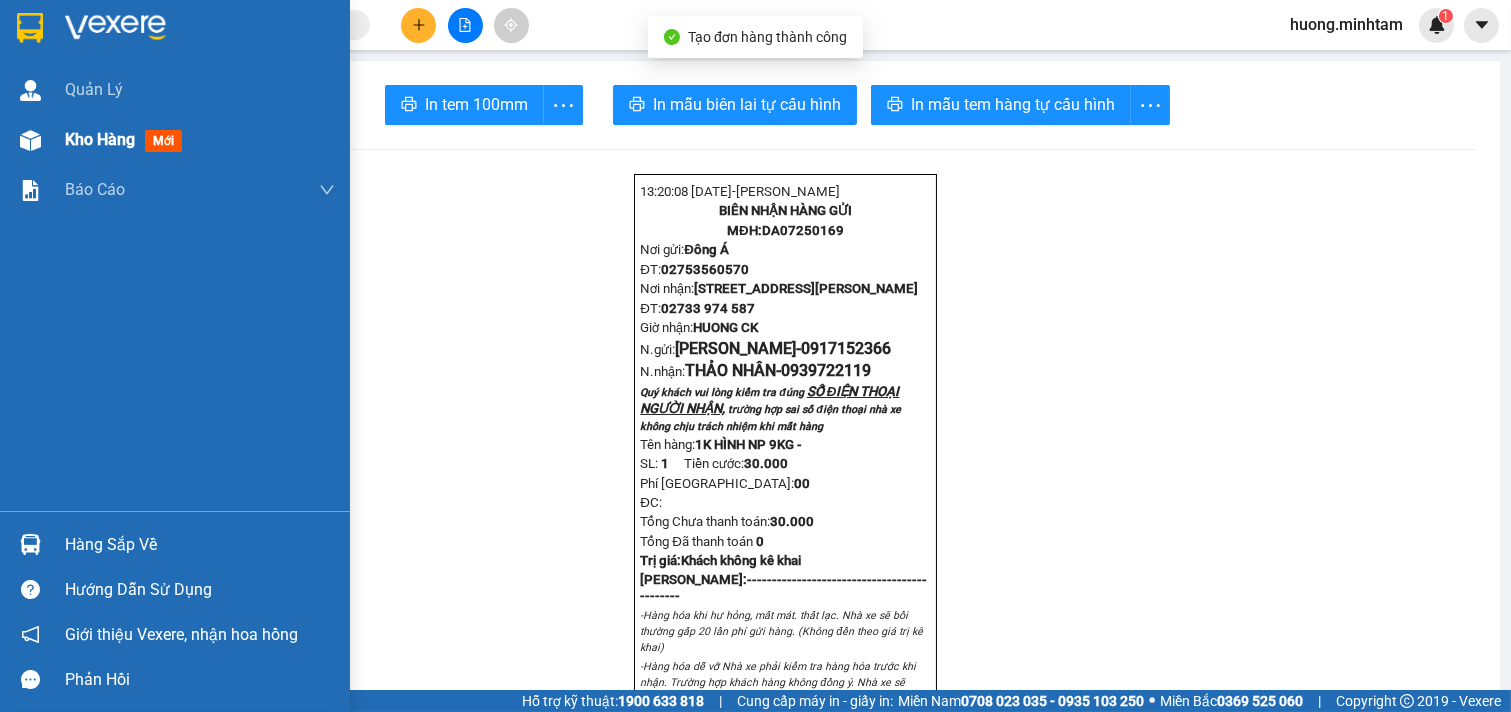 click on "Kho hàng" at bounding box center (100, 139) 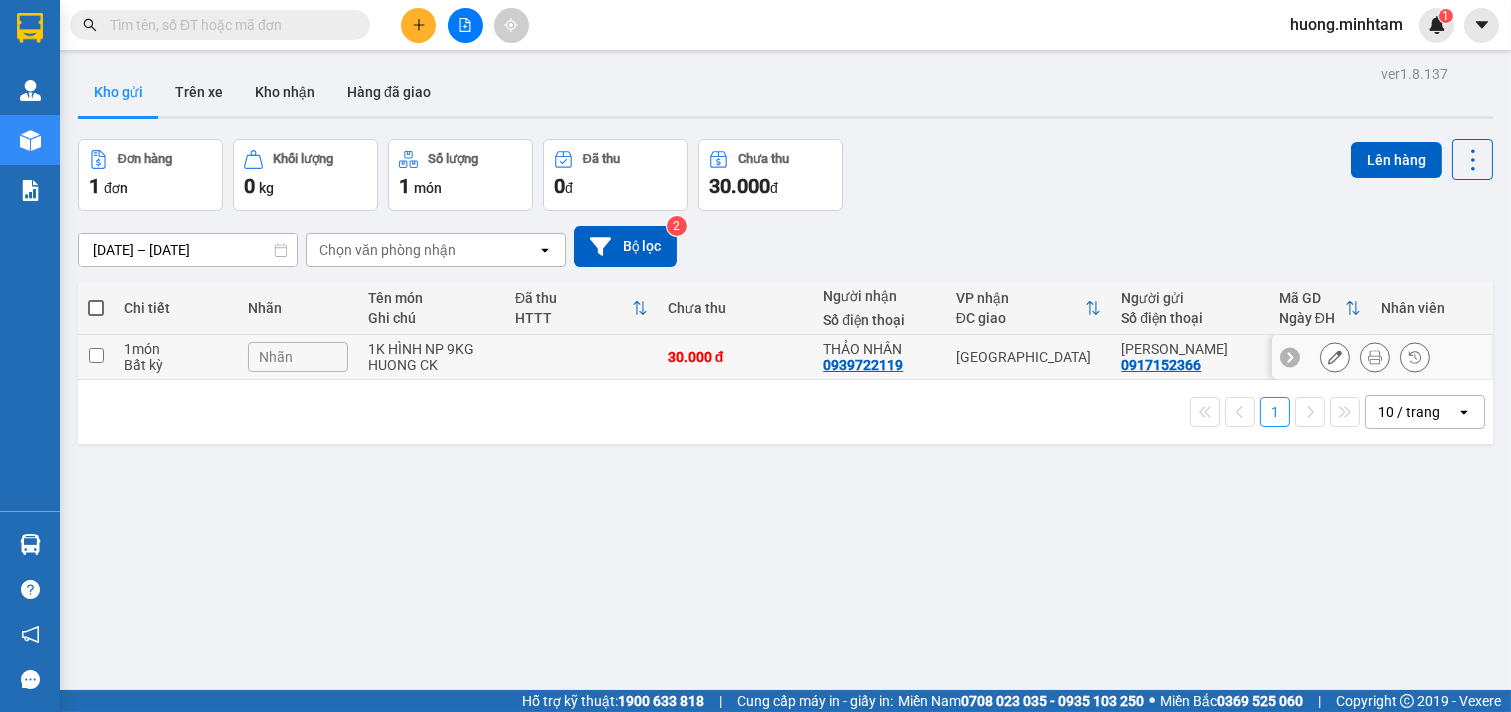 click at bounding box center [96, 355] 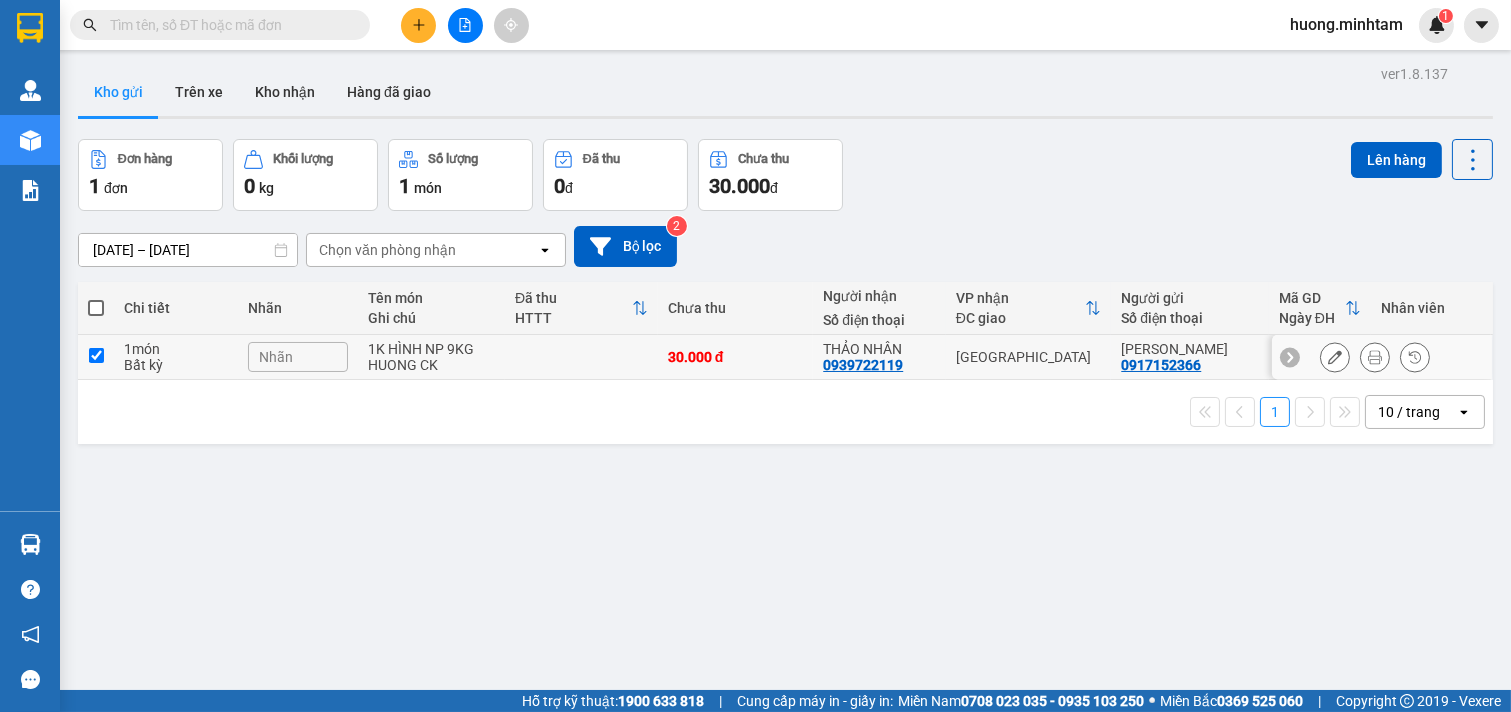 checkbox on "true" 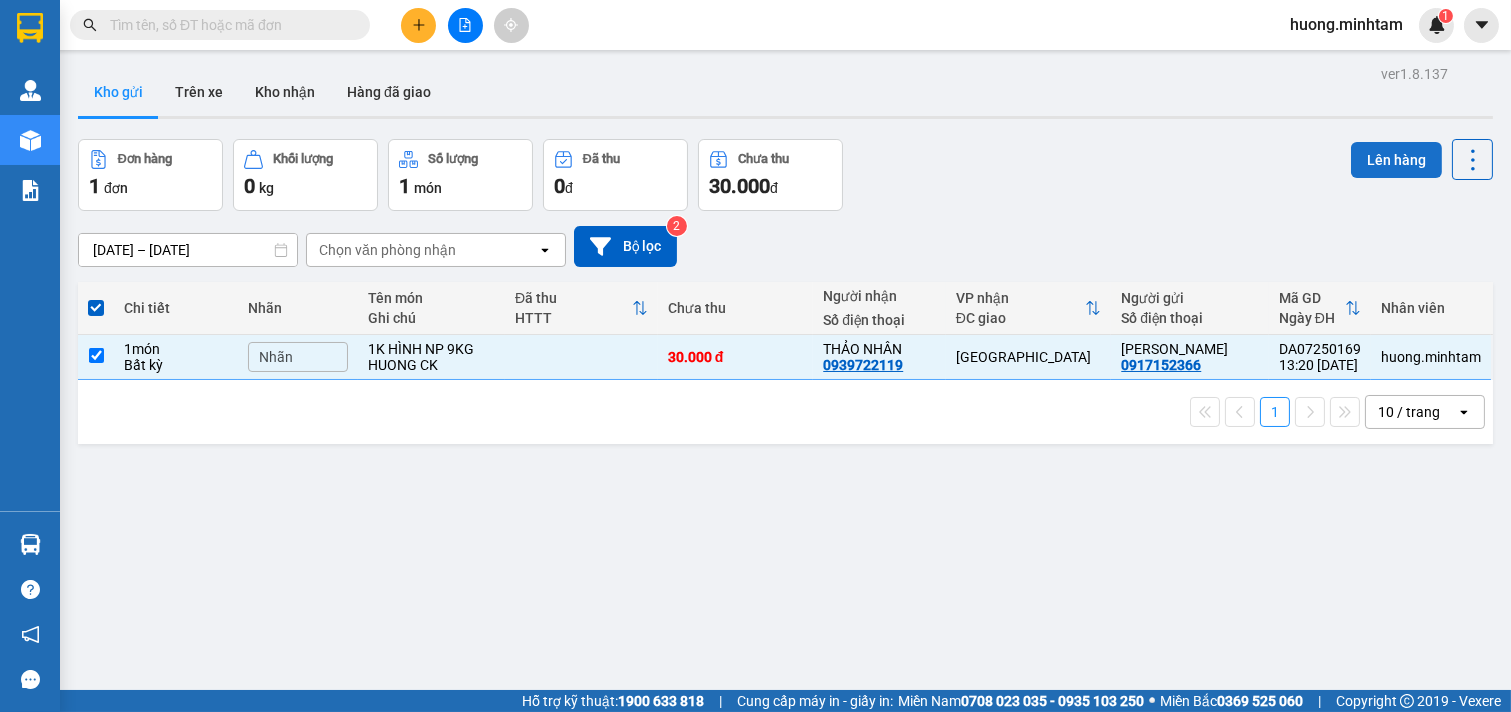 click on "Lên hàng" at bounding box center (1396, 160) 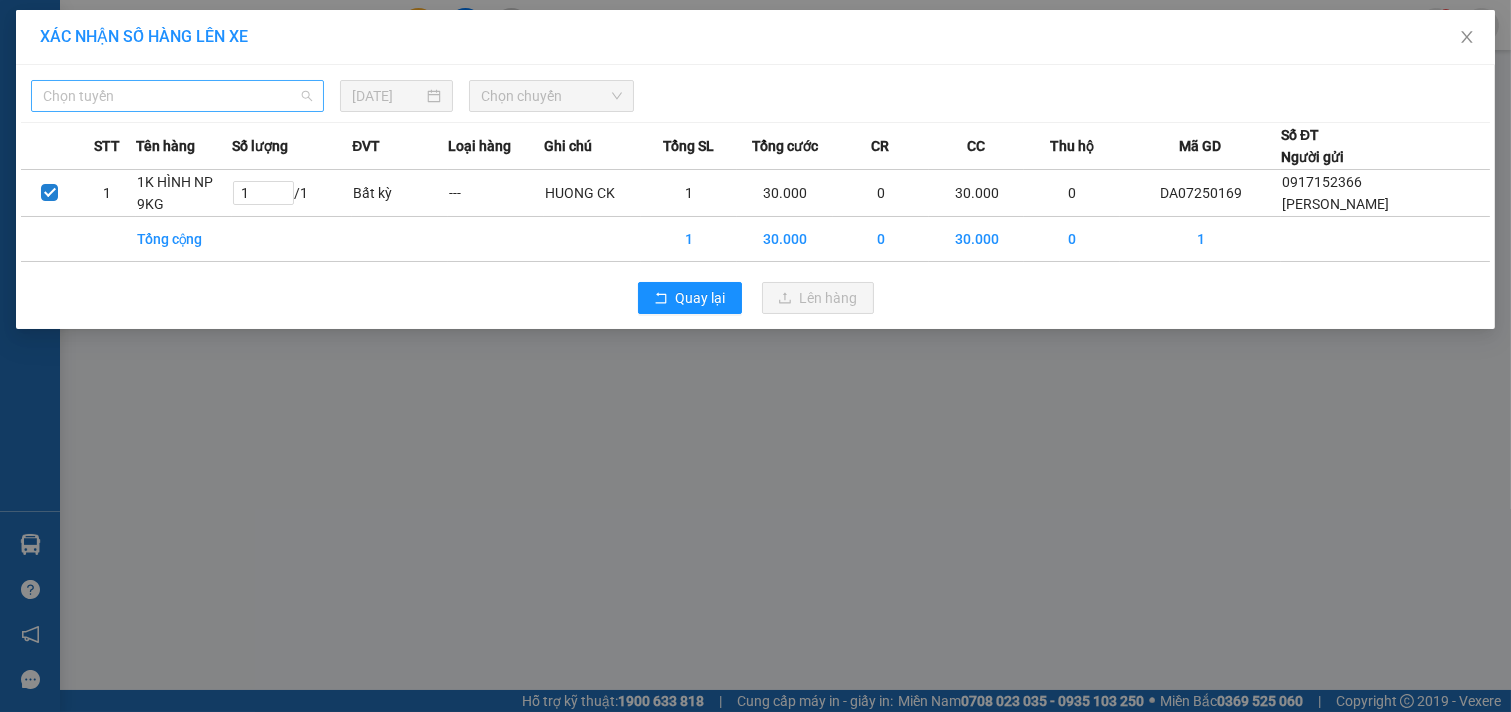 click on "Chọn tuyến" at bounding box center (177, 96) 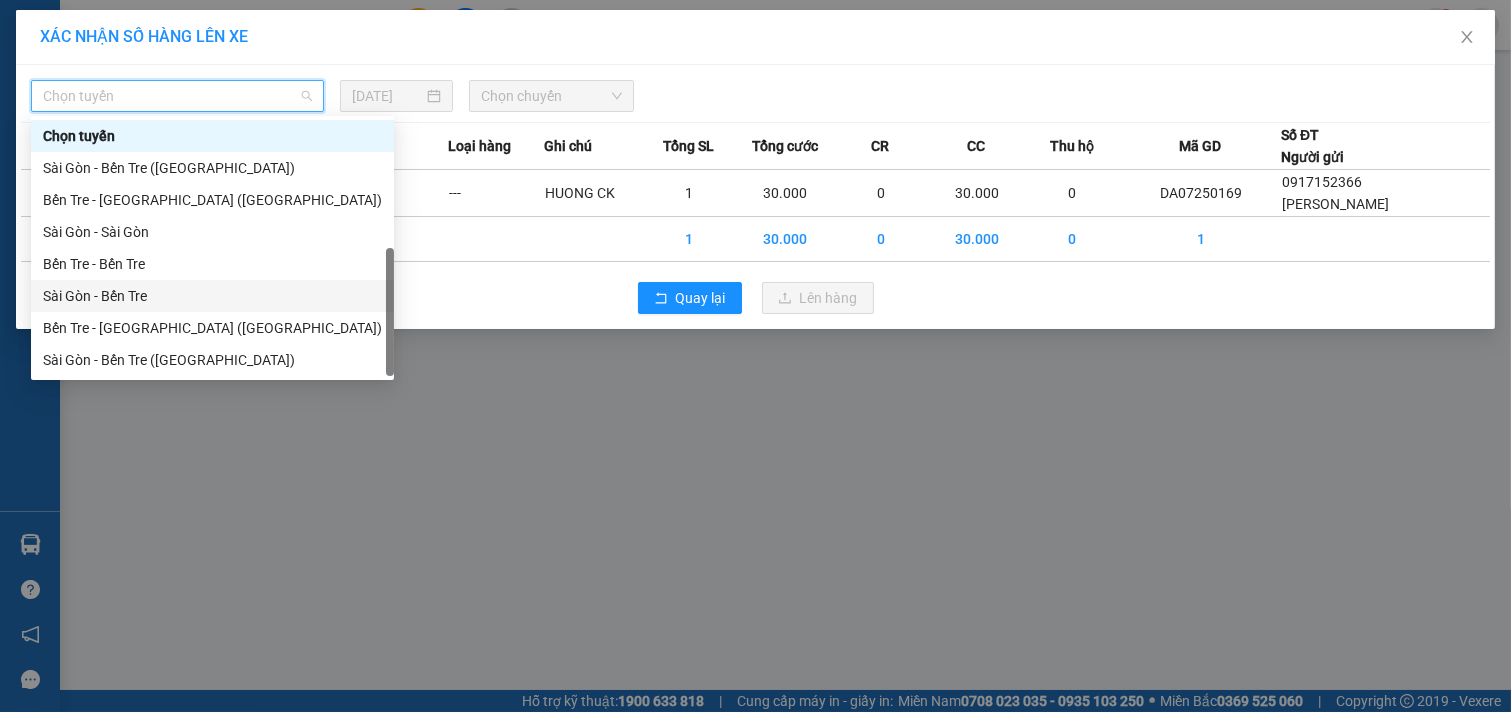 scroll, scrollTop: 32, scrollLeft: 0, axis: vertical 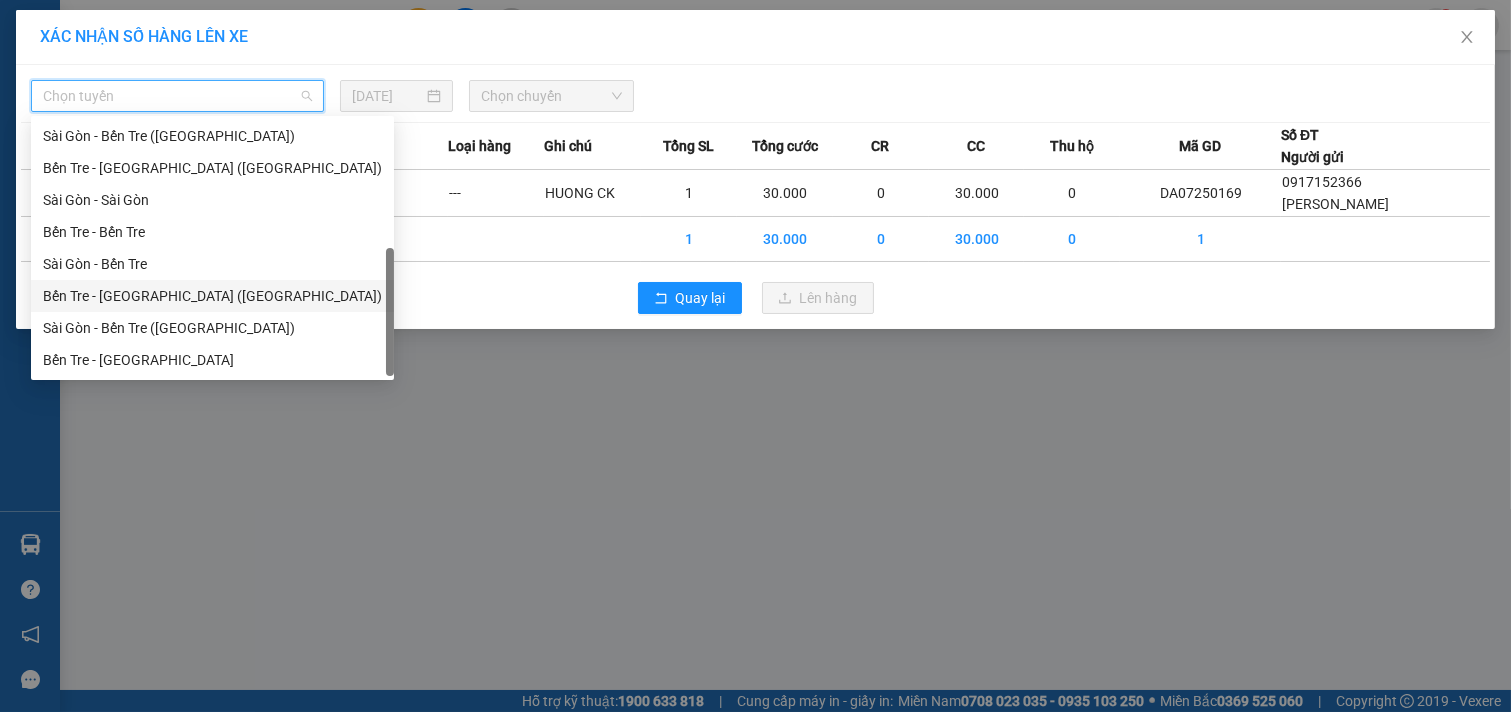 click on "Bến Tre - [GEOGRAPHIC_DATA] ([GEOGRAPHIC_DATA])" at bounding box center (212, 296) 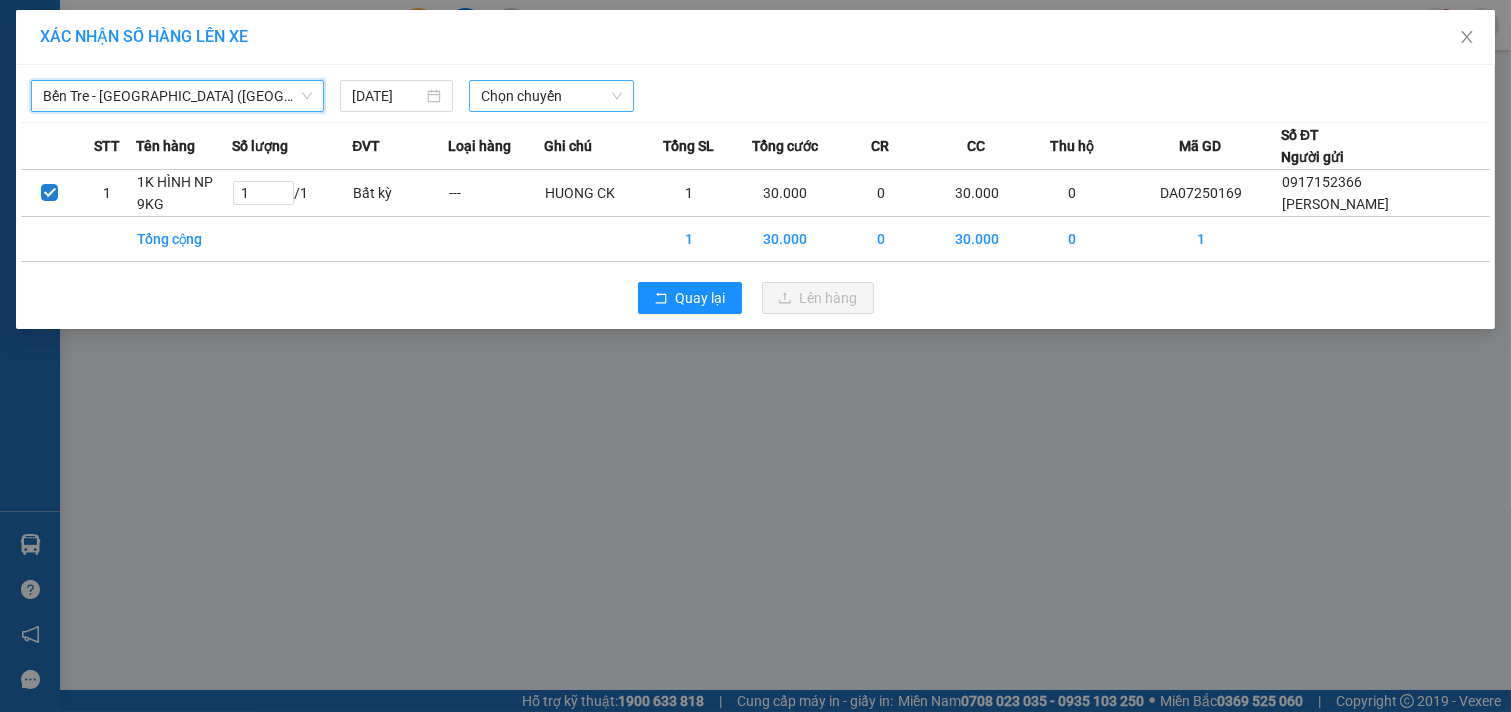 click on "Chọn chuyến" at bounding box center (551, 96) 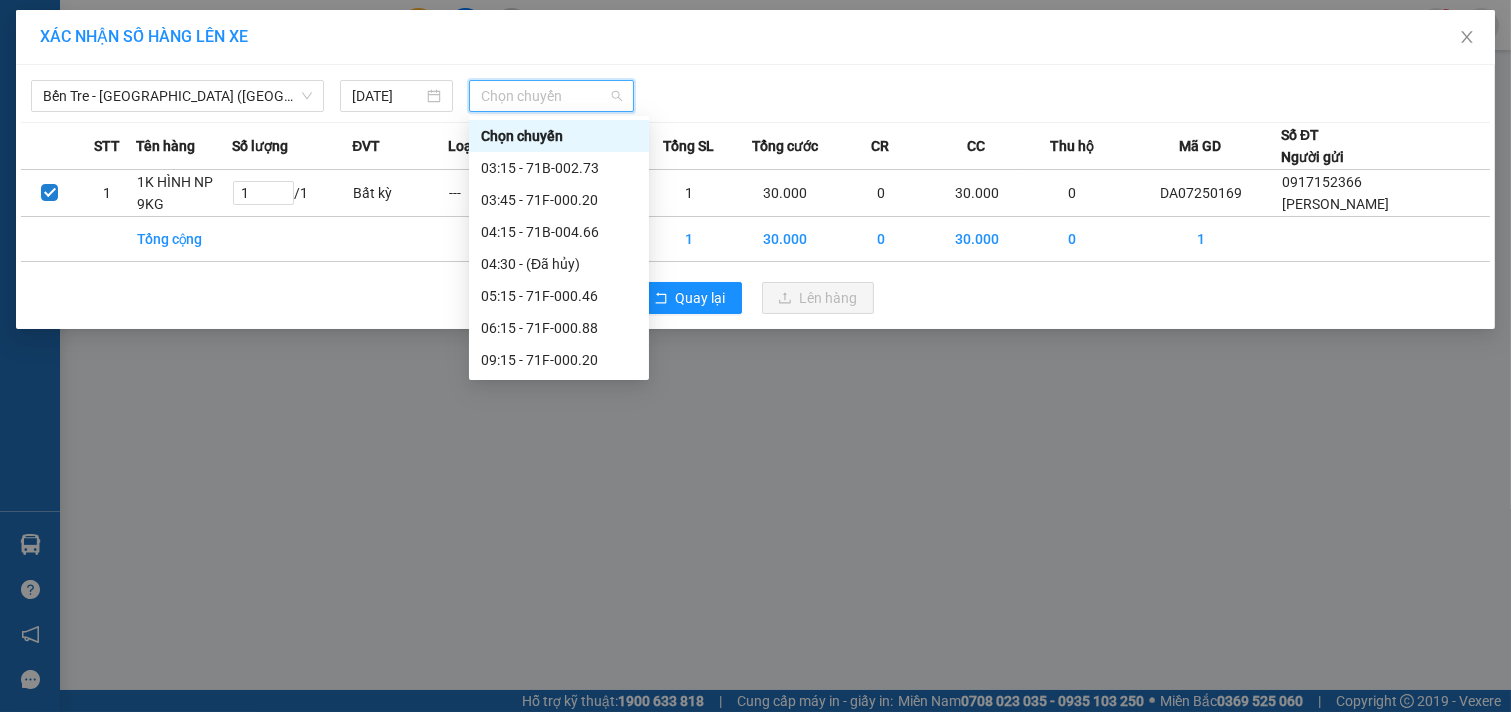scroll, scrollTop: 192, scrollLeft: 0, axis: vertical 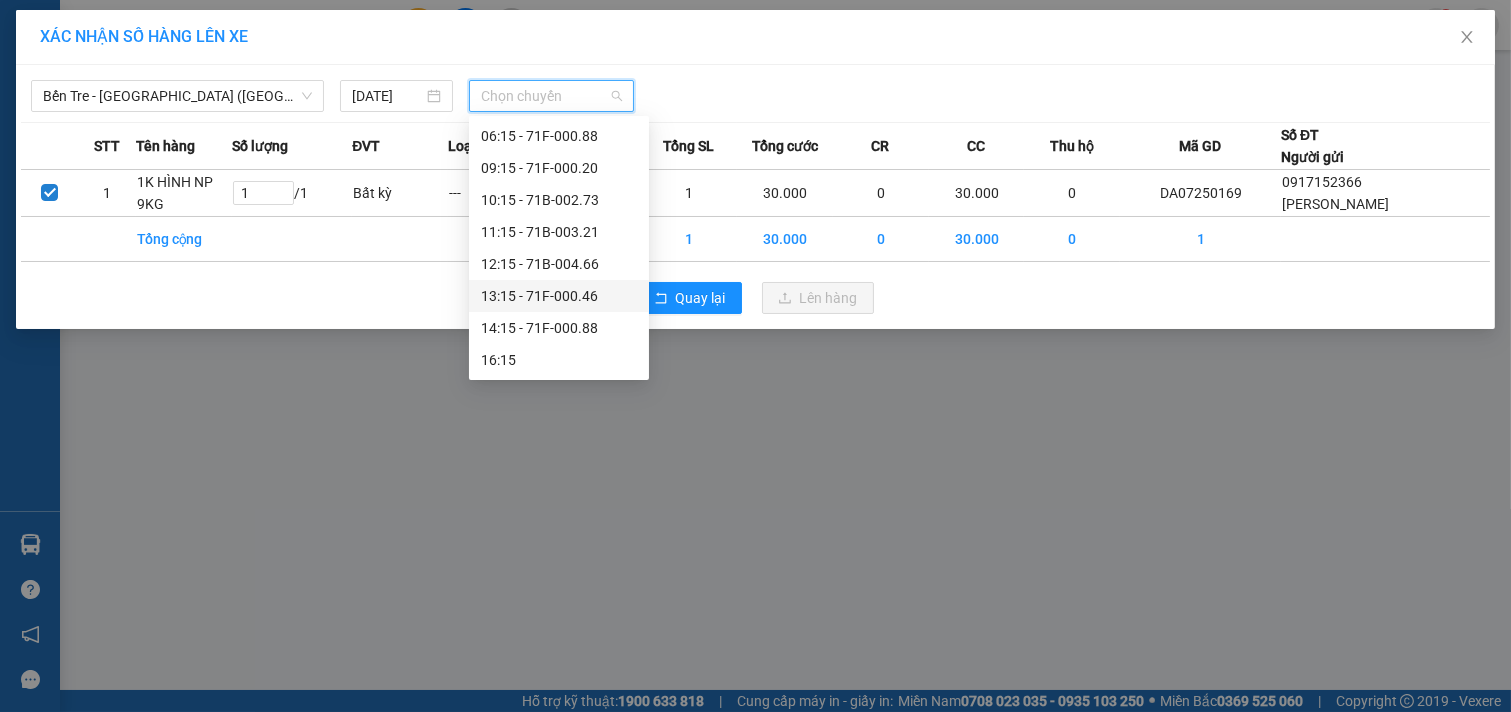 click on "13:15     - 71F-000.46" at bounding box center [559, 296] 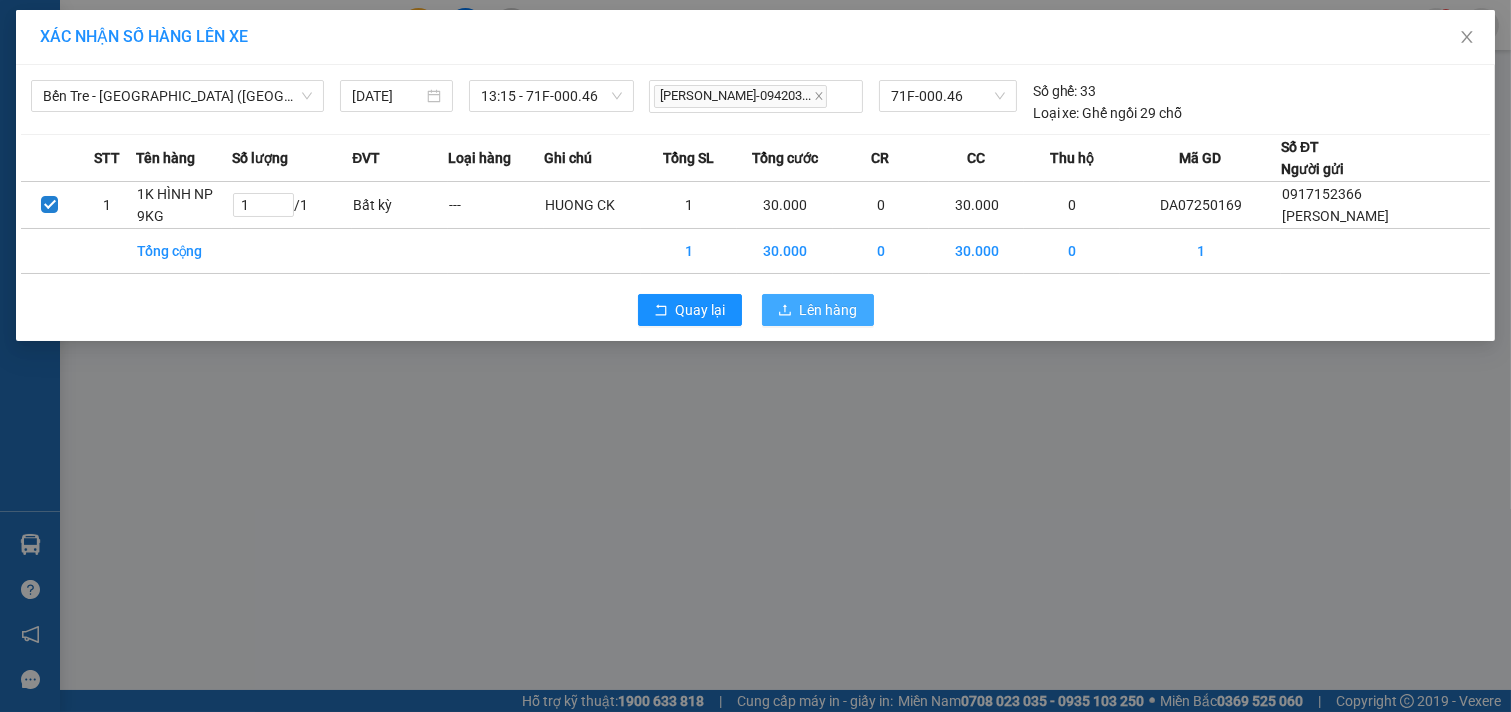 click on "Lên hàng" at bounding box center [829, 310] 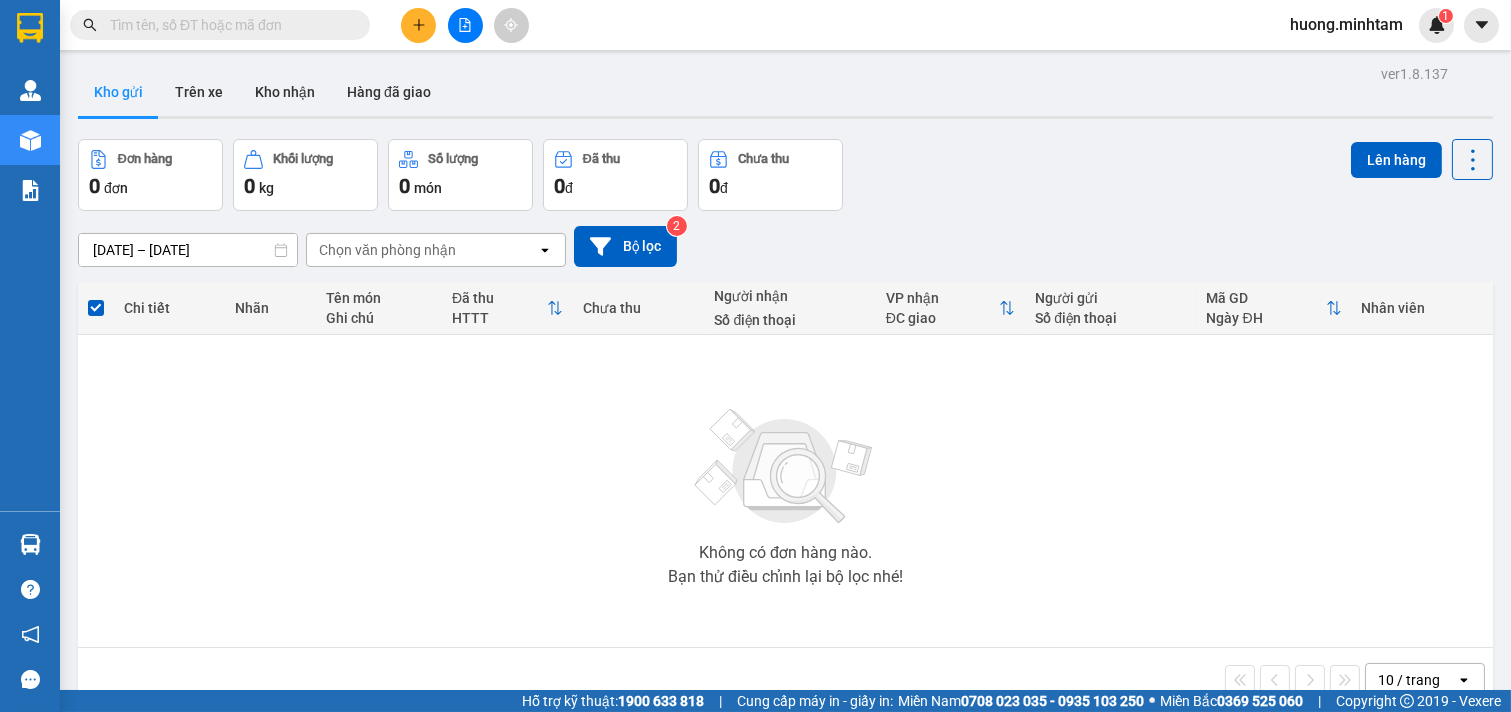click at bounding box center [96, 308] 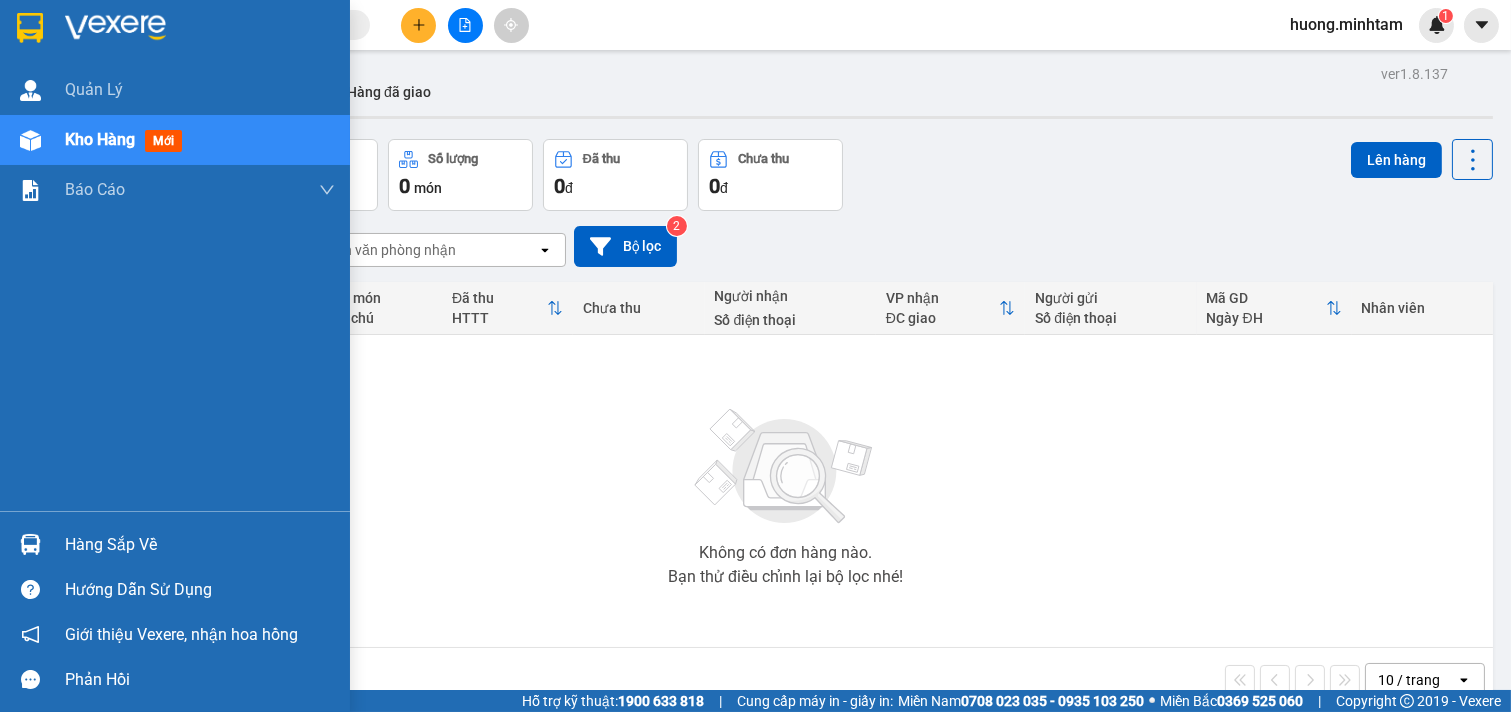 click on "Hàng sắp về" at bounding box center [200, 545] 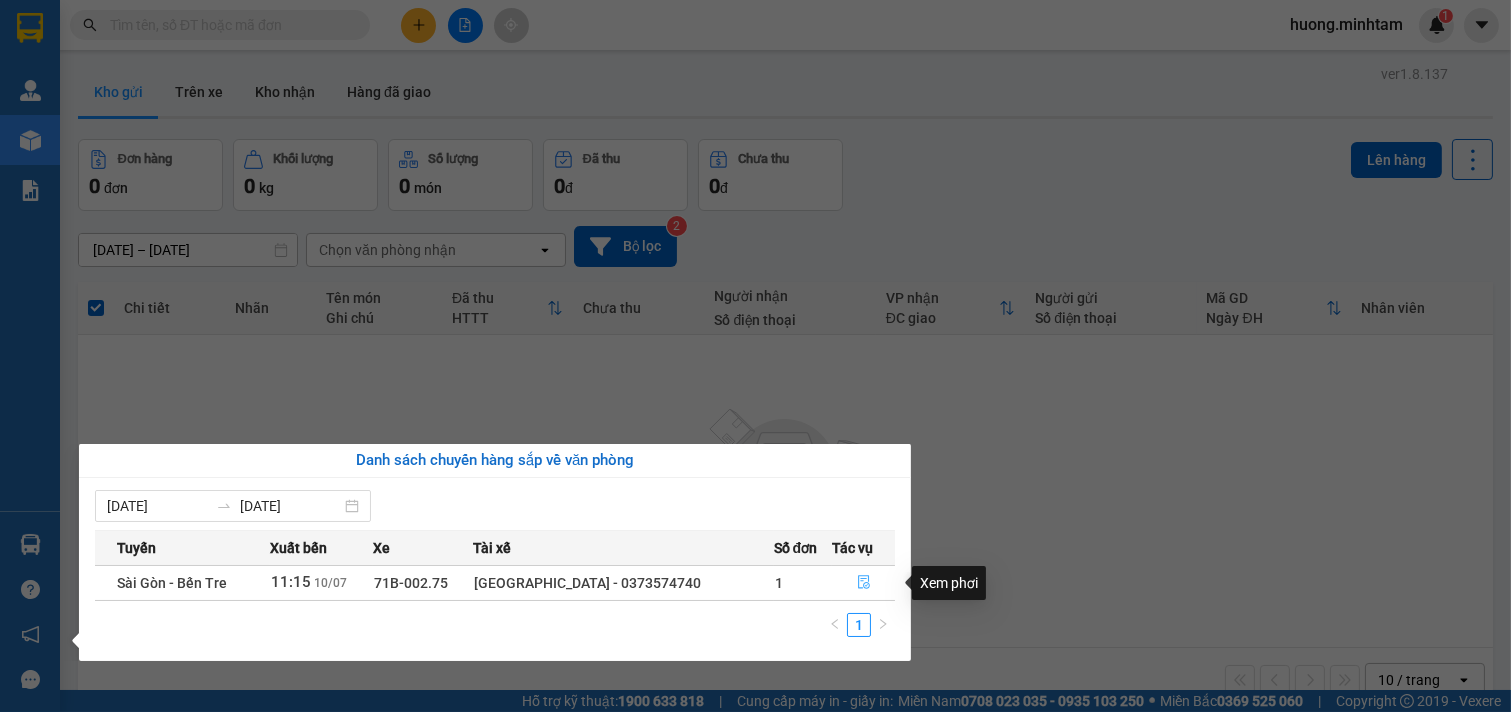 click 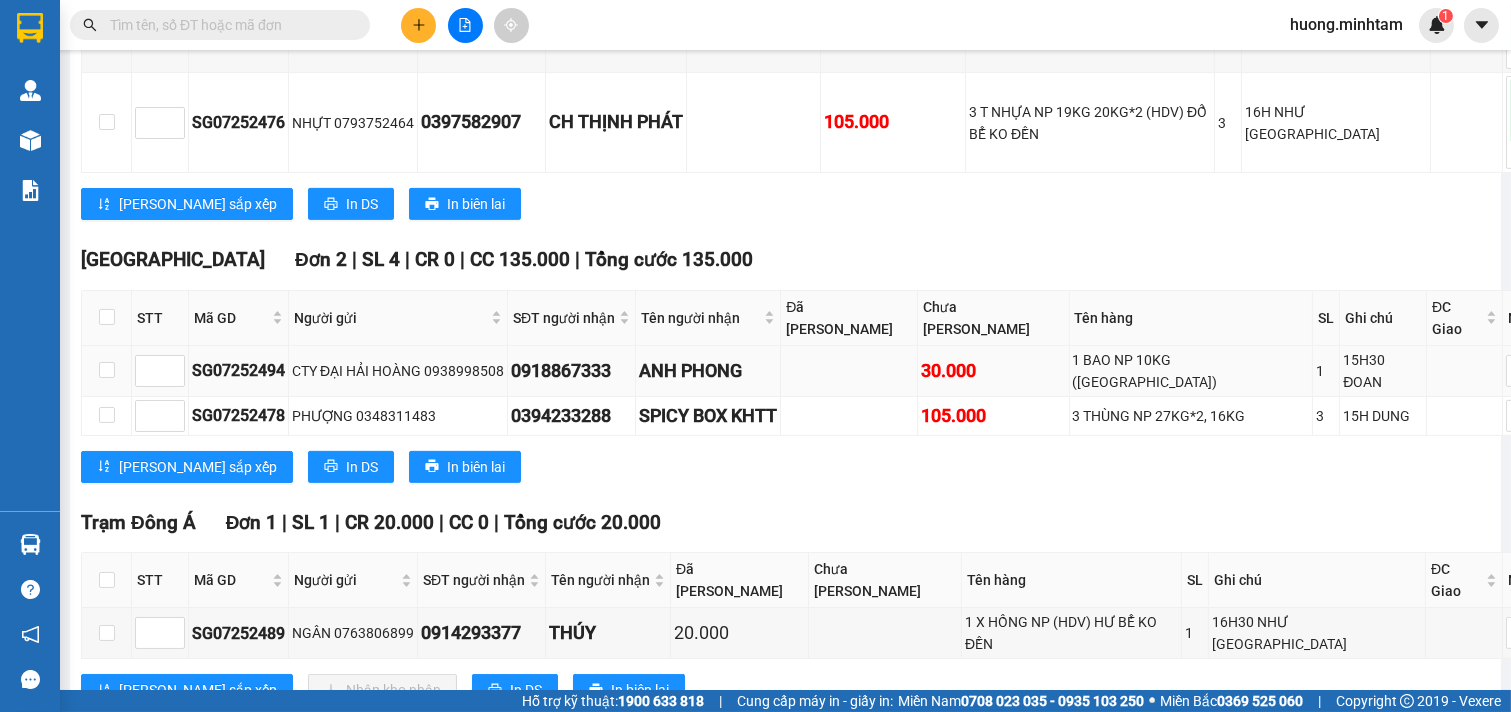 scroll, scrollTop: 1804, scrollLeft: 0, axis: vertical 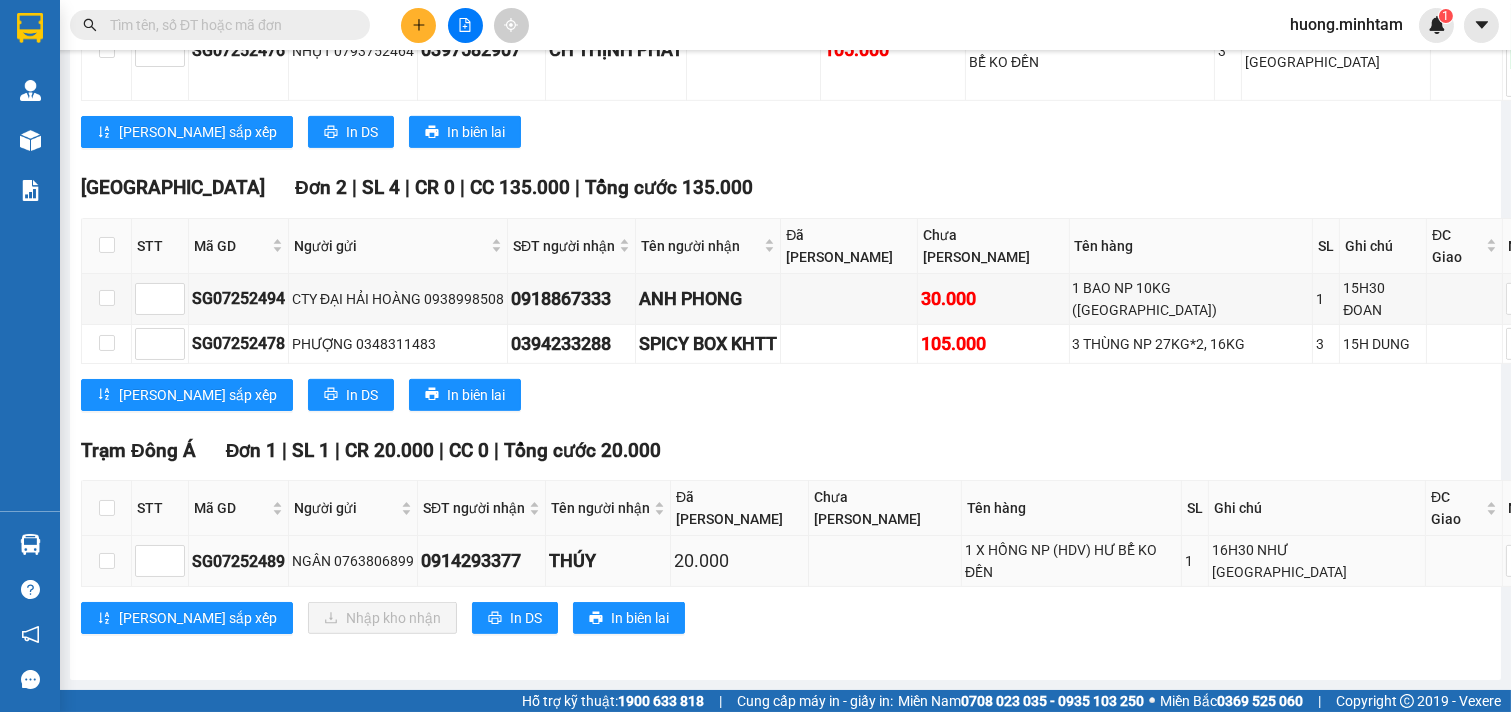click at bounding box center [107, 561] 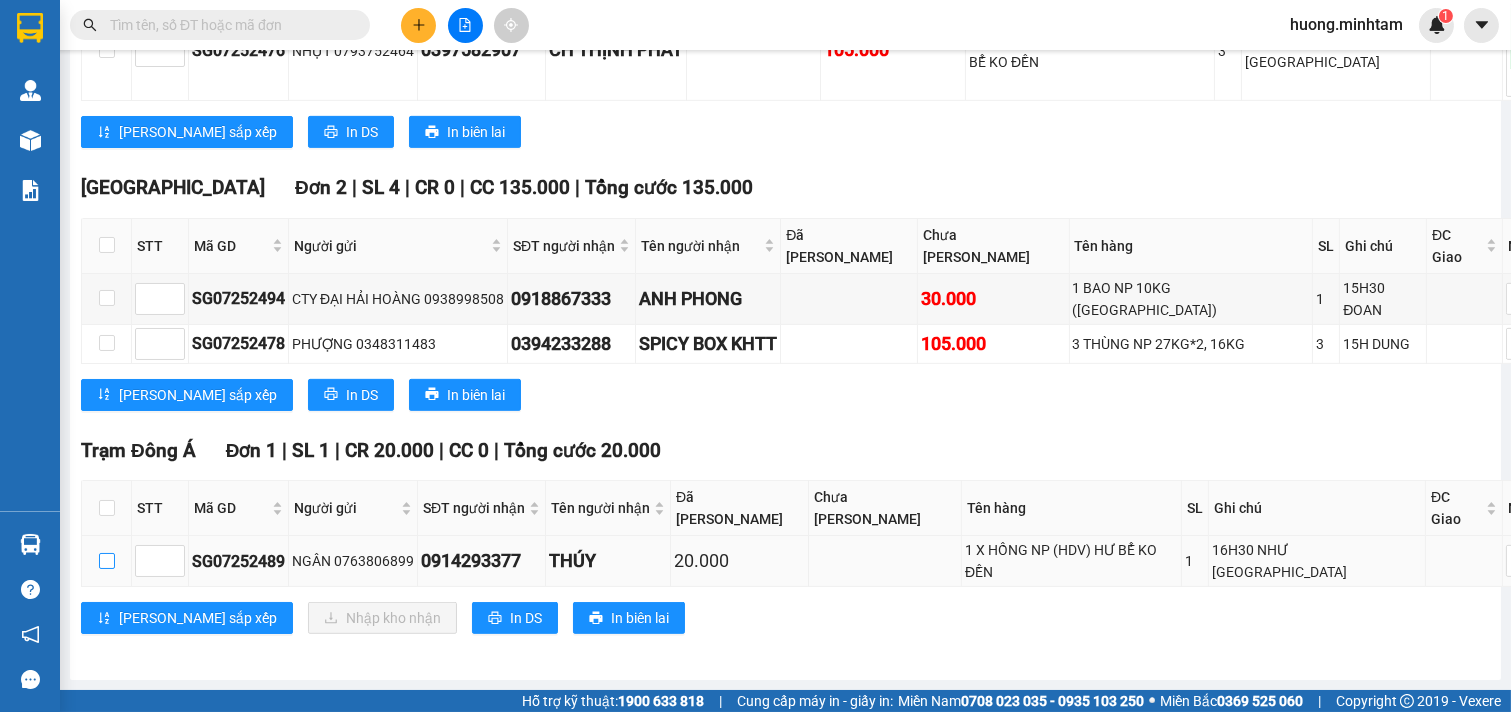 click at bounding box center (107, 561) 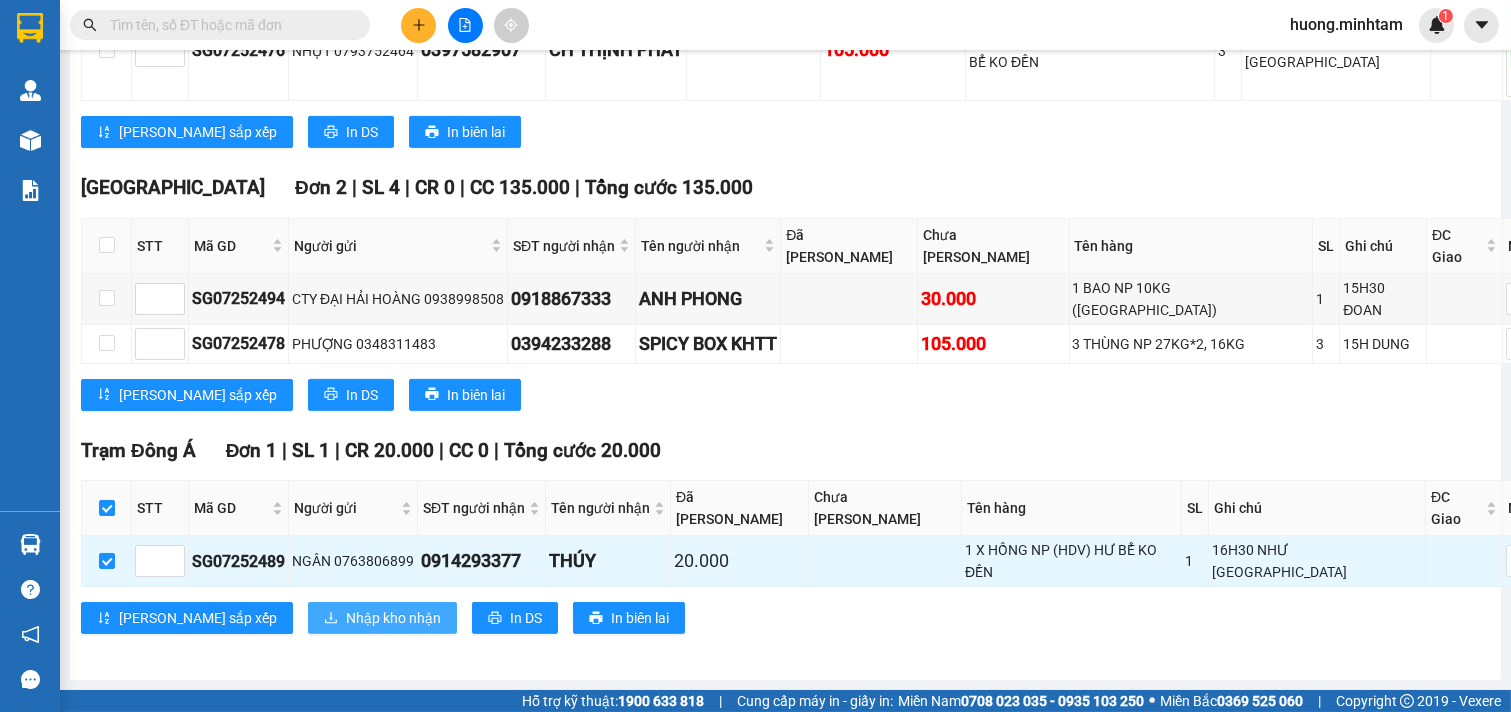 click on "Nhập kho nhận" at bounding box center [382, 618] 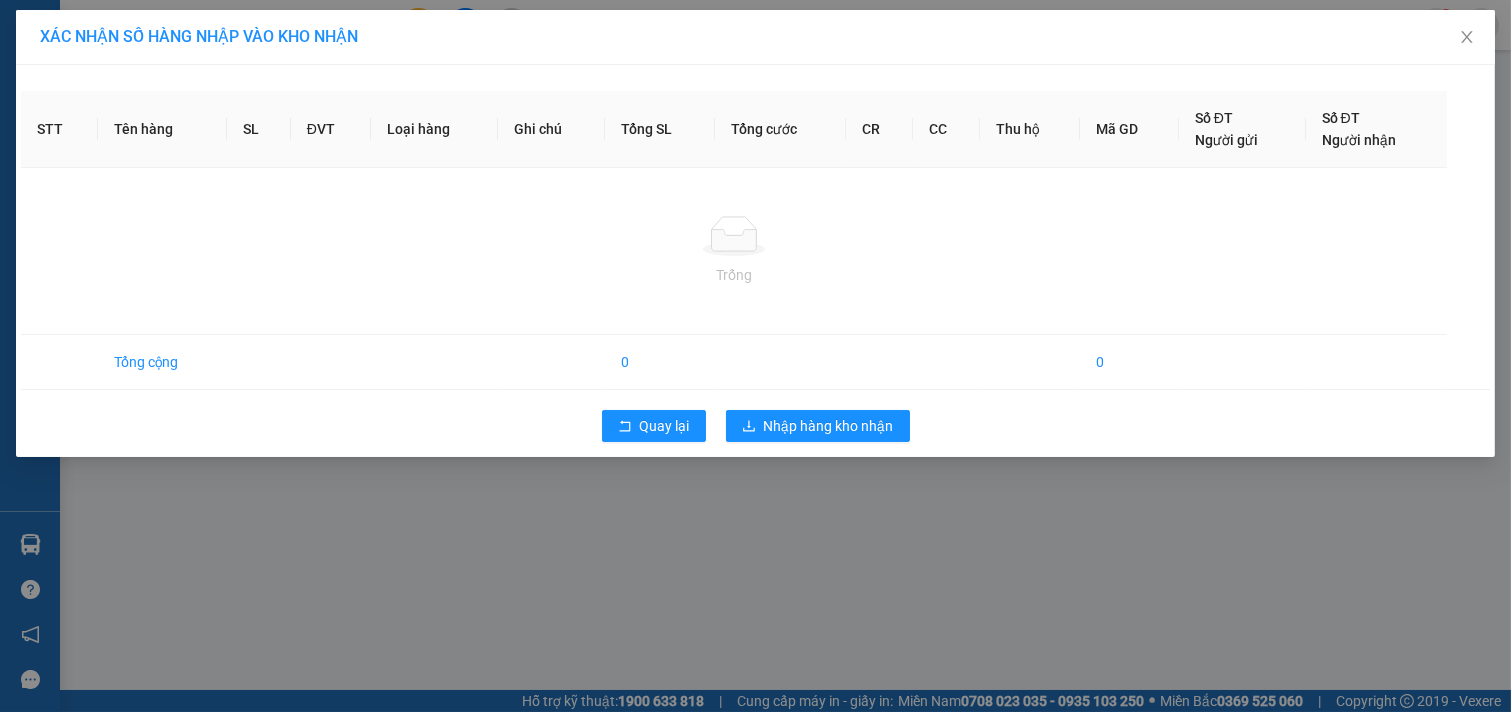 scroll, scrollTop: 0, scrollLeft: 0, axis: both 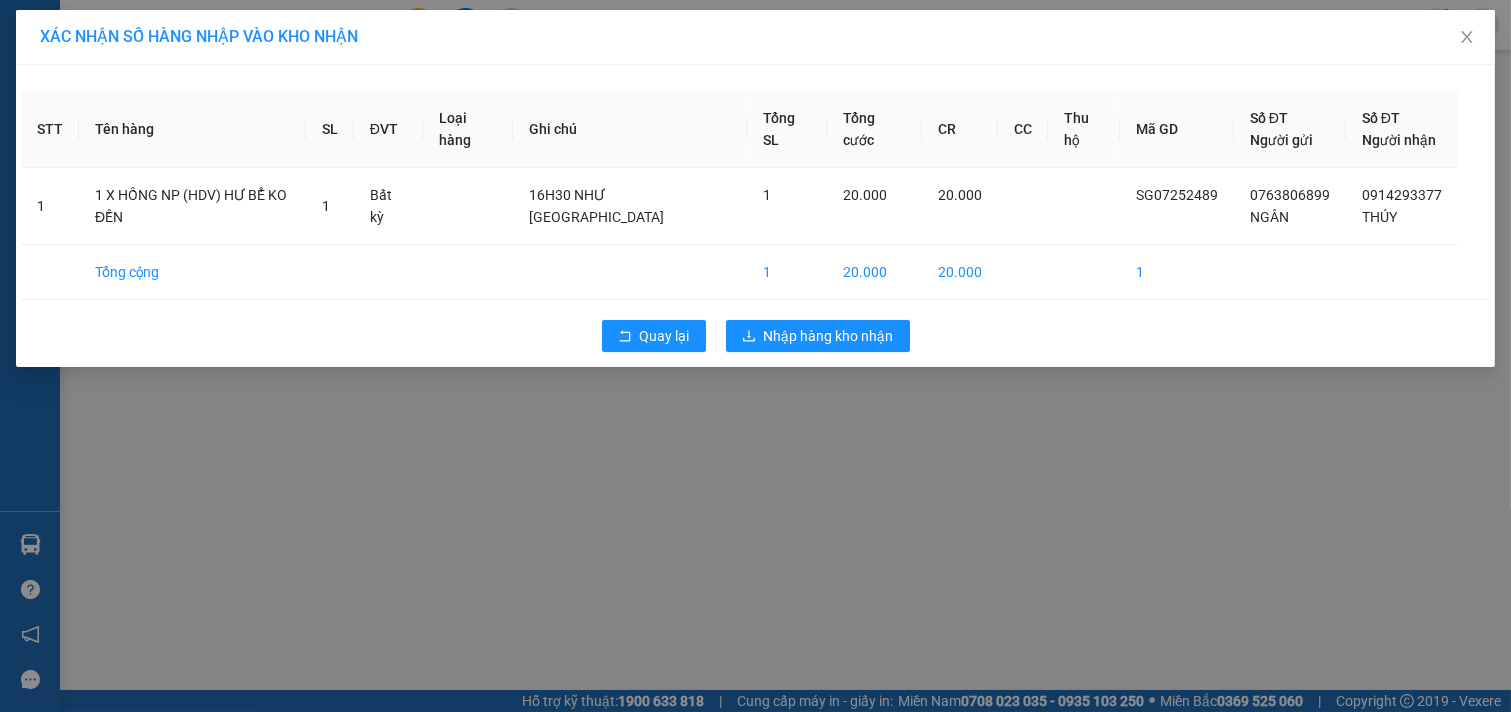 click on "XÁC NHẬN SỐ HÀNG NHẬP VÀO KHO NHẬN STT Tên hàng SL ĐVT Loại hàng Ghi chú Tổng SL Tổng cước CR CC Thu hộ Mã GD Số ĐT Người gửi Số ĐT Người nhận 1 1 X HỒNG NP (HDV) HƯ BỂ KO ĐỀN  1 Bất kỳ 16H30 NHƯ Ý  1 20.000 20.000 SG07252489 0763806899 NGÂN 0914293377 THÚY Tổng cộng 1 20.000 20.000 1 Quay lại Nhập hàng kho nhận" at bounding box center [755, 356] 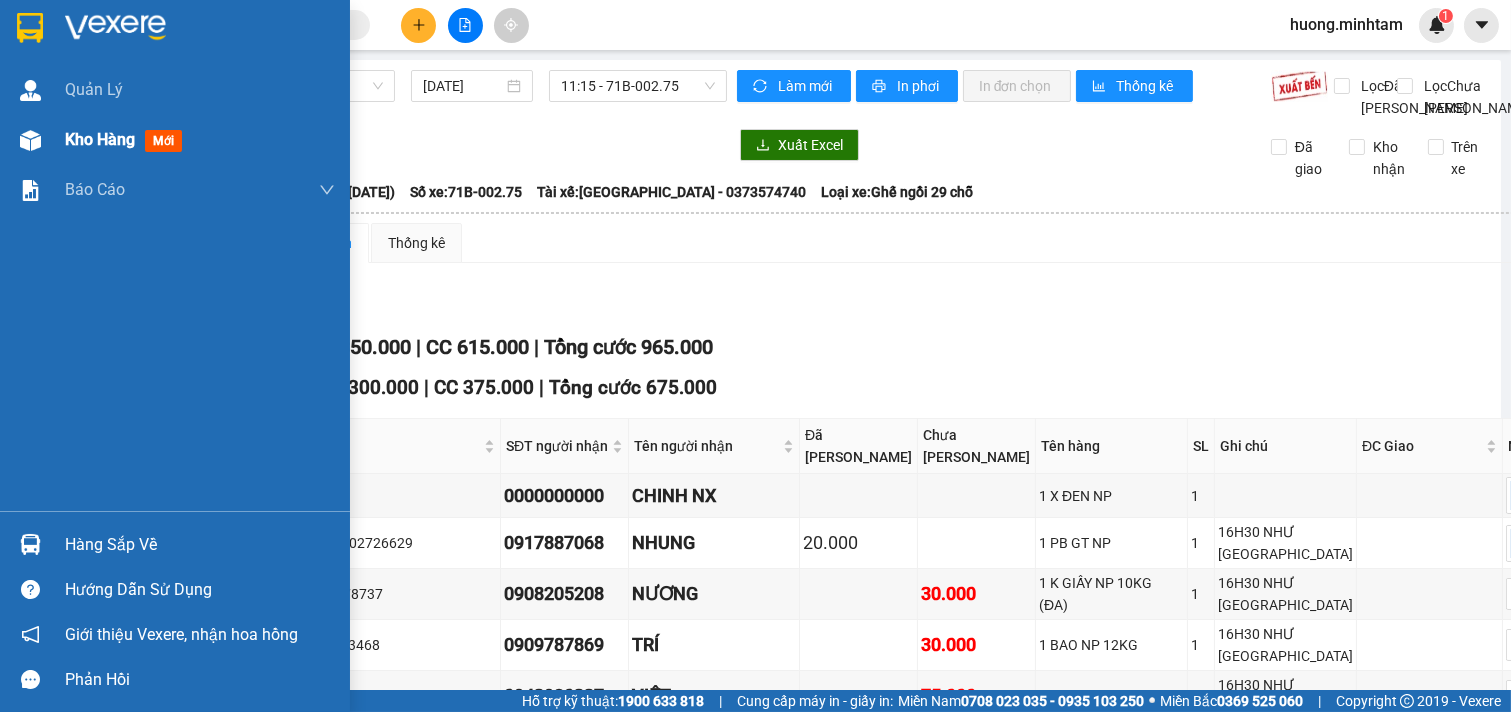 click on "Kho hàng" at bounding box center [100, 139] 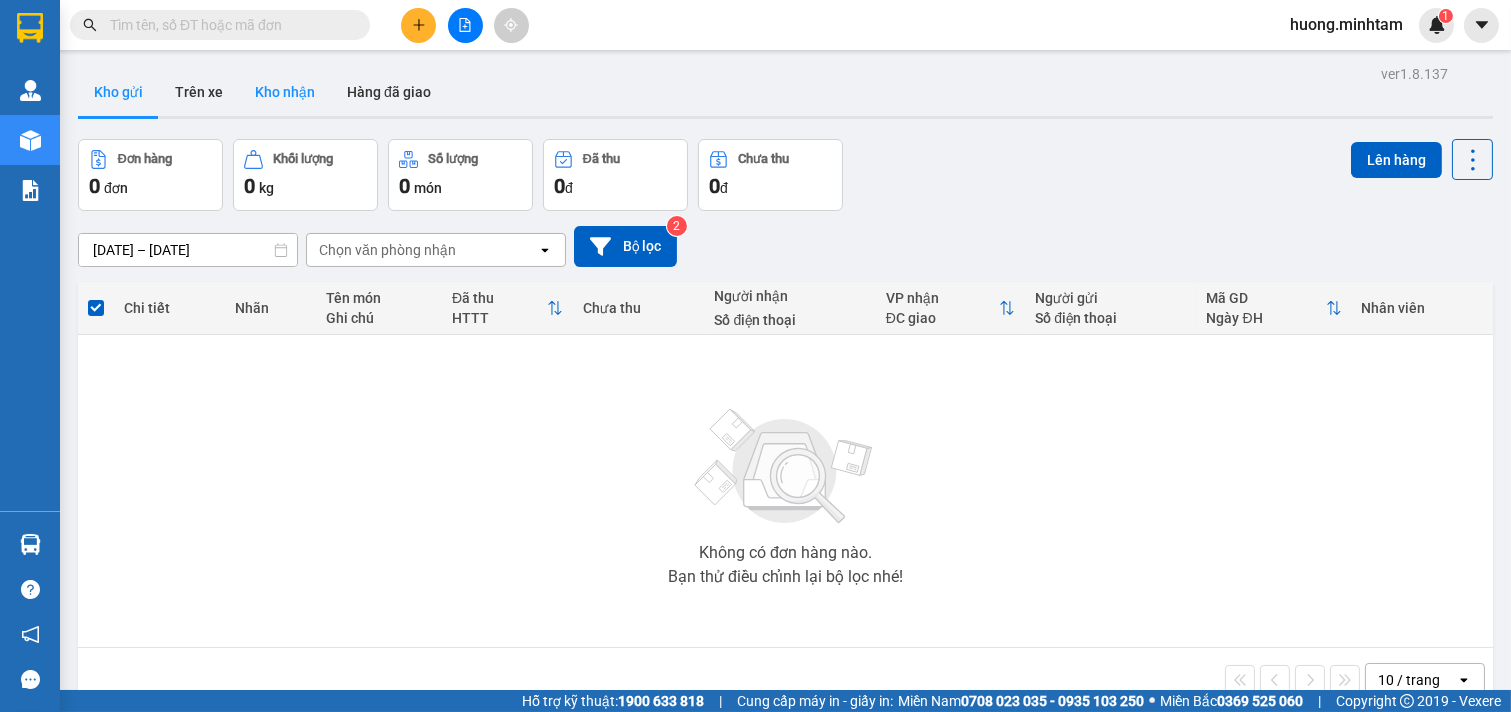 click on "Kho nhận" at bounding box center [285, 92] 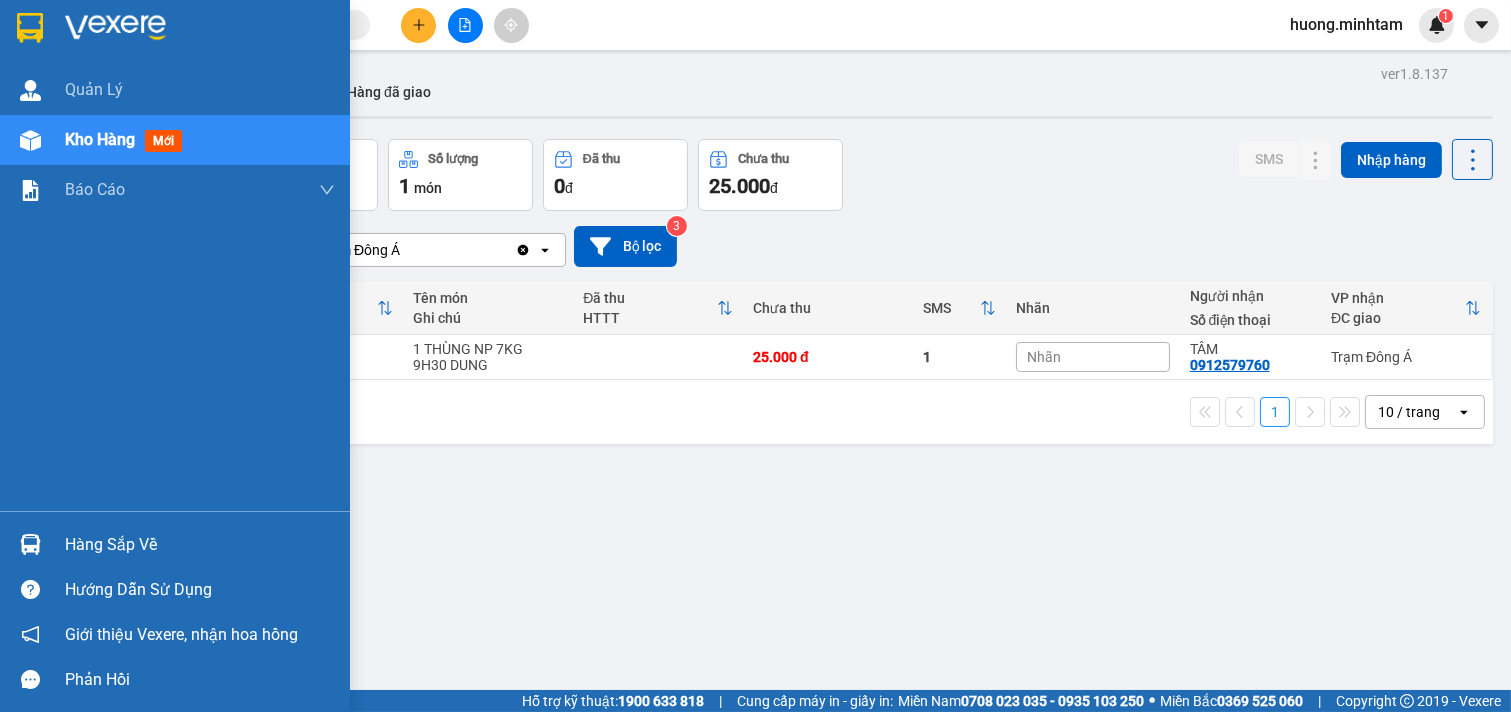 click on "Hàng sắp về" at bounding box center (200, 545) 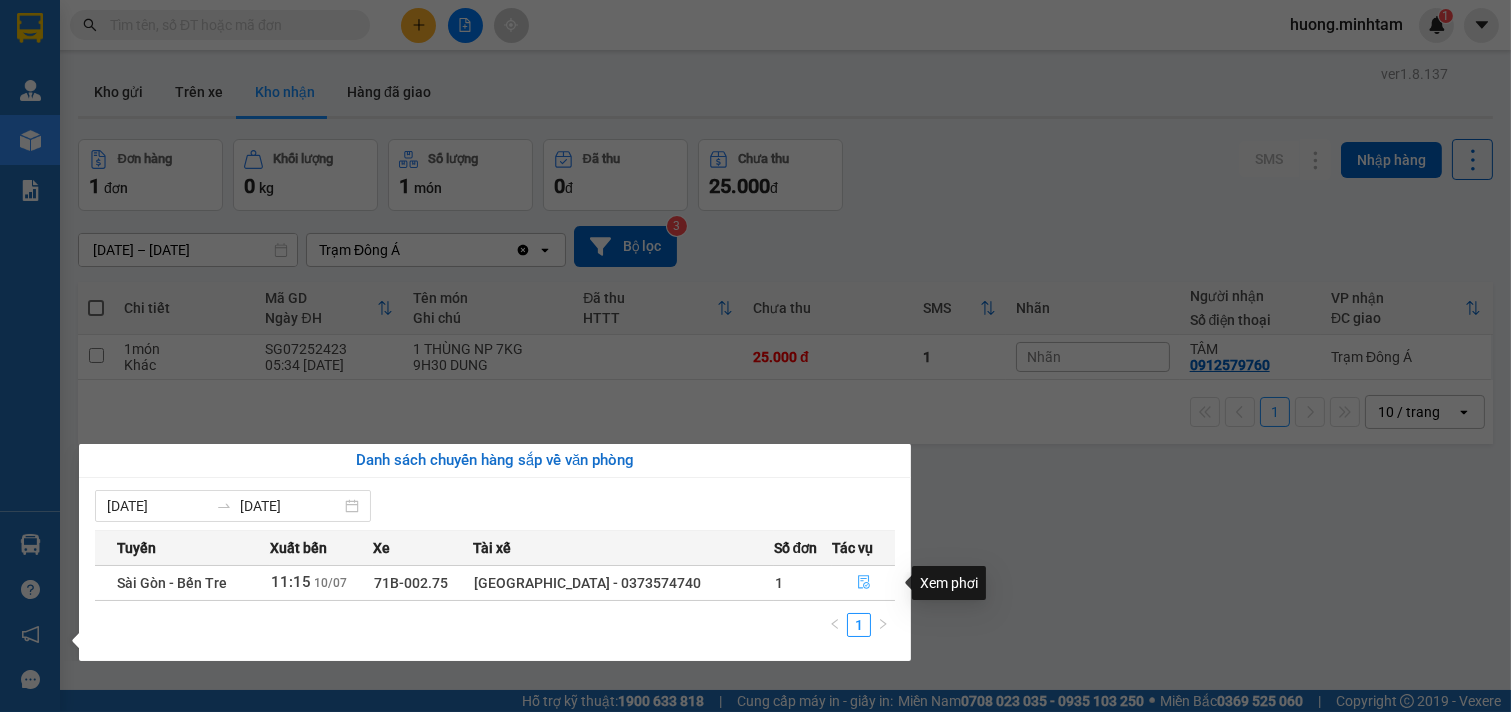 click 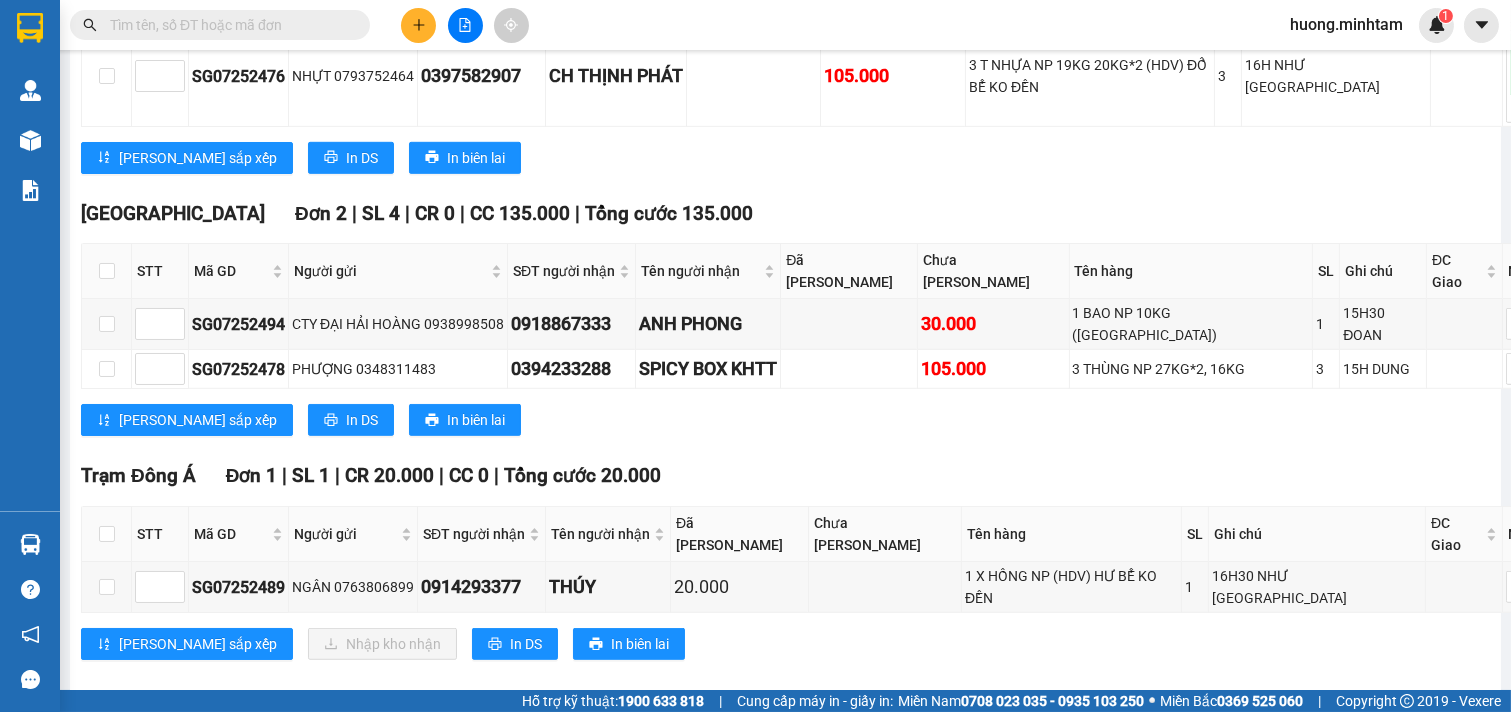 scroll, scrollTop: 2303, scrollLeft: 0, axis: vertical 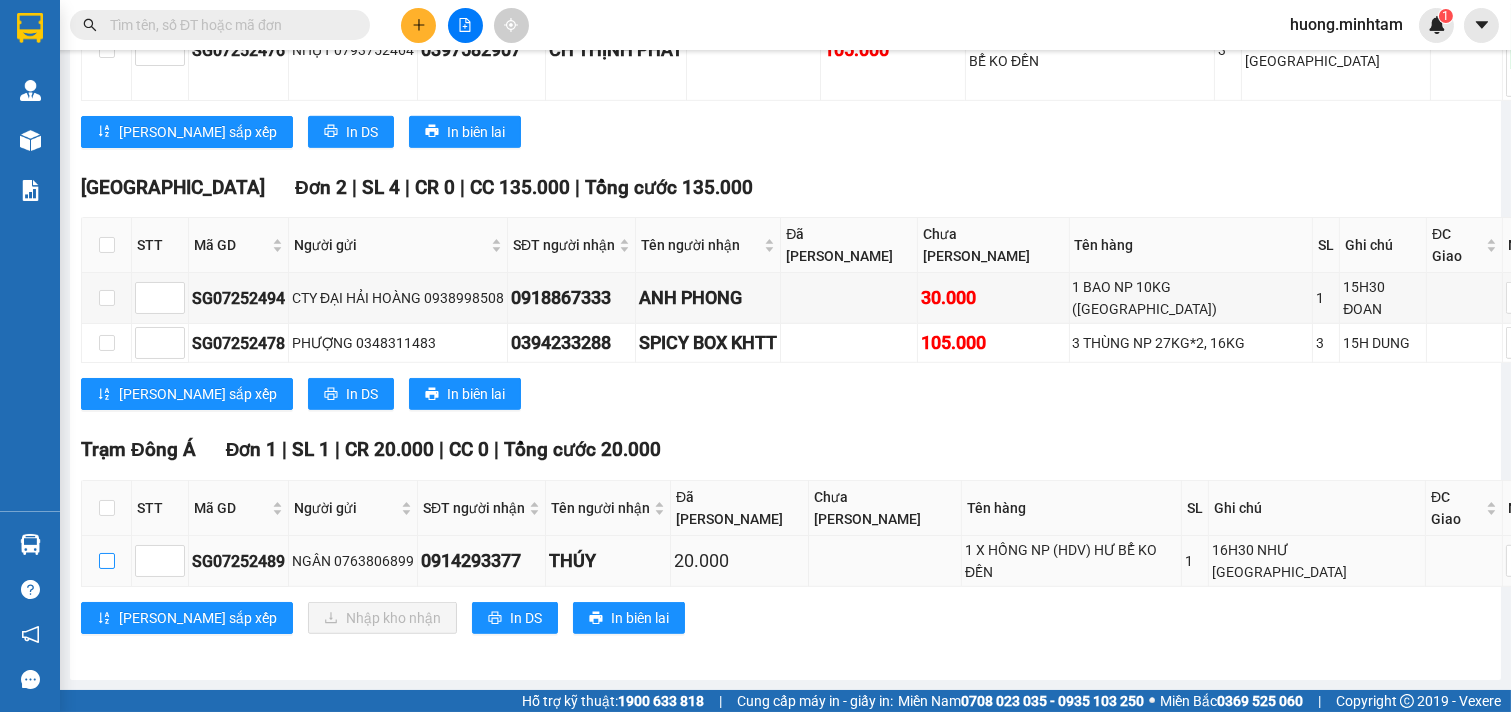 click at bounding box center (107, 561) 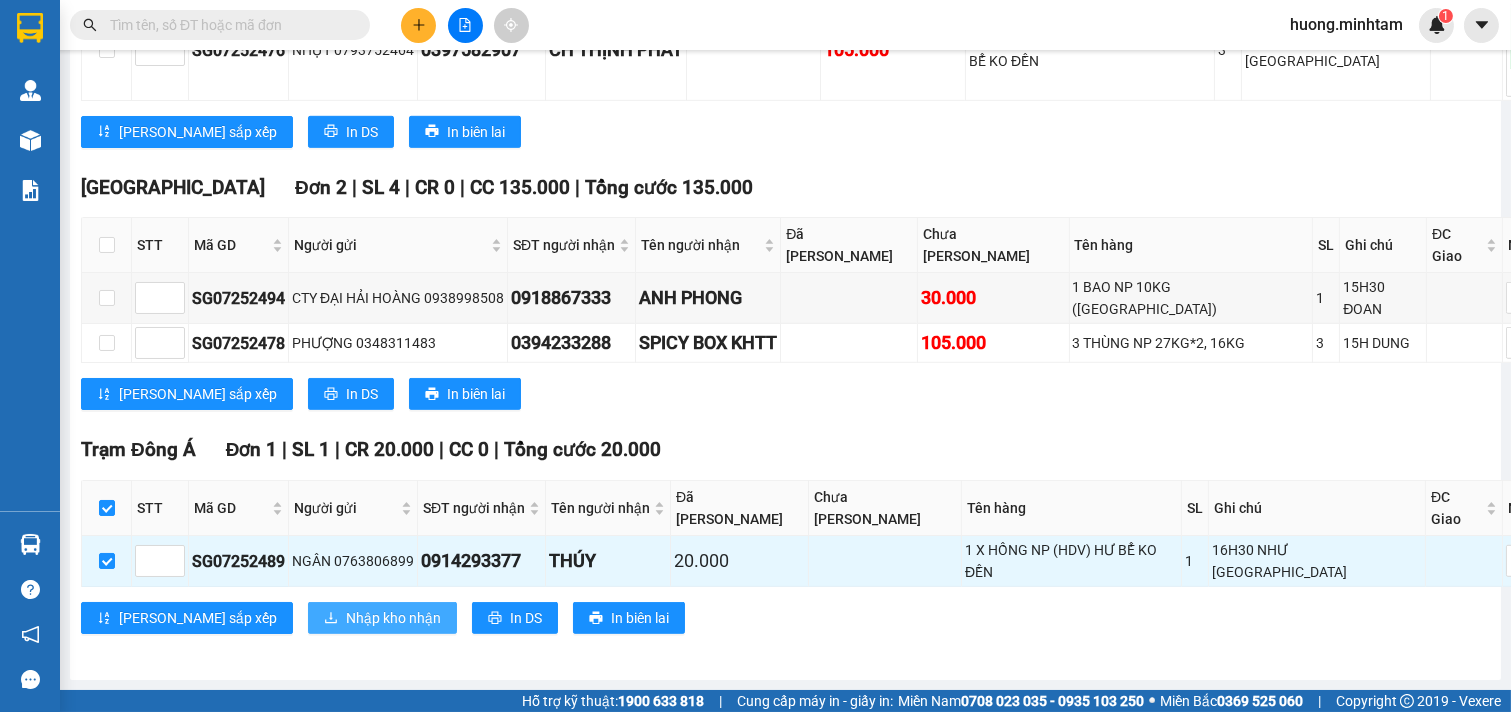 click on "Nhập kho nhận" at bounding box center (393, 618) 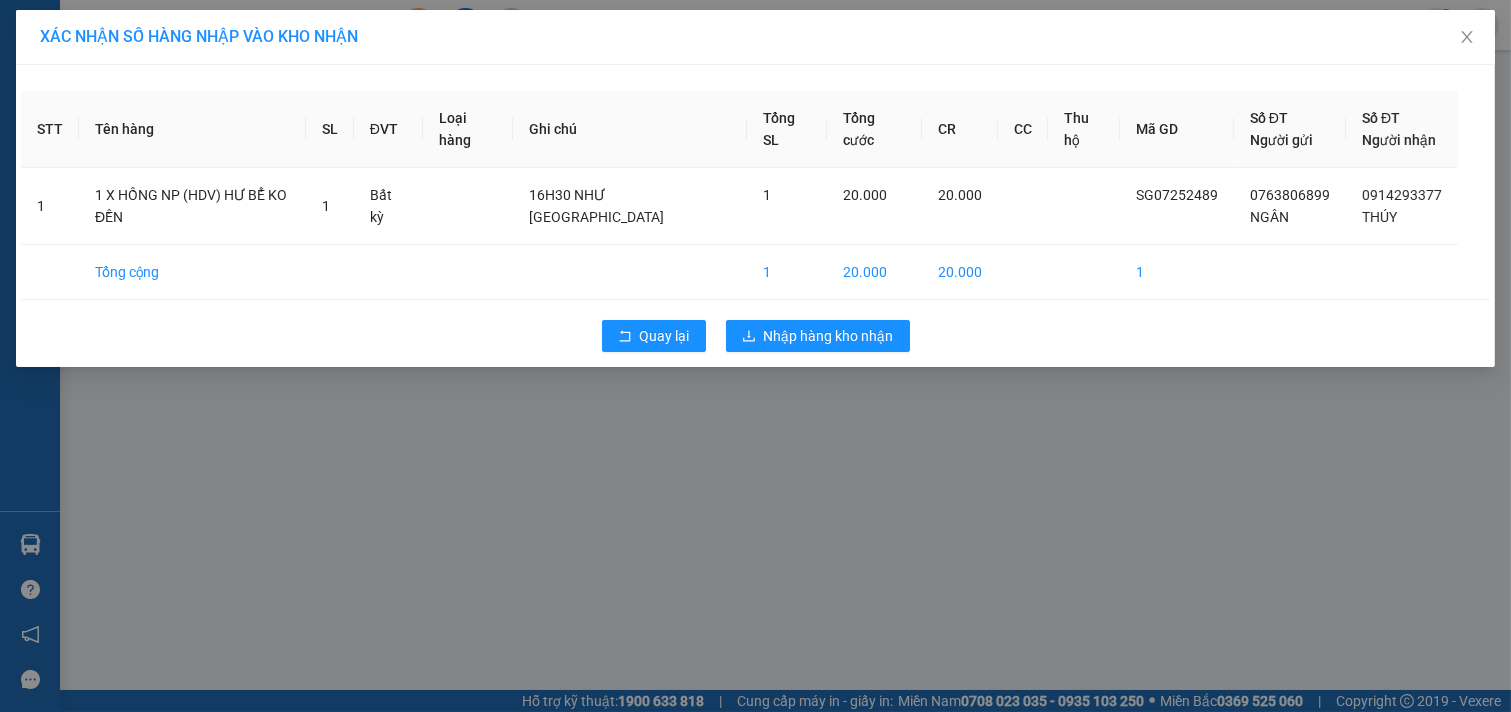 scroll, scrollTop: 0, scrollLeft: 0, axis: both 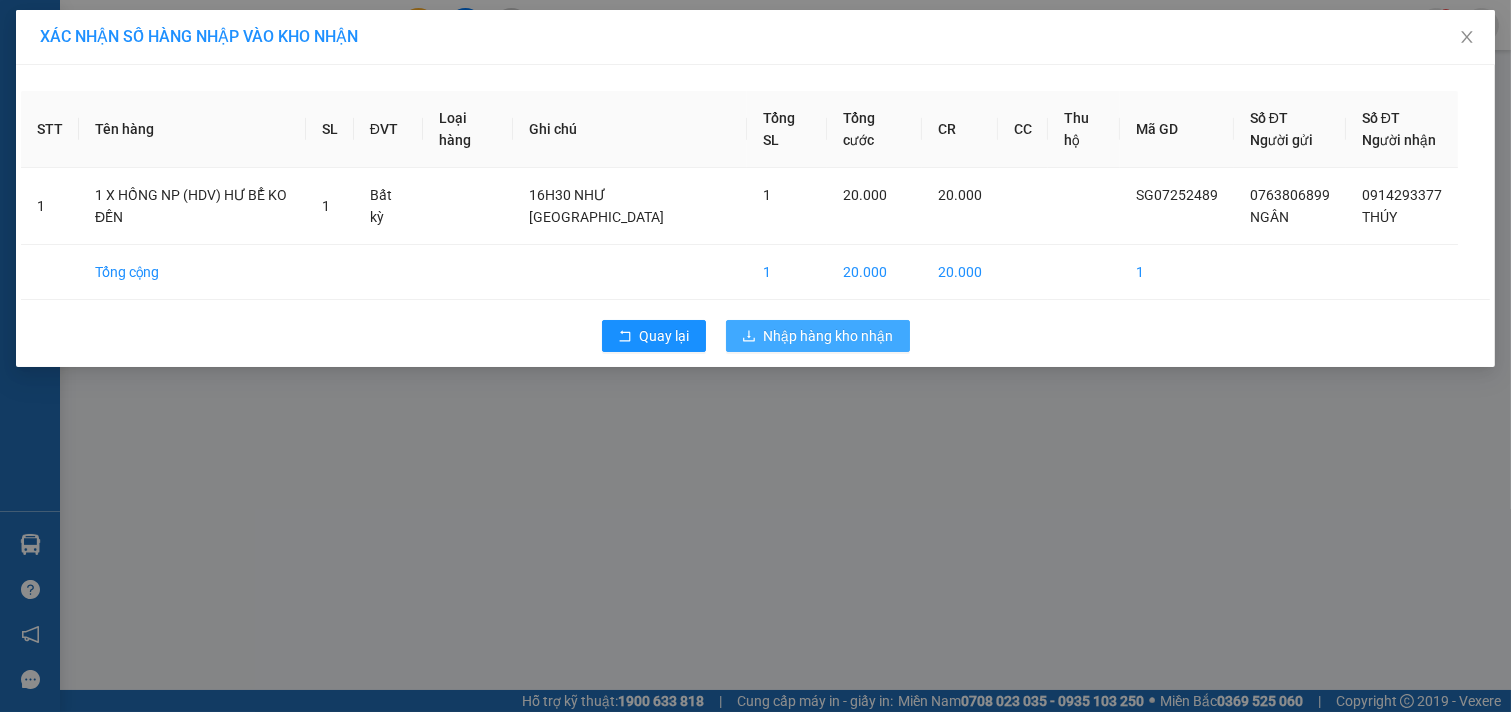click on "Nhập hàng kho nhận" at bounding box center (829, 336) 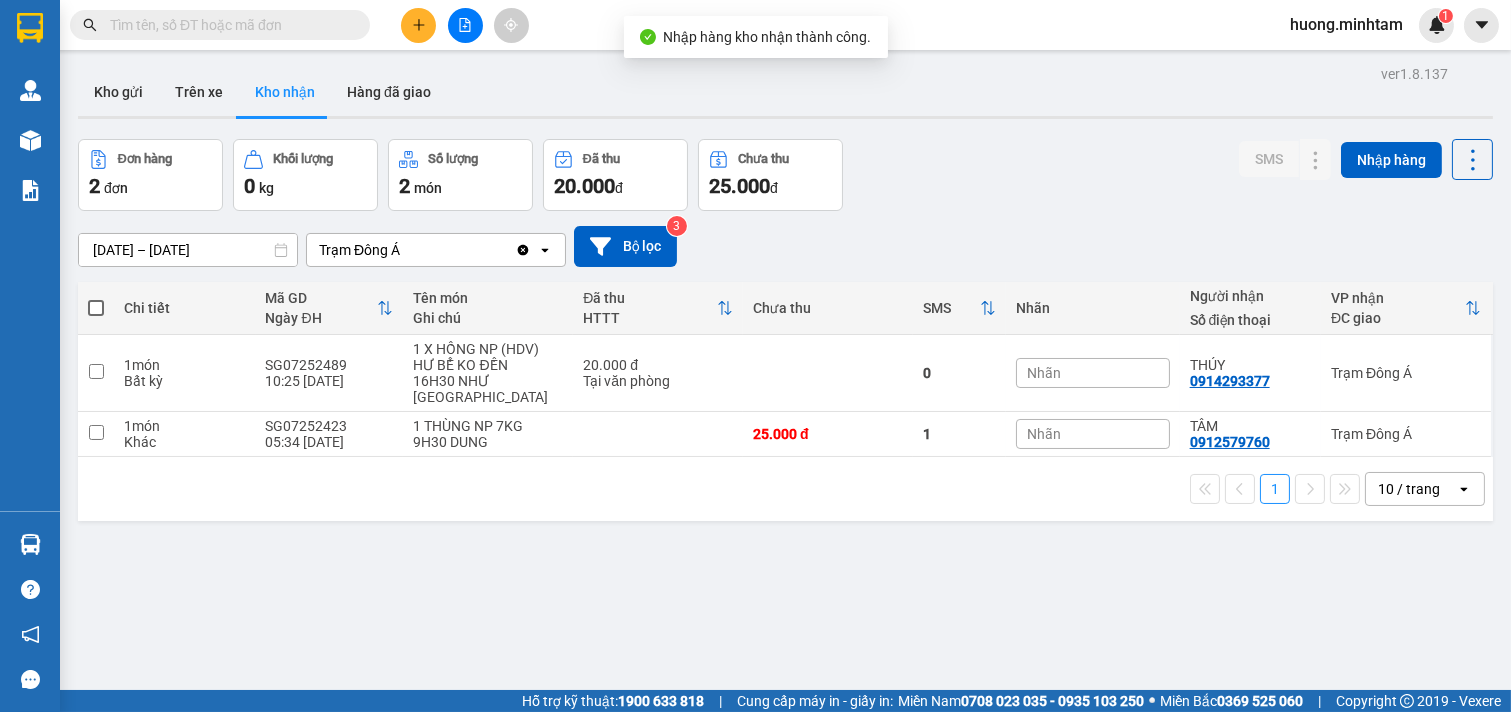 drag, startPoint x: 155, startPoint y: 546, endPoint x: 142, endPoint y: 545, distance: 13.038404 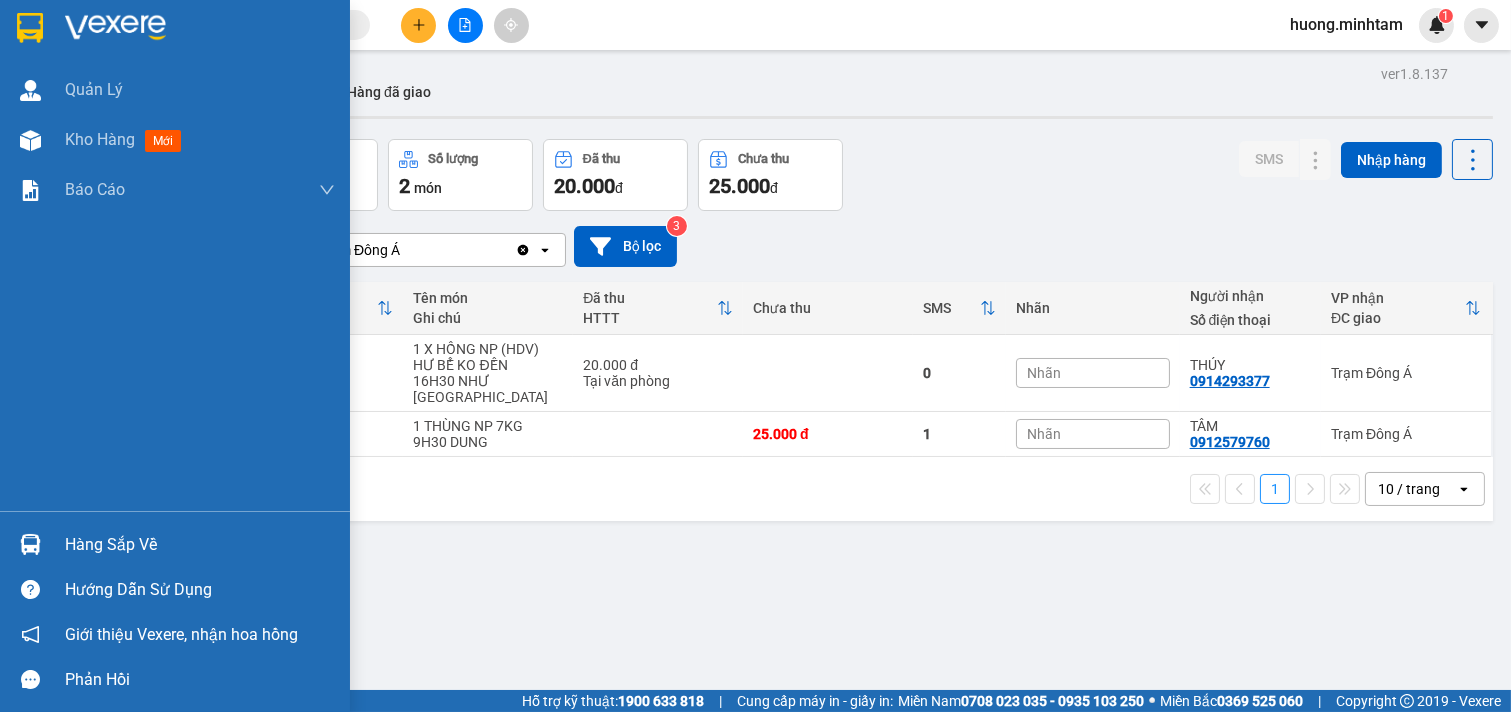 click on "Hàng sắp về" at bounding box center [200, 545] 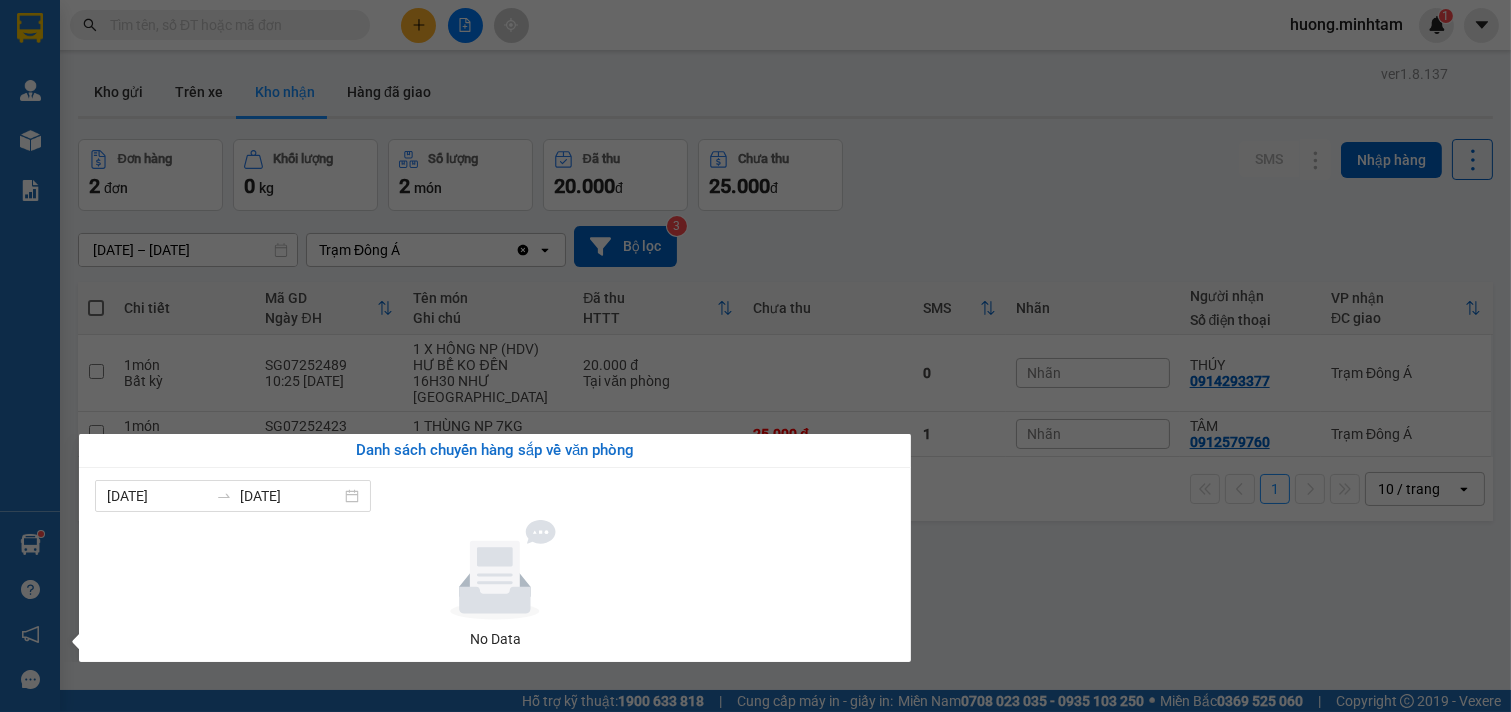 click on "Kết quả tìm kiếm ( 0 )  Bộ lọc  No Data huong.minhtam 1     Quản [PERSON_NAME] hàng mới     Báo cáo BC giao hàng (nhân viên) BC hàng tồn Báo cáo dòng tiền (nhân viên) Doanh số tạo đơn theo VP gửi (nhân viên) Hàng sắp về Hướng dẫn sử dụng Giới thiệu [PERSON_NAME], nhận hoa hồng Phản hồi Phần mềm hỗ trợ bạn tốt chứ? ver  1.8.137 Kho gửi Trên xe Kho nhận Hàng đã giao Đơn hàng 2 đơn Khối lượng 0 kg Số lượng 2 món Đã thu 20.000  đ Chưa thu 25.000  đ SMS Nhập hàng [DATE] – [DATE] Press the down arrow key to interact with the calendar and select a date. Press the escape button to close the calendar. Selected date range is from [DATE] to [DATE]. Trạm Đông Á Clear value open Bộ lọc 3 Chi tiết Mã GD Ngày ĐH Tên món Ghi chú Đã thu HTTT Chưa thu SMS Nhãn Người nhận Số điện thoại VP nhận ĐC giao 1  món Bất kỳ SG07252489 10:25 [DATE] 16H30 NHƯ Ý  20.000 đ 0 1" at bounding box center (755, 356) 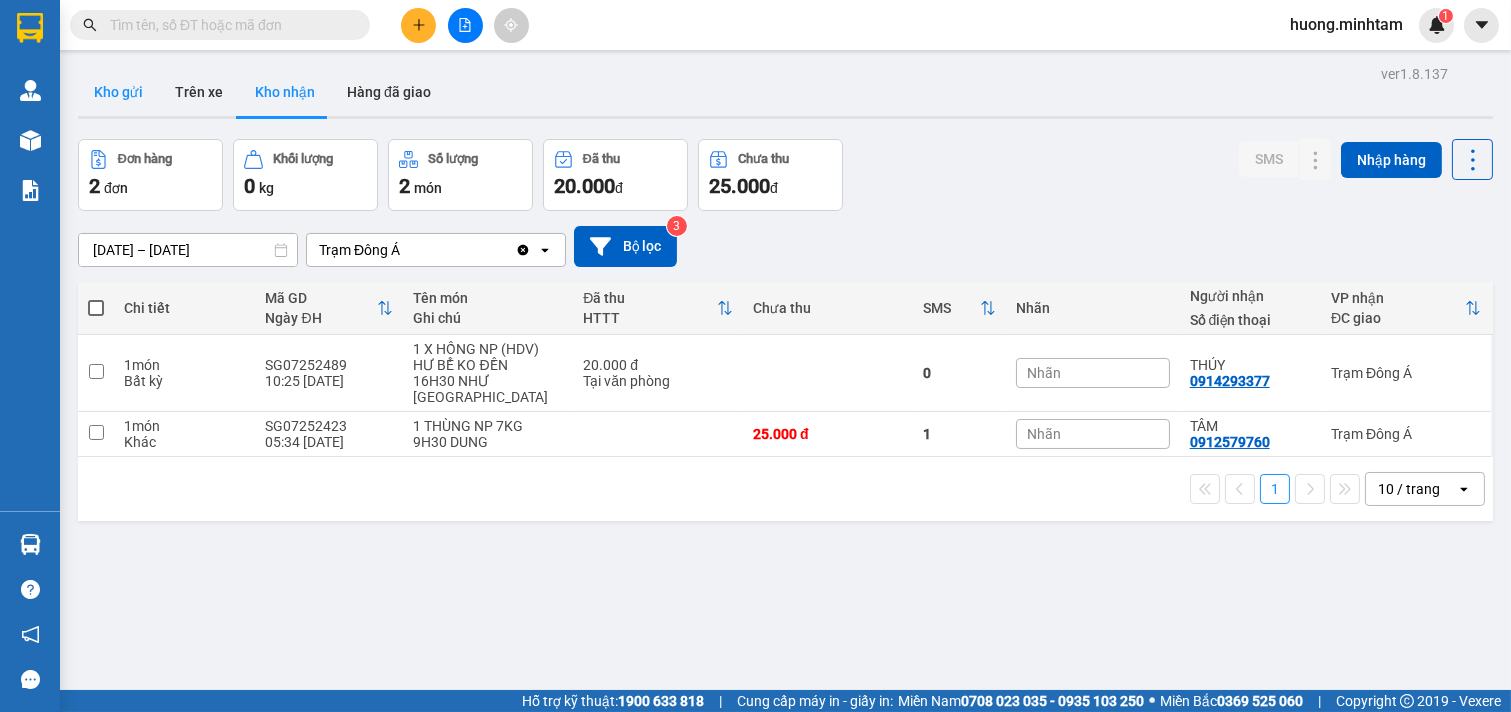 click on "Kho gửi" at bounding box center [118, 92] 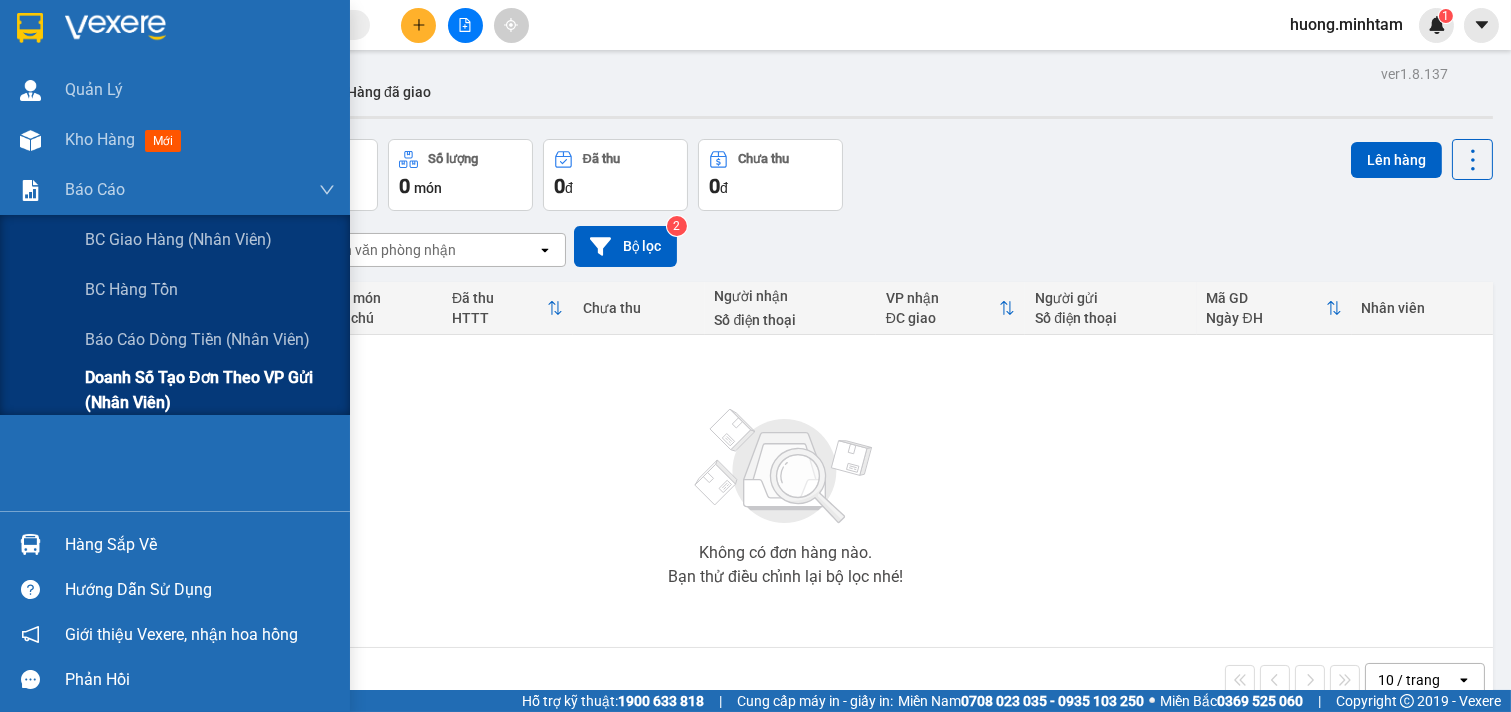 click on "Doanh số tạo đơn theo VP gửi (nhân viên)" at bounding box center [210, 390] 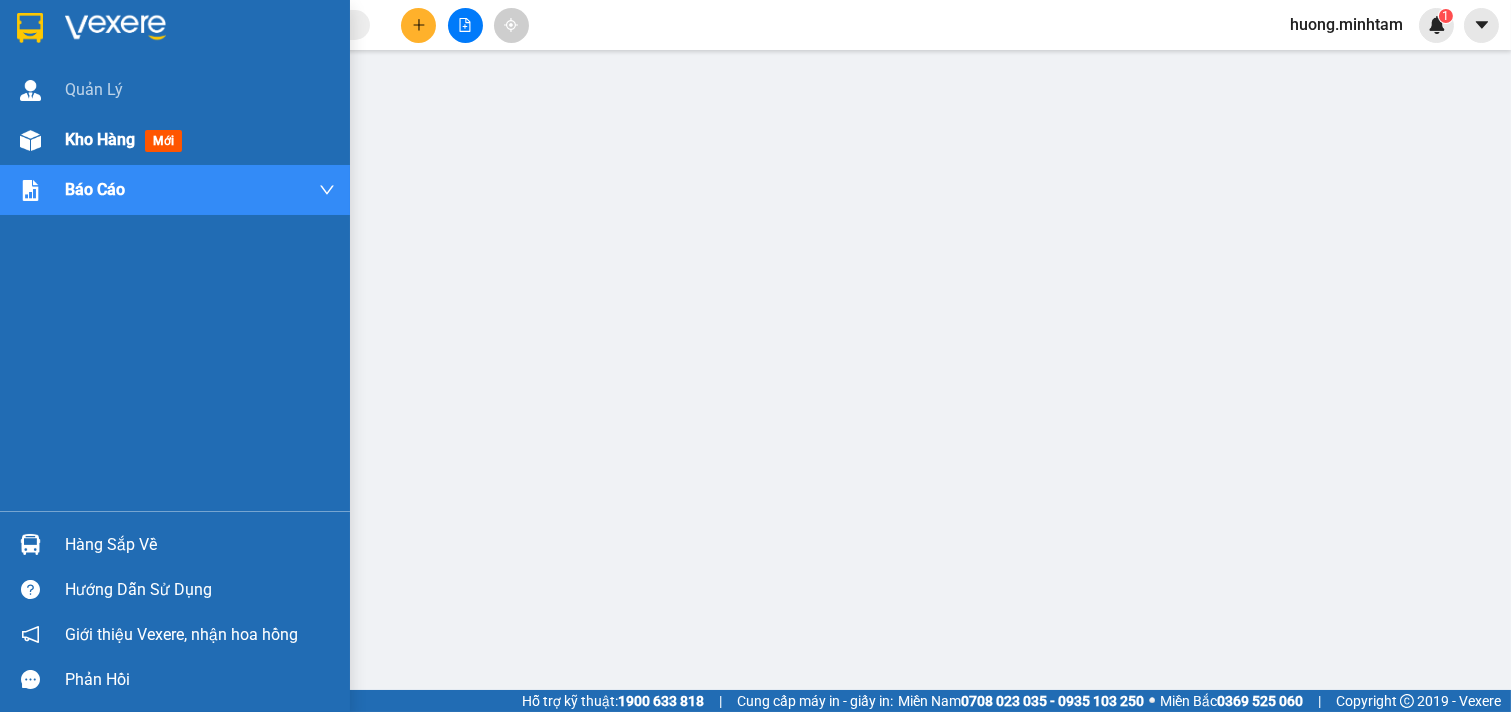 click on "Kho hàng" at bounding box center (100, 139) 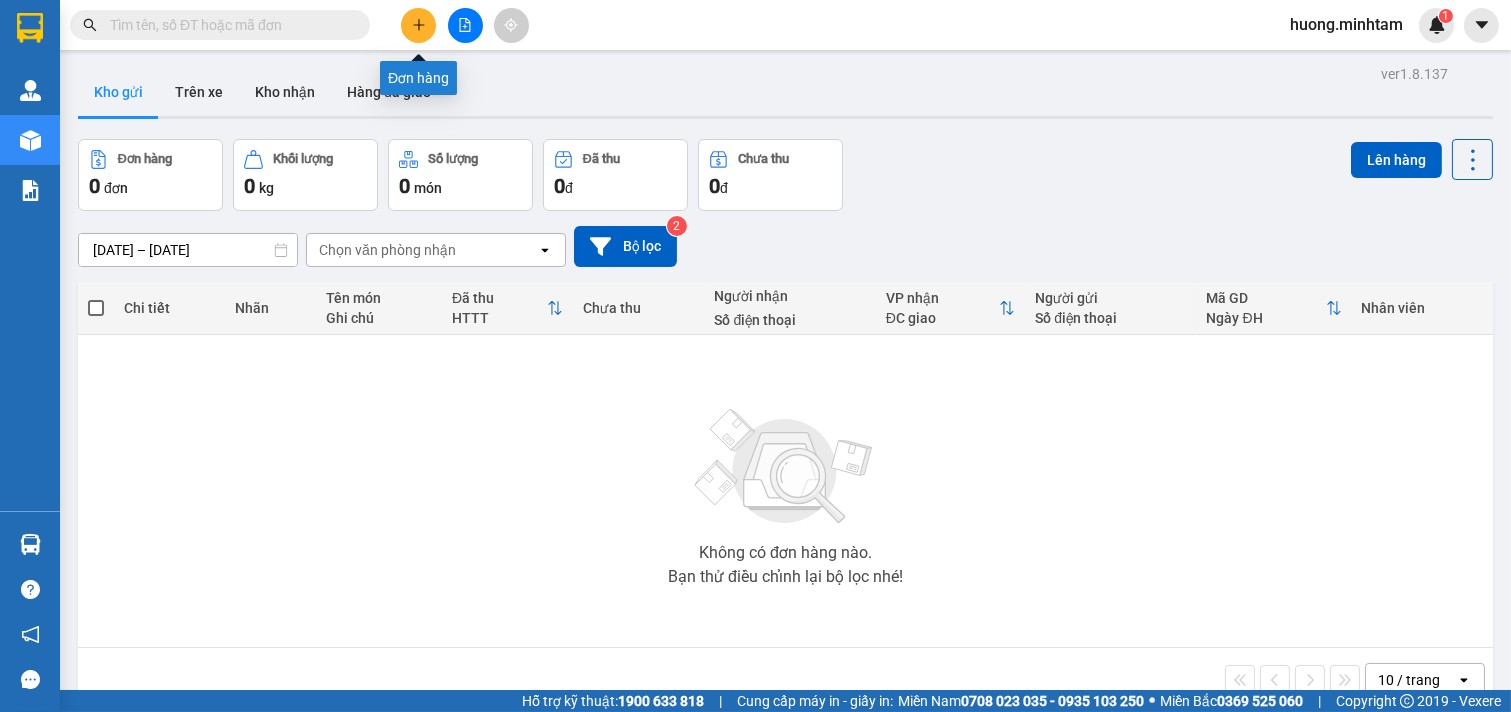 click 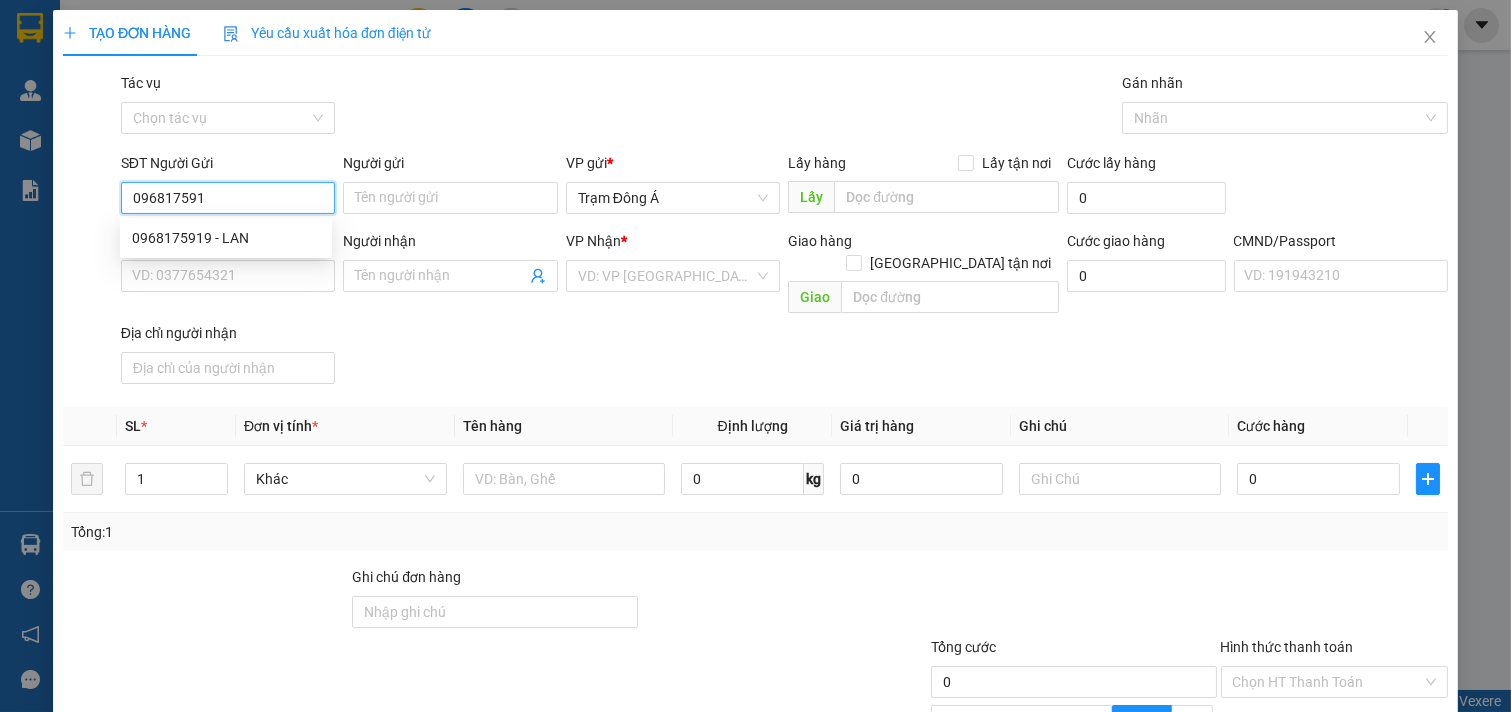 type on "0968175919" 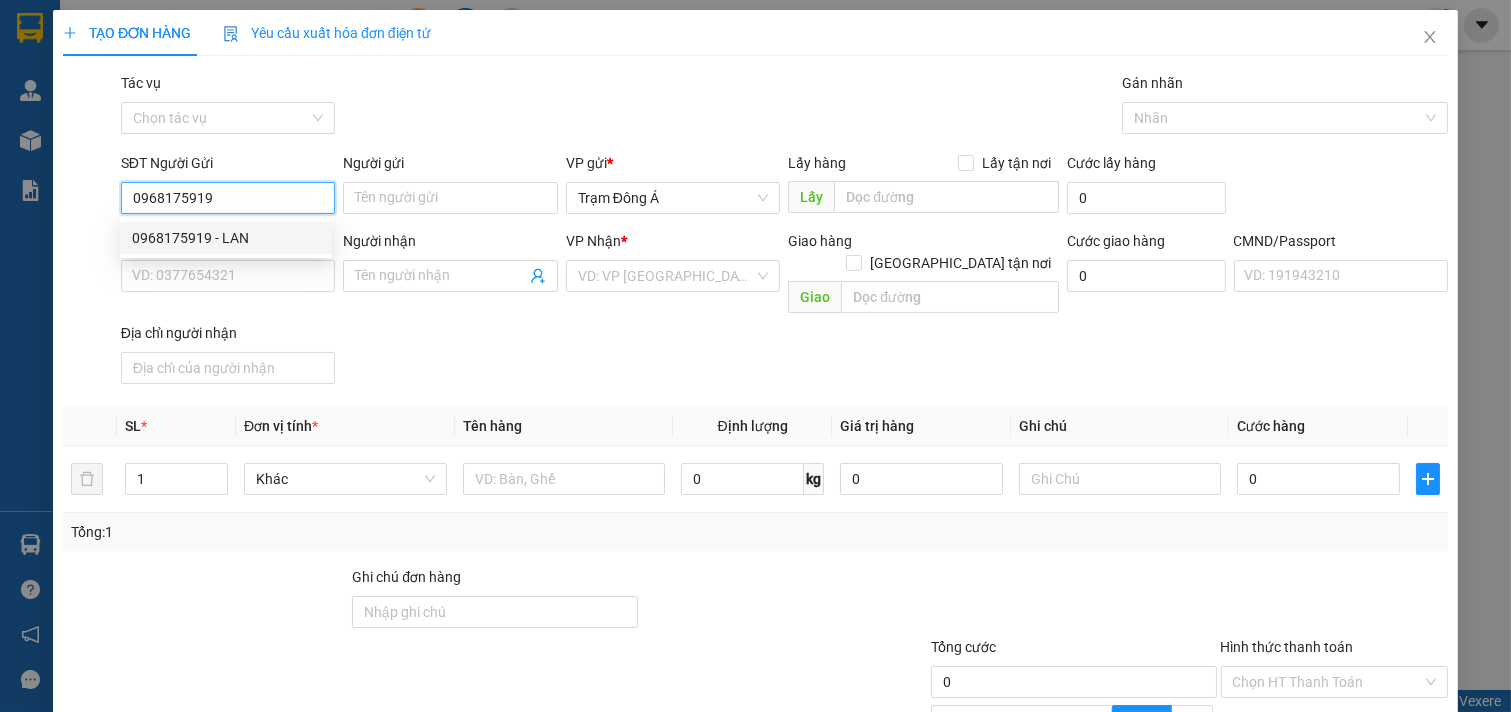 click on "0968175919 - LAN" at bounding box center (226, 238) 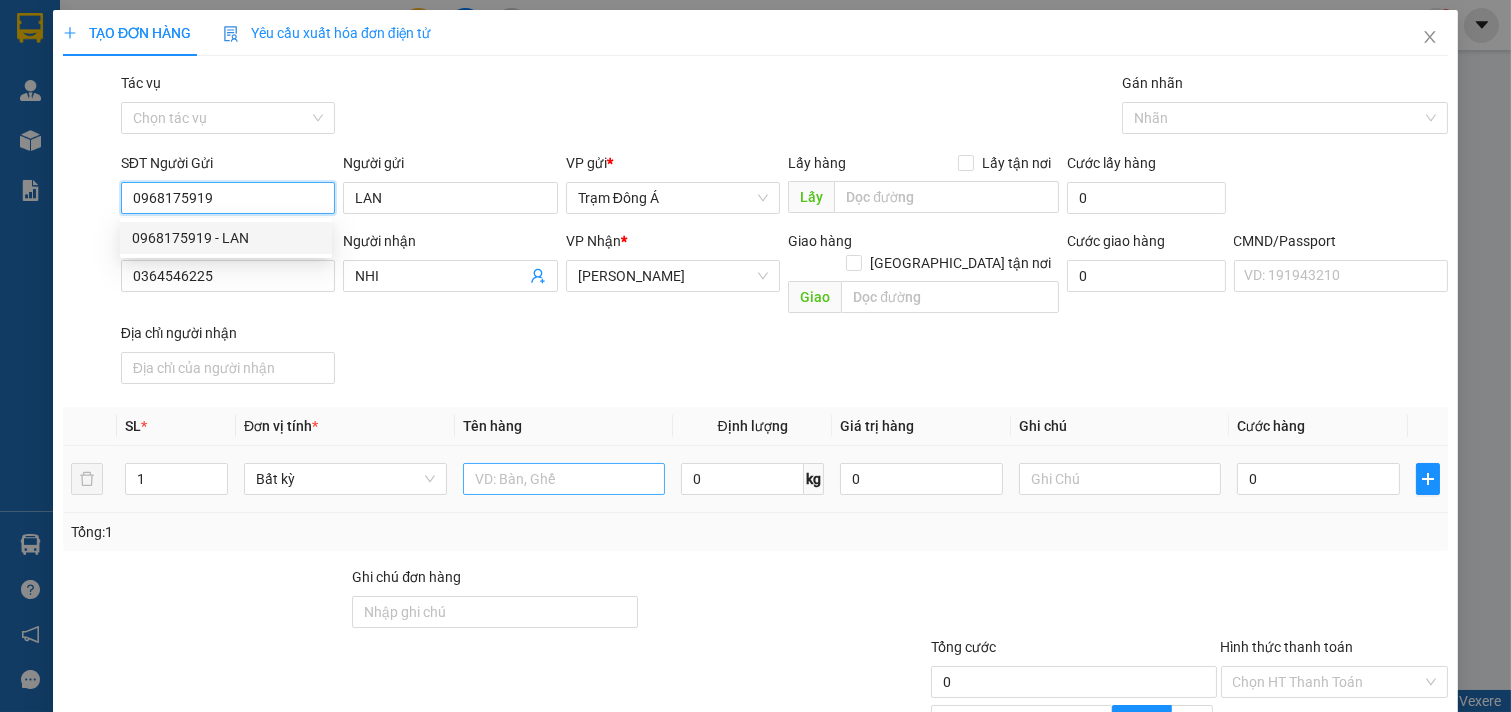 type on "0968175919" 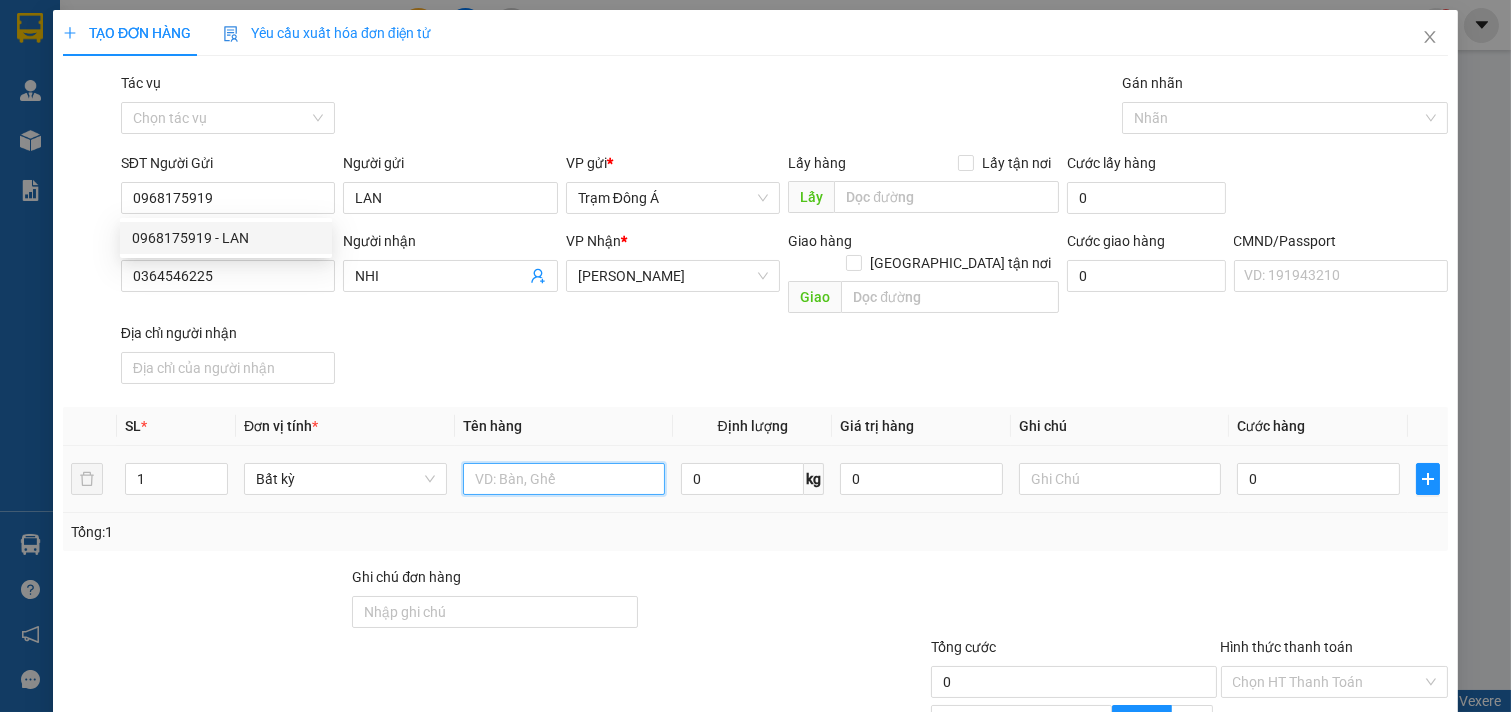 click at bounding box center [564, 479] 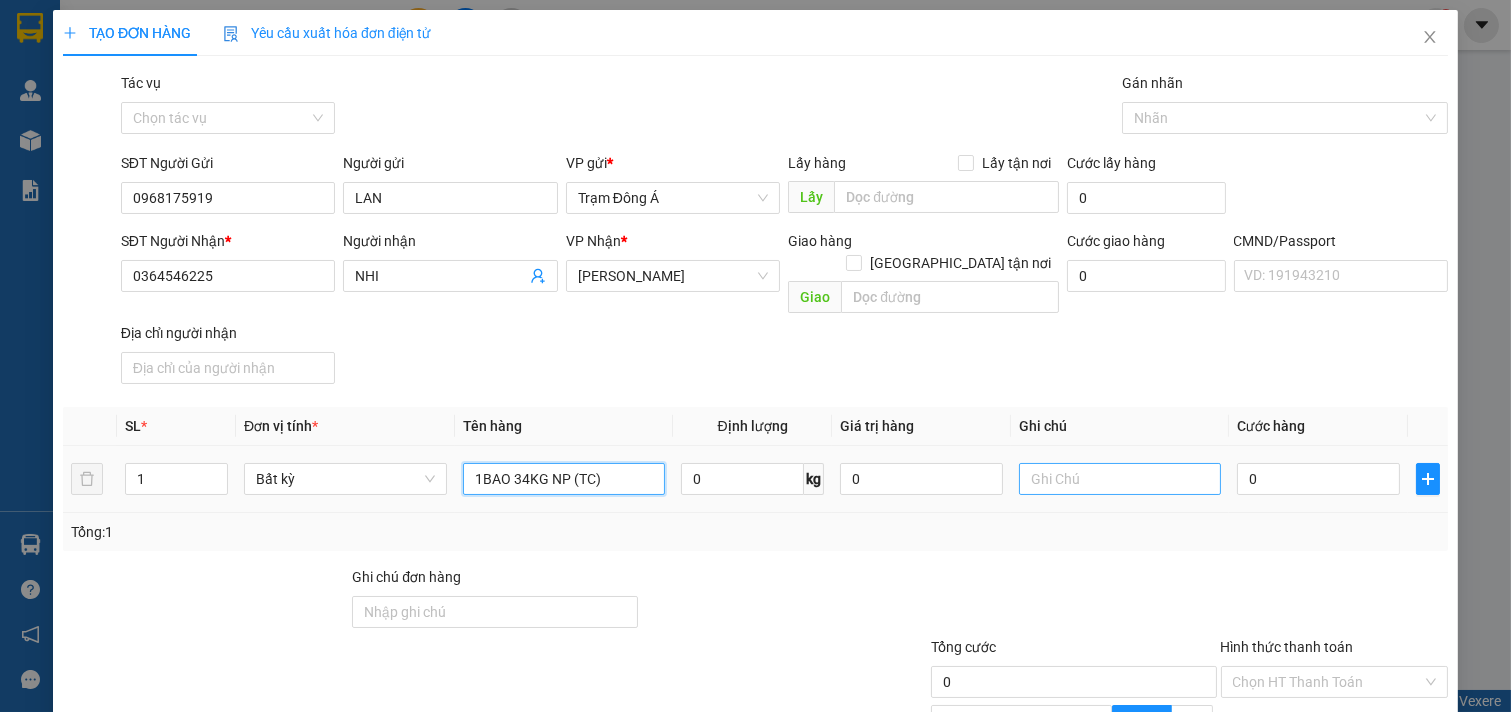 type on "1BAO 34KG NP (TC)" 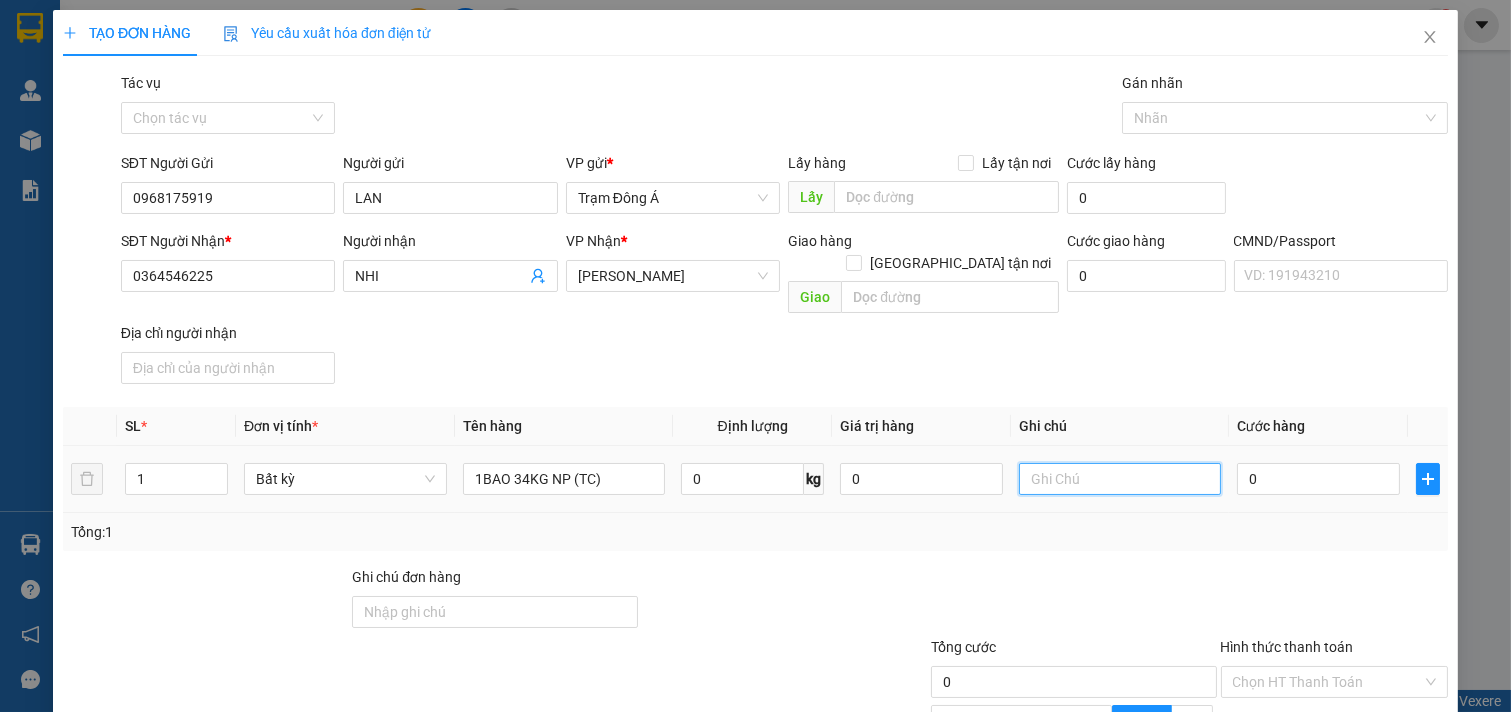 click at bounding box center (1120, 479) 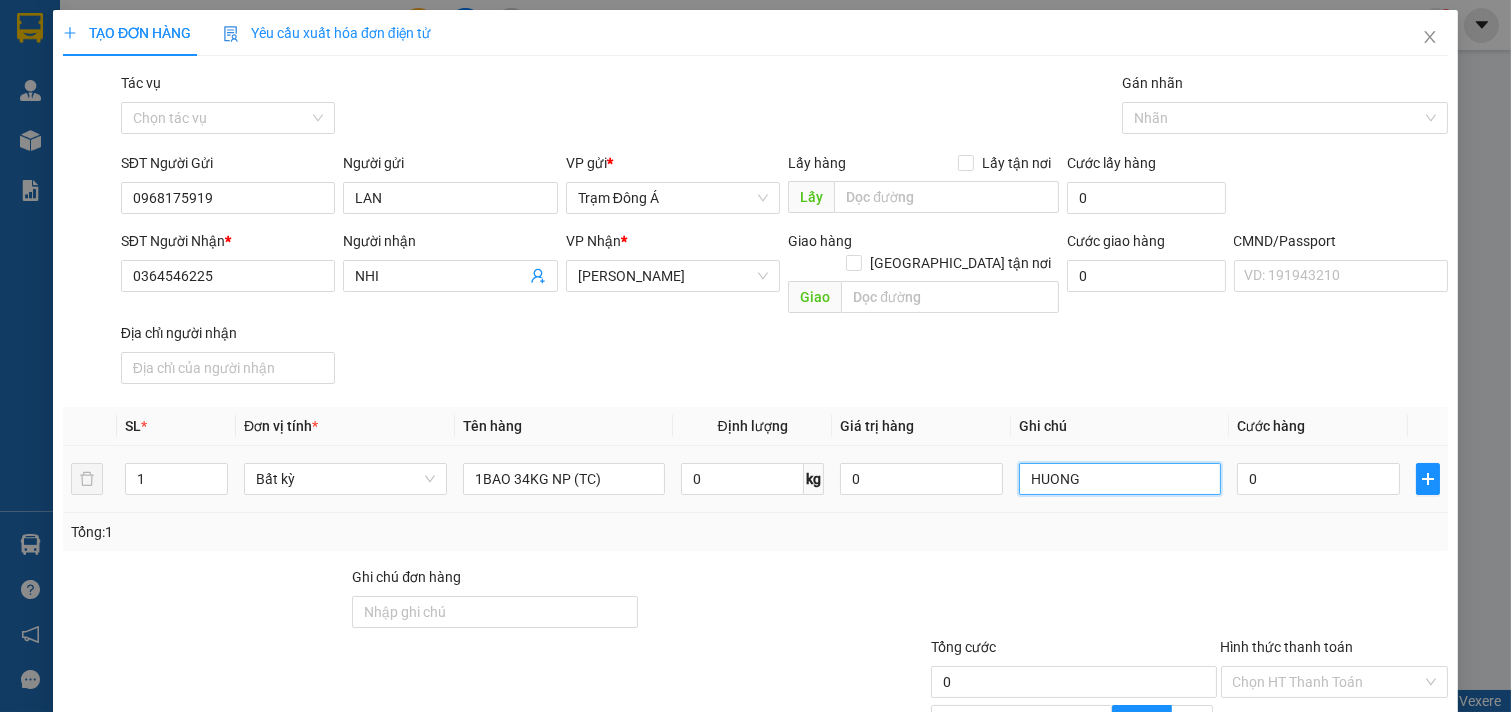 type on "HUONG" 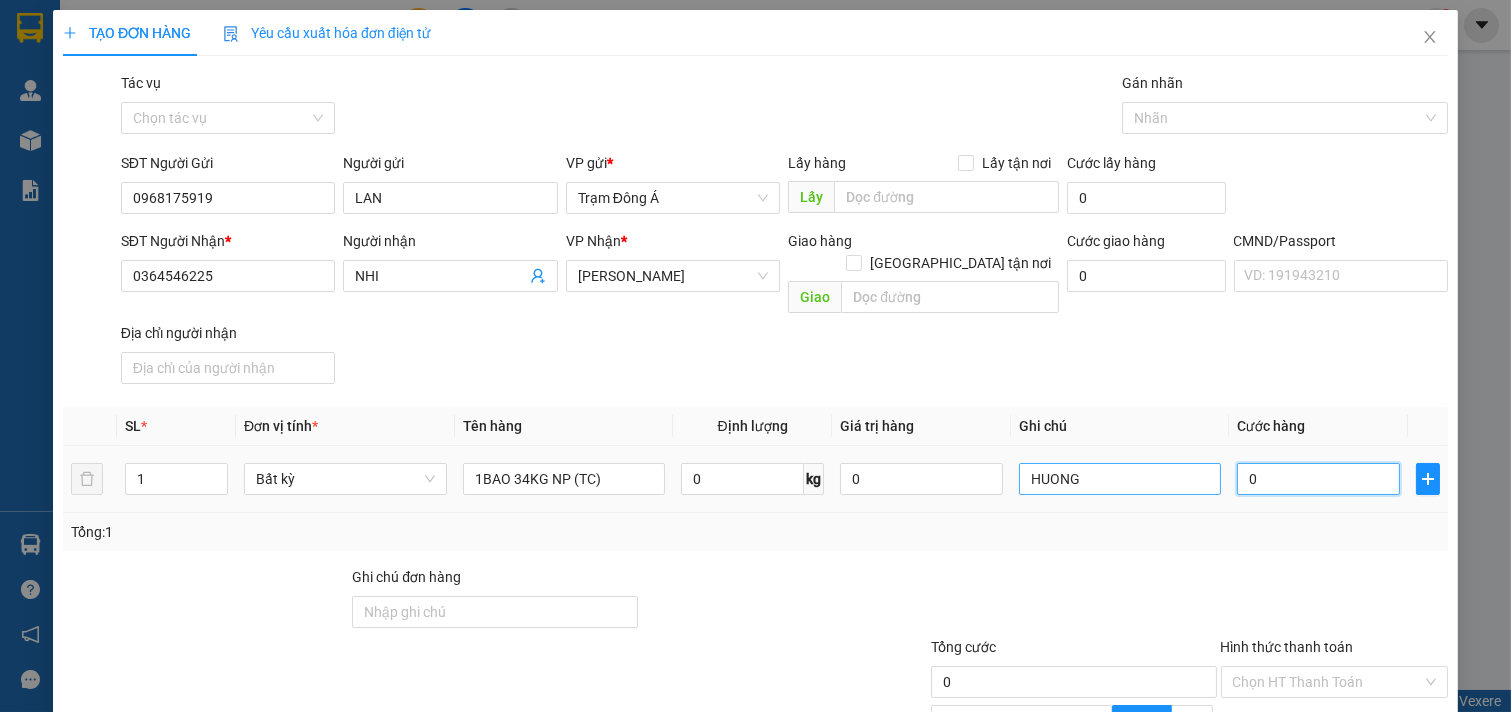 type on "5" 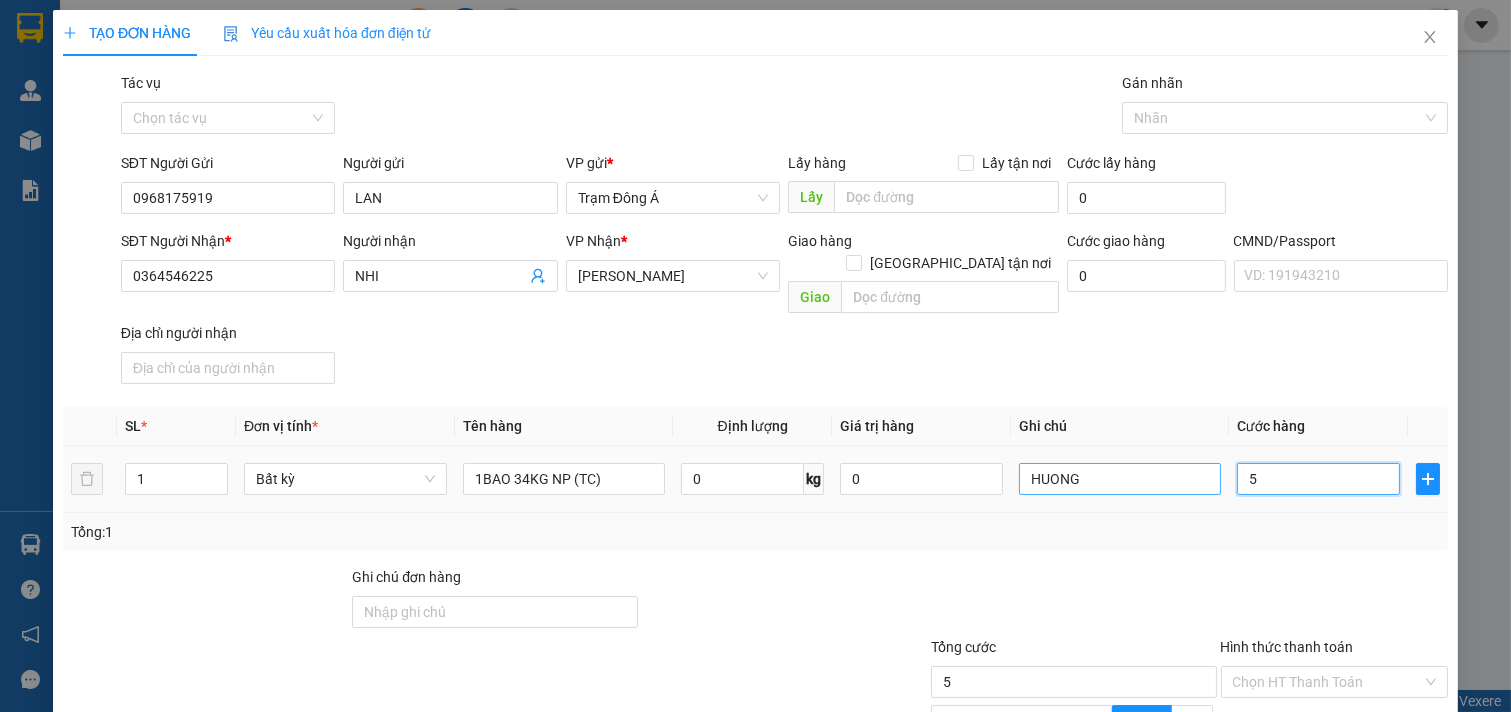 type on "50" 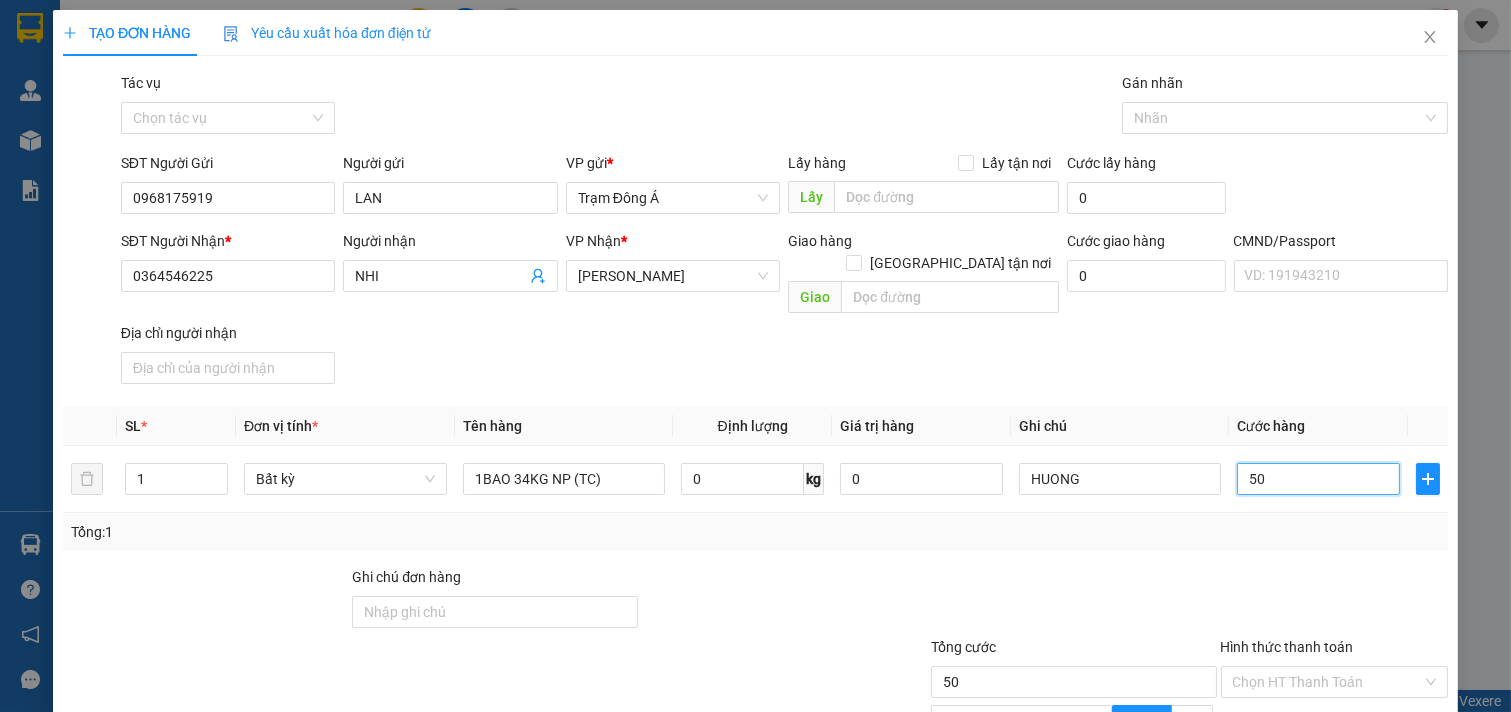 scroll, scrollTop: 200, scrollLeft: 0, axis: vertical 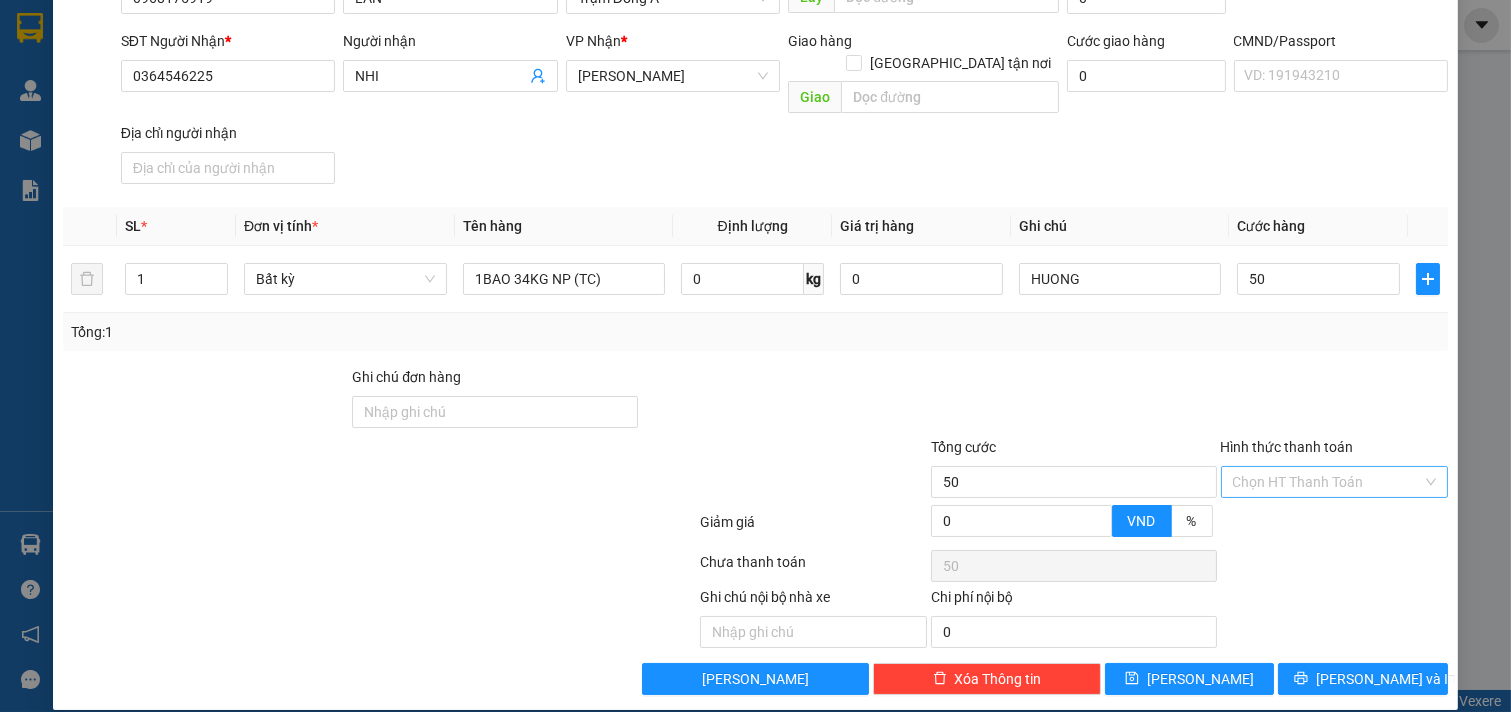 type on "50.000" 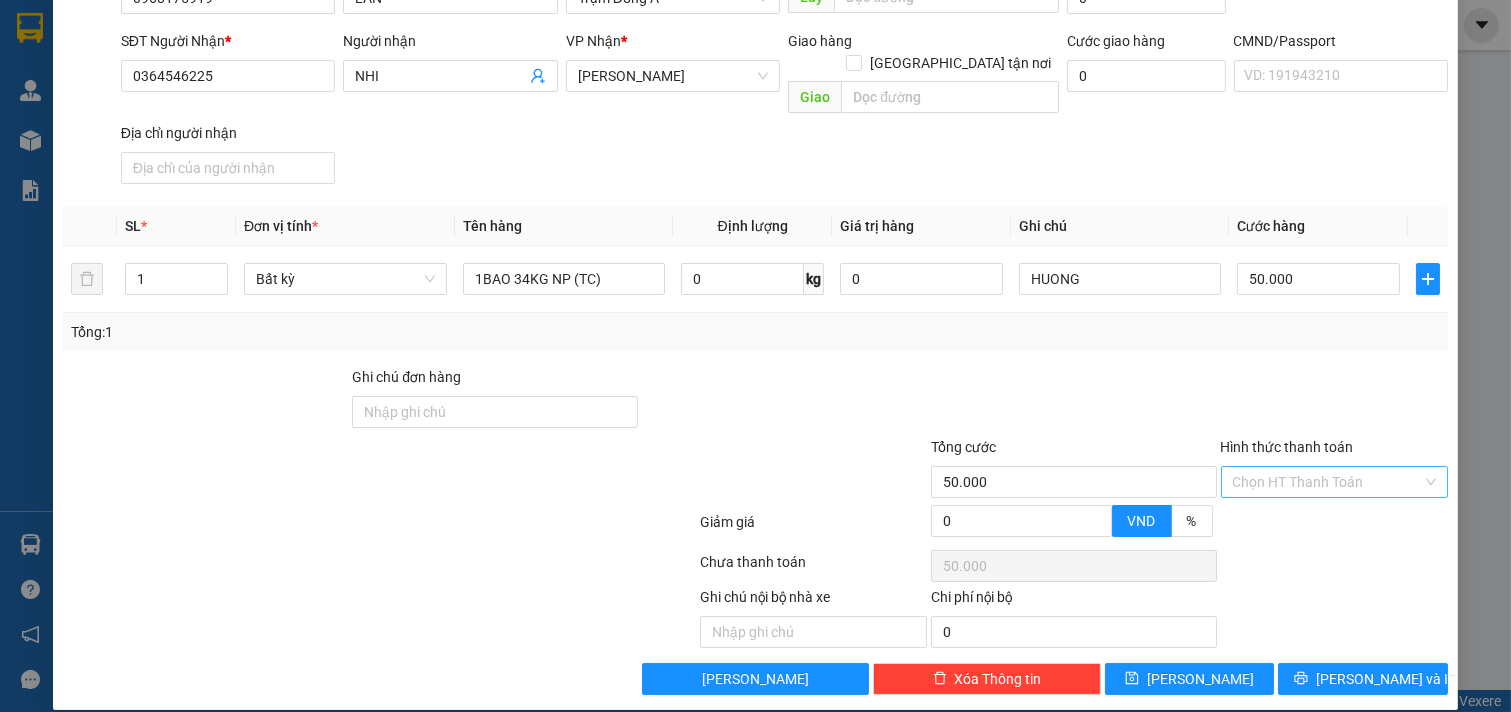 click on "Hình thức thanh toán" at bounding box center [1328, 482] 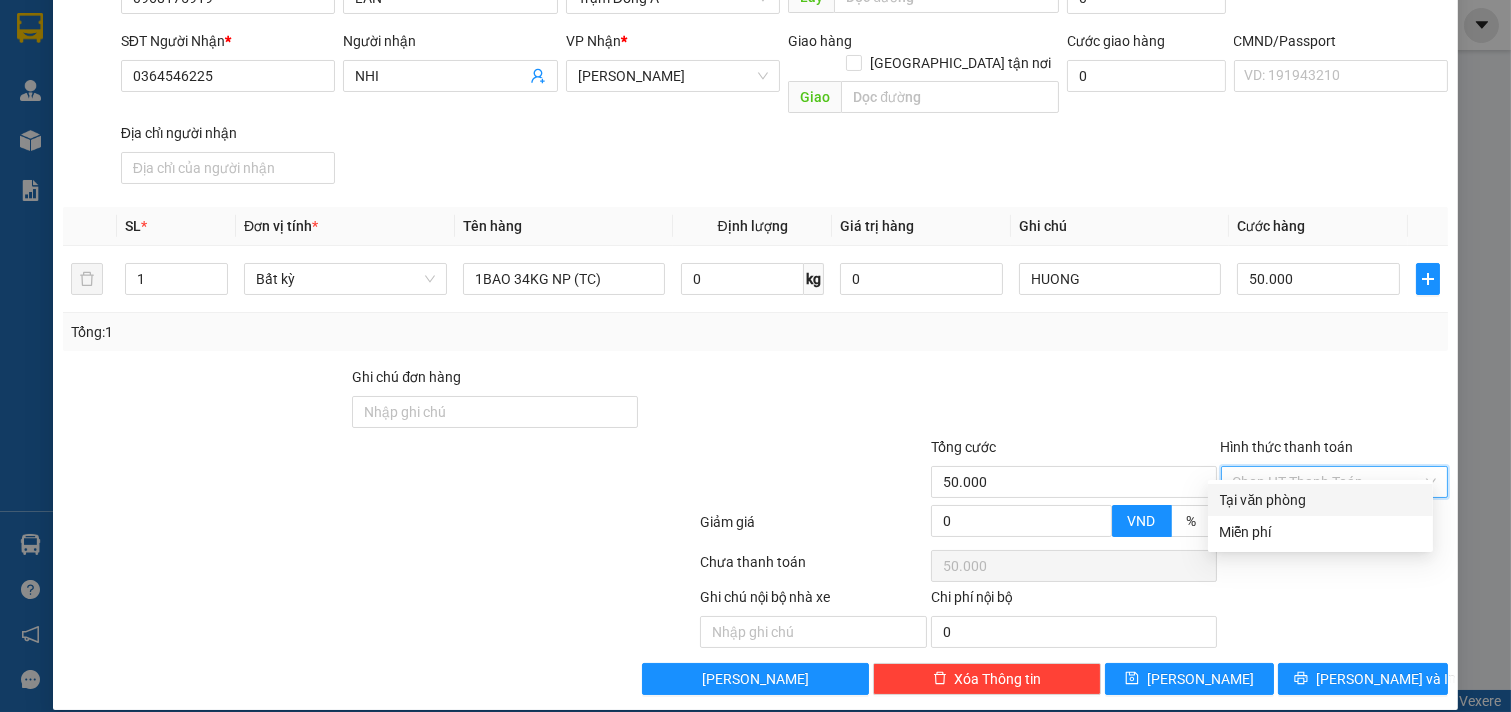 click on "Tại văn phòng" at bounding box center (1320, 500) 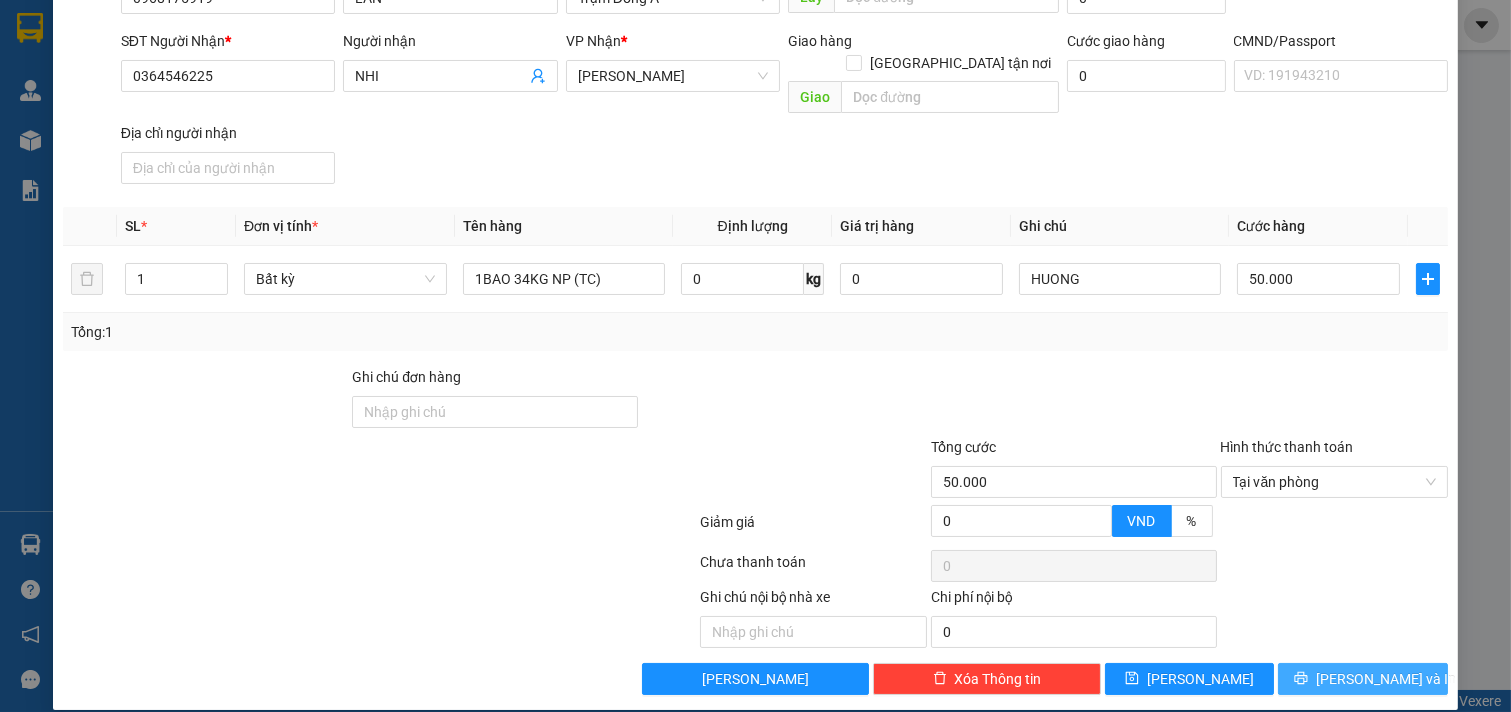 click on "[PERSON_NAME] và In" at bounding box center [1386, 679] 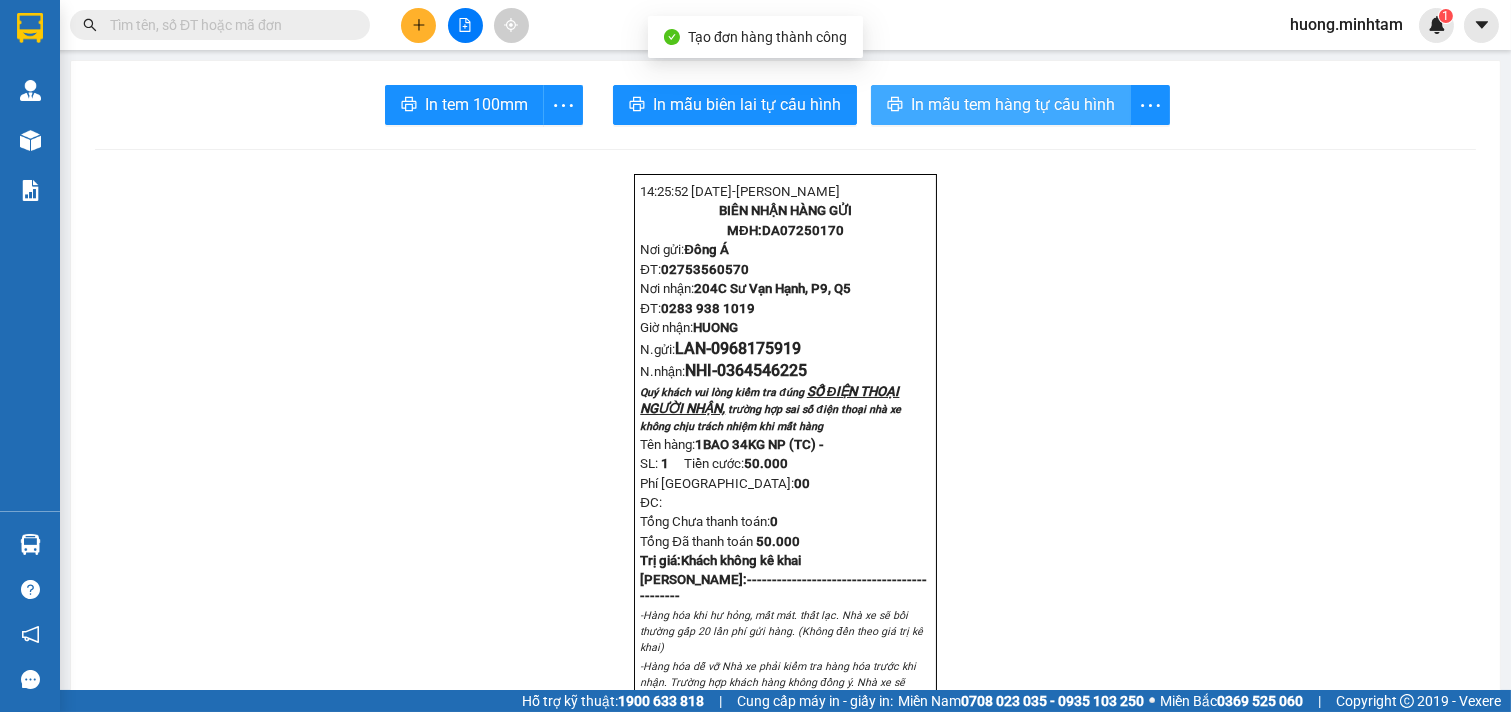click on "In mẫu tem hàng tự cấu hình" at bounding box center (1013, 104) 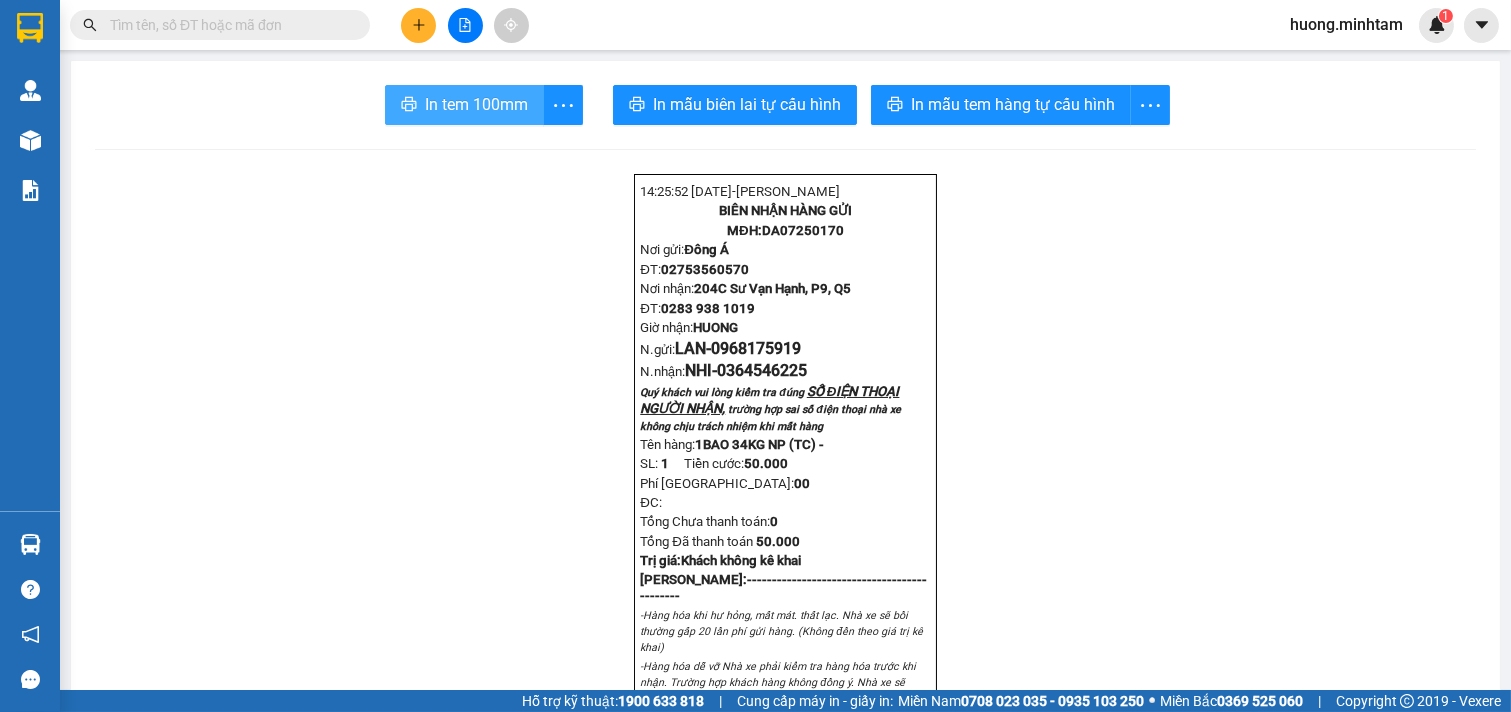 click on "In tem 100mm" at bounding box center (464, 105) 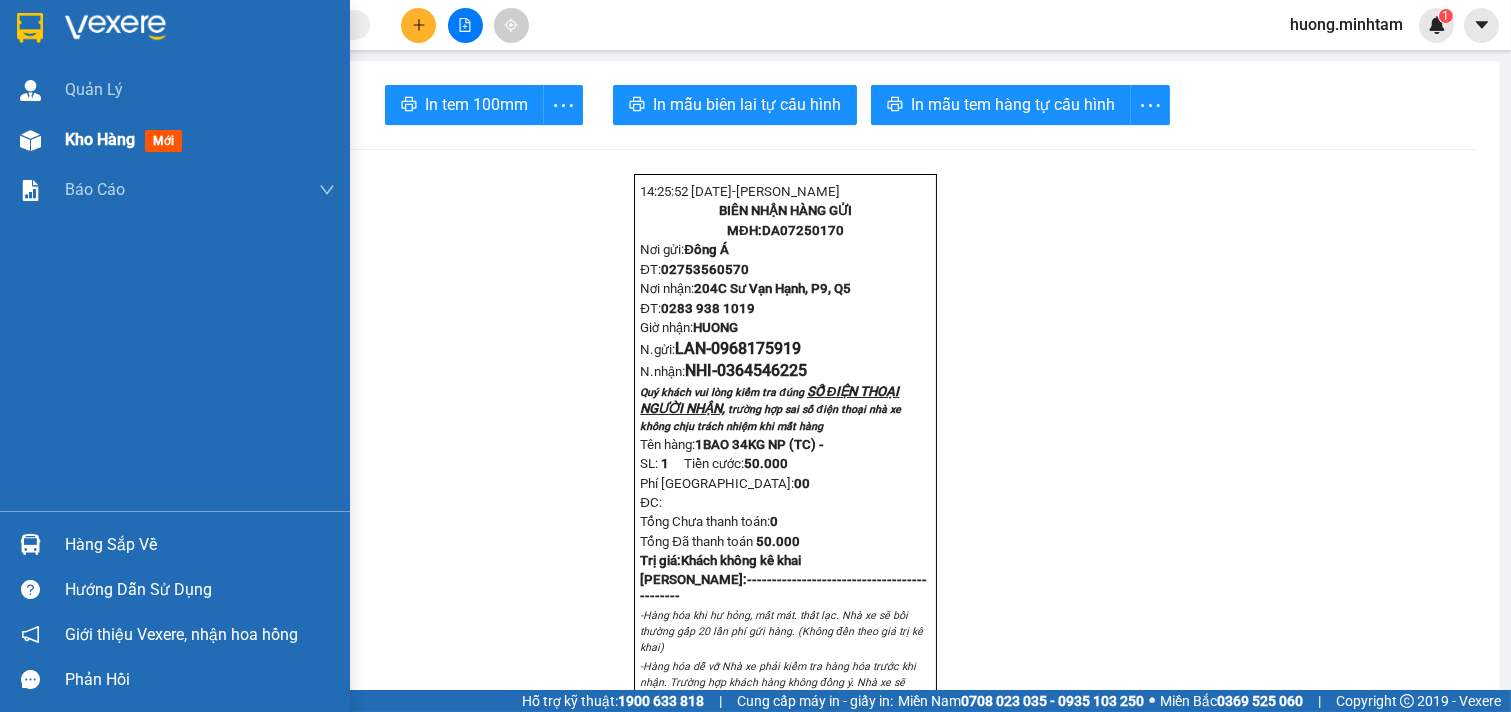 click on "Kho hàng" at bounding box center [100, 139] 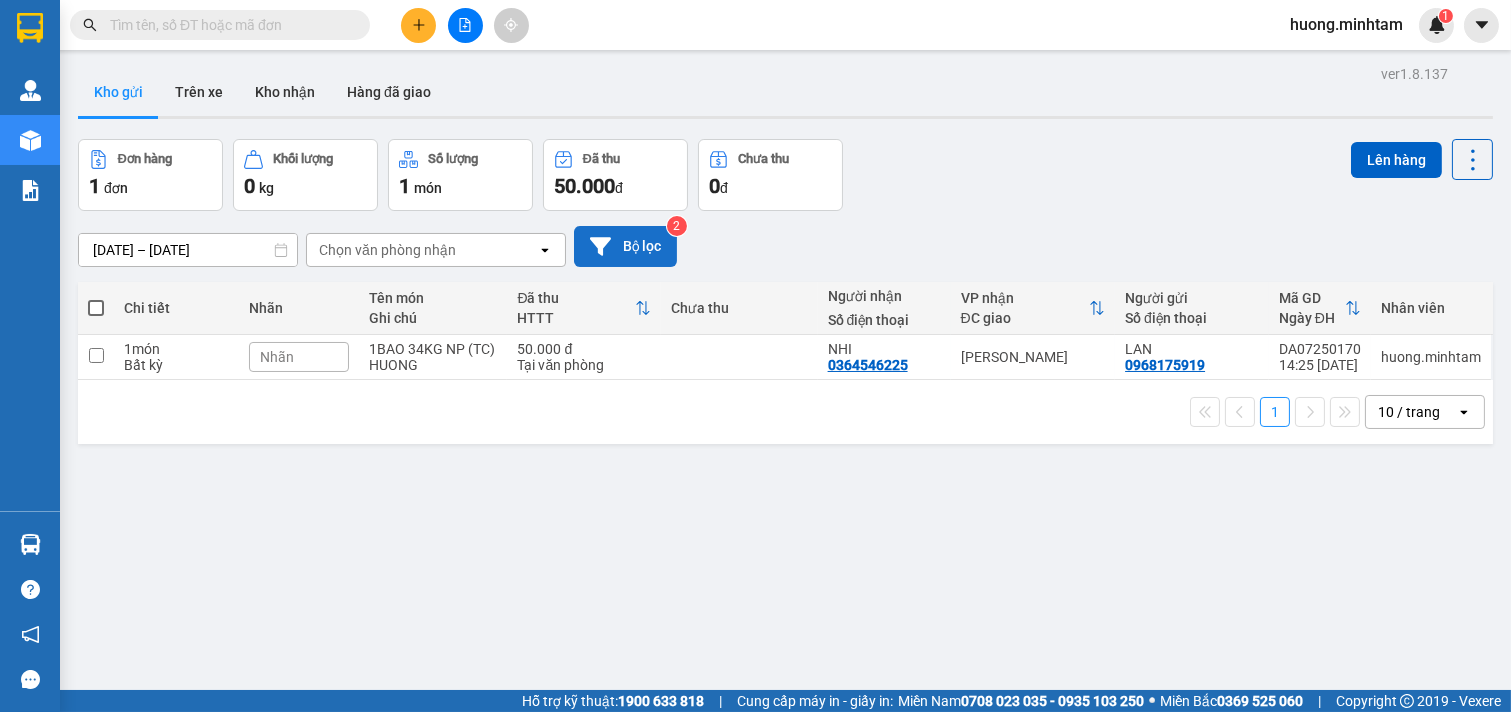 click on "Bộ lọc" at bounding box center (625, 246) 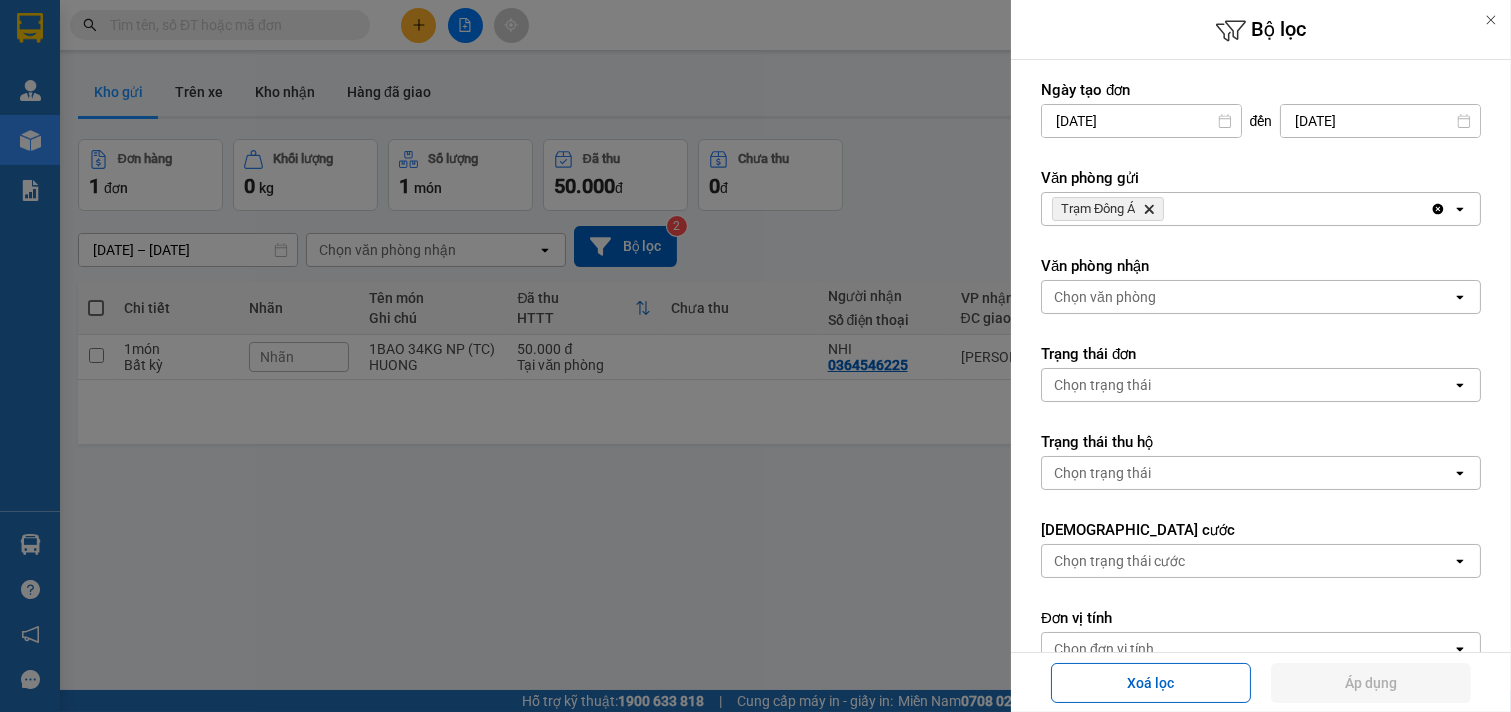 click on "Trạm Đông Á Delete" at bounding box center [1236, 209] 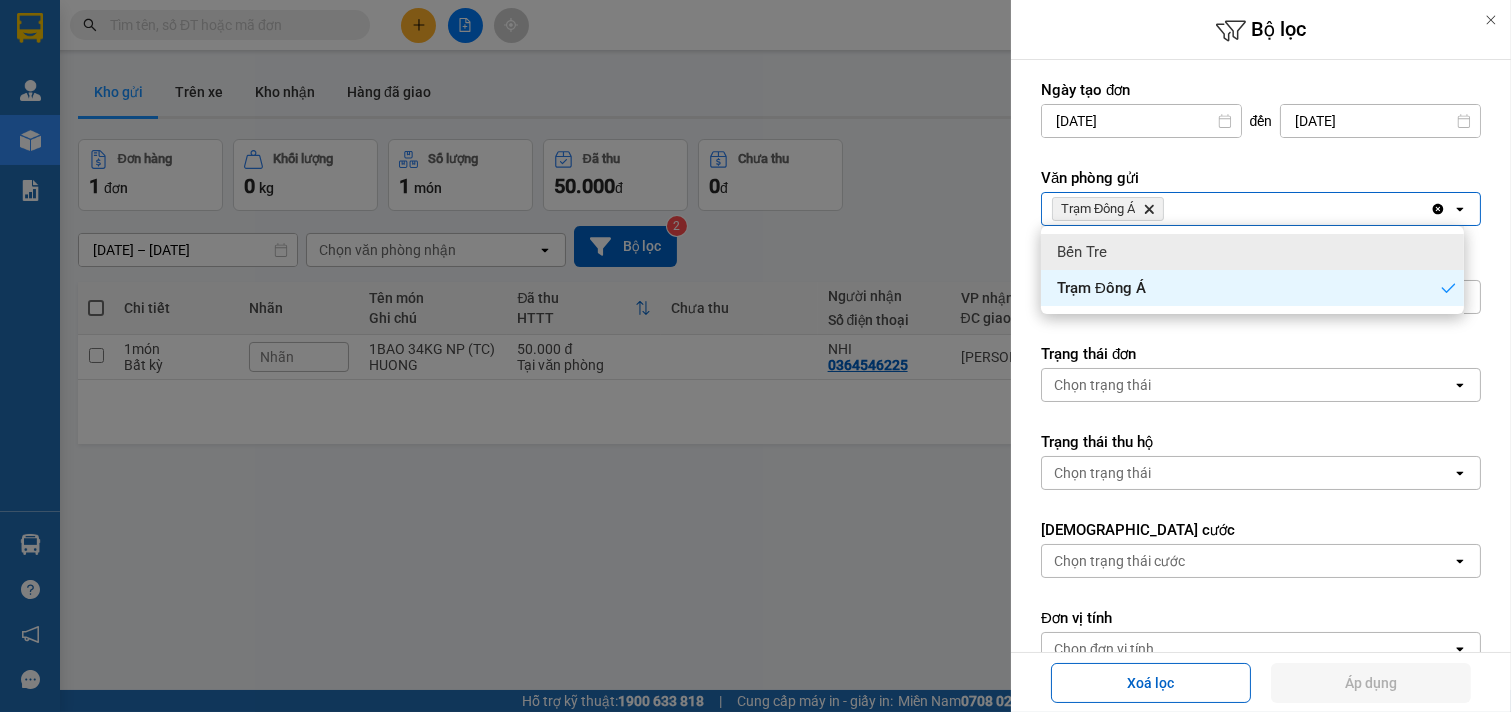 click on "Bến Tre Trạm Đông Á" at bounding box center (1252, 270) 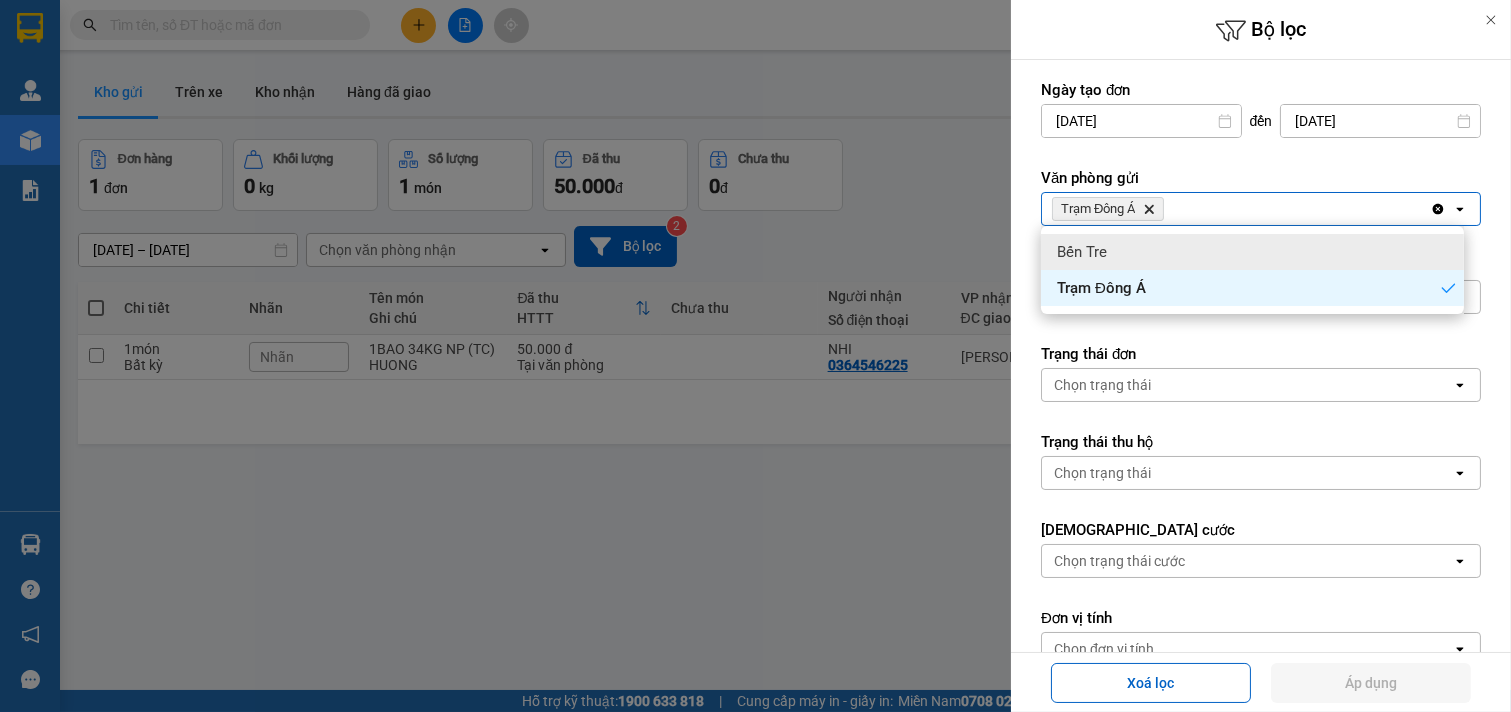 click on "Bến Tre Trạm Đông Á" at bounding box center (1252, 270) 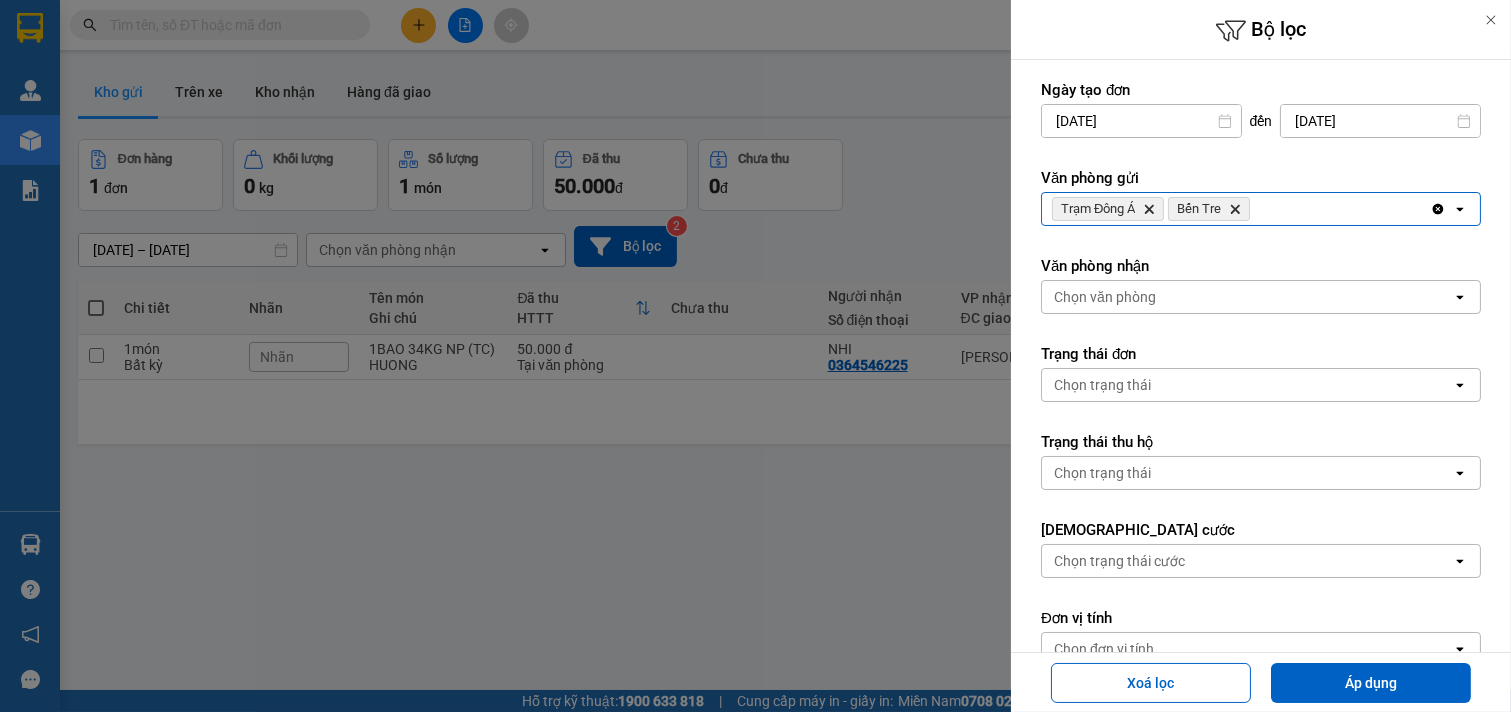 click on "Xoá lọc Áp dụng" at bounding box center (1261, 682) 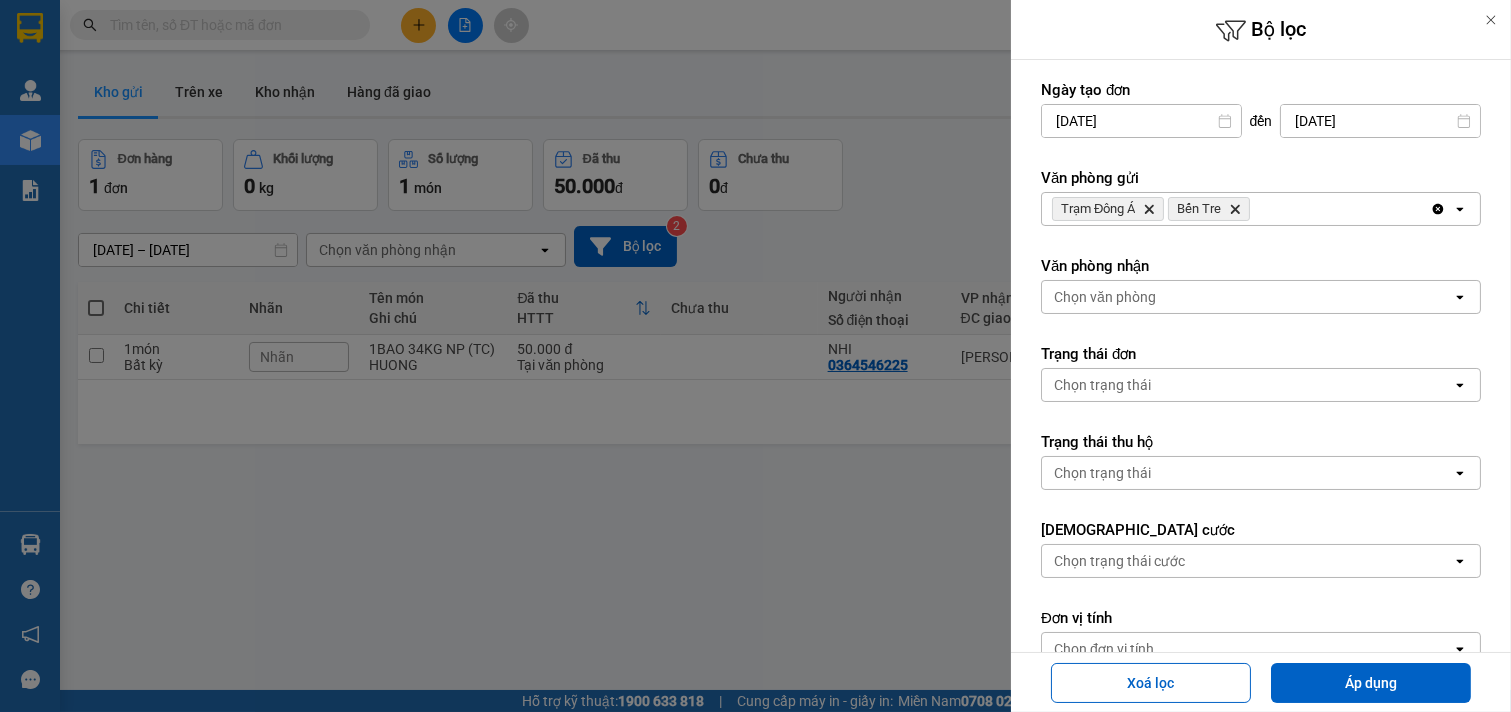 drag, startPoint x: 1385, startPoint y: 680, endPoint x: 98, endPoint y: 0, distance: 1455.5992 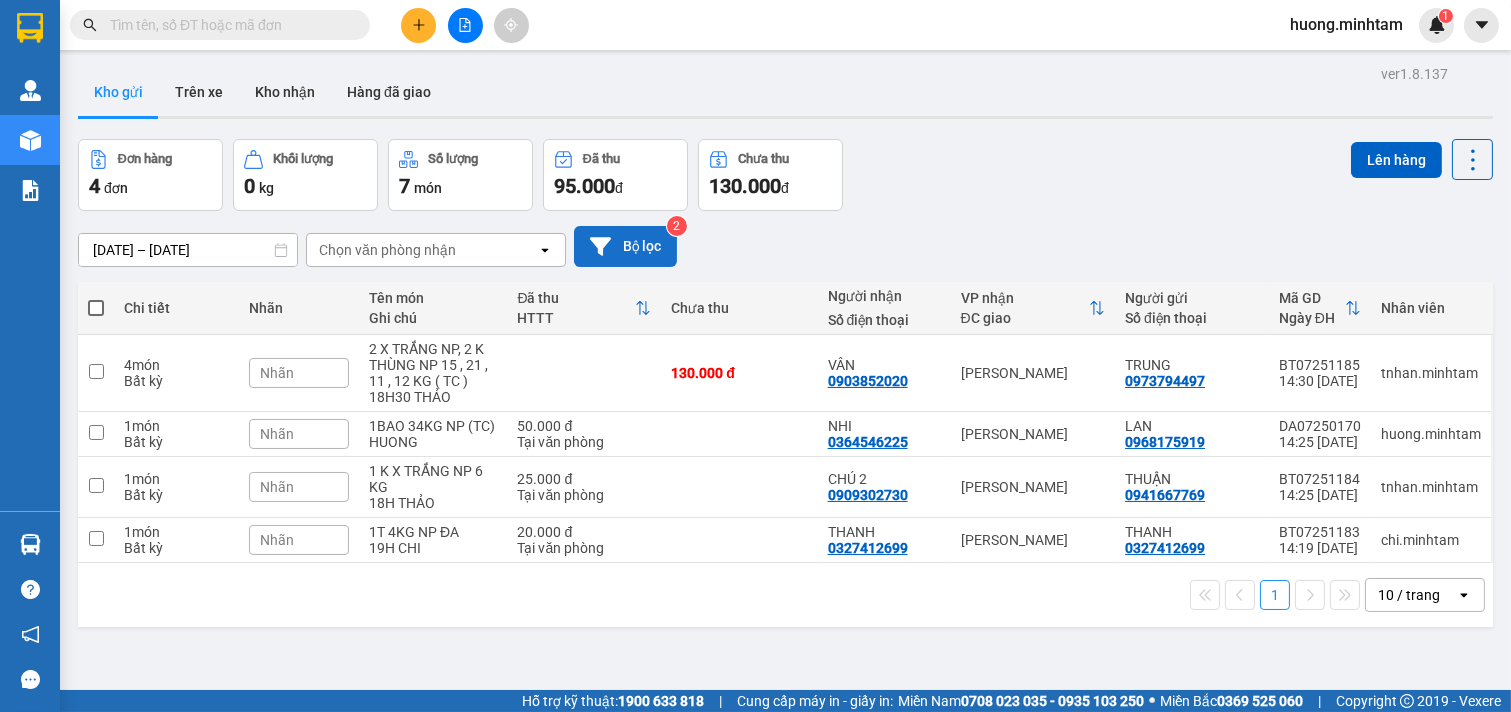 click on "Bộ lọc" at bounding box center [625, 246] 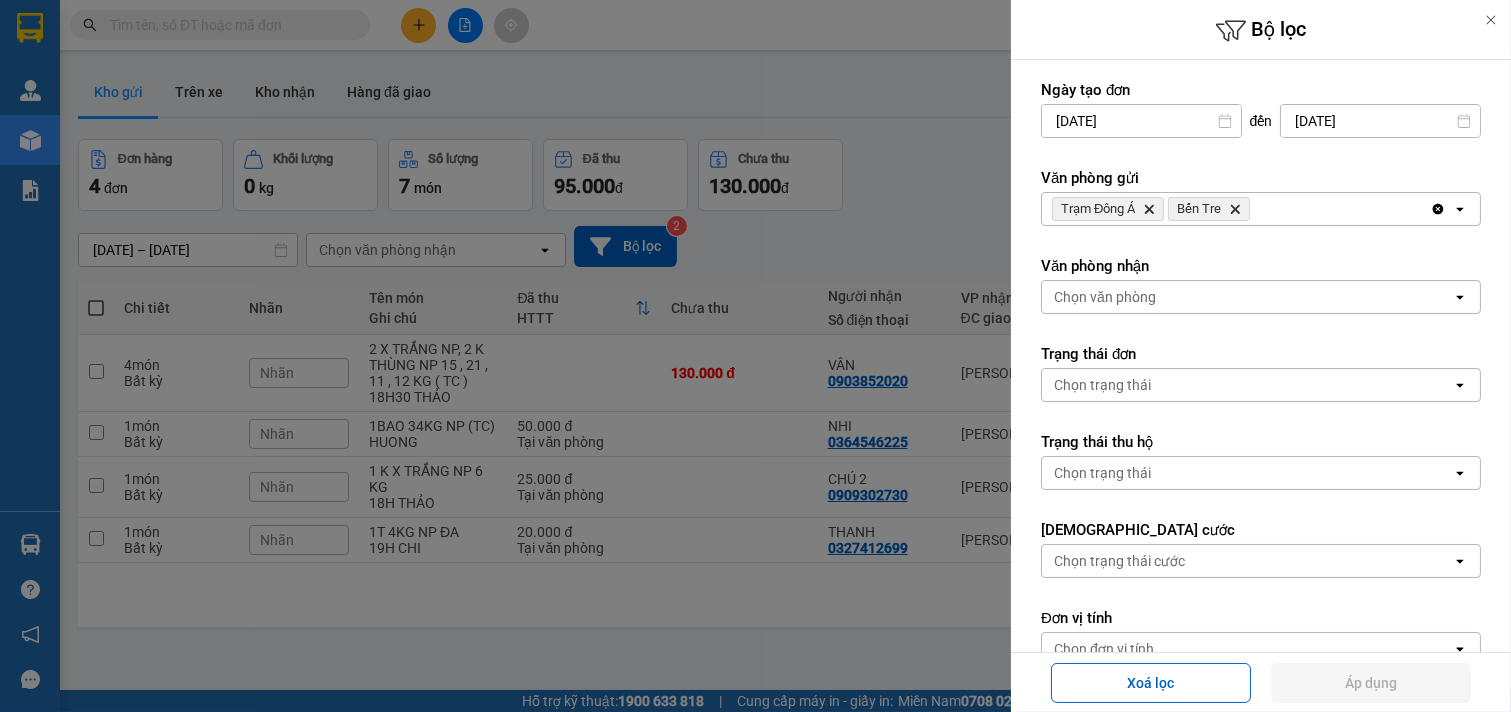 click 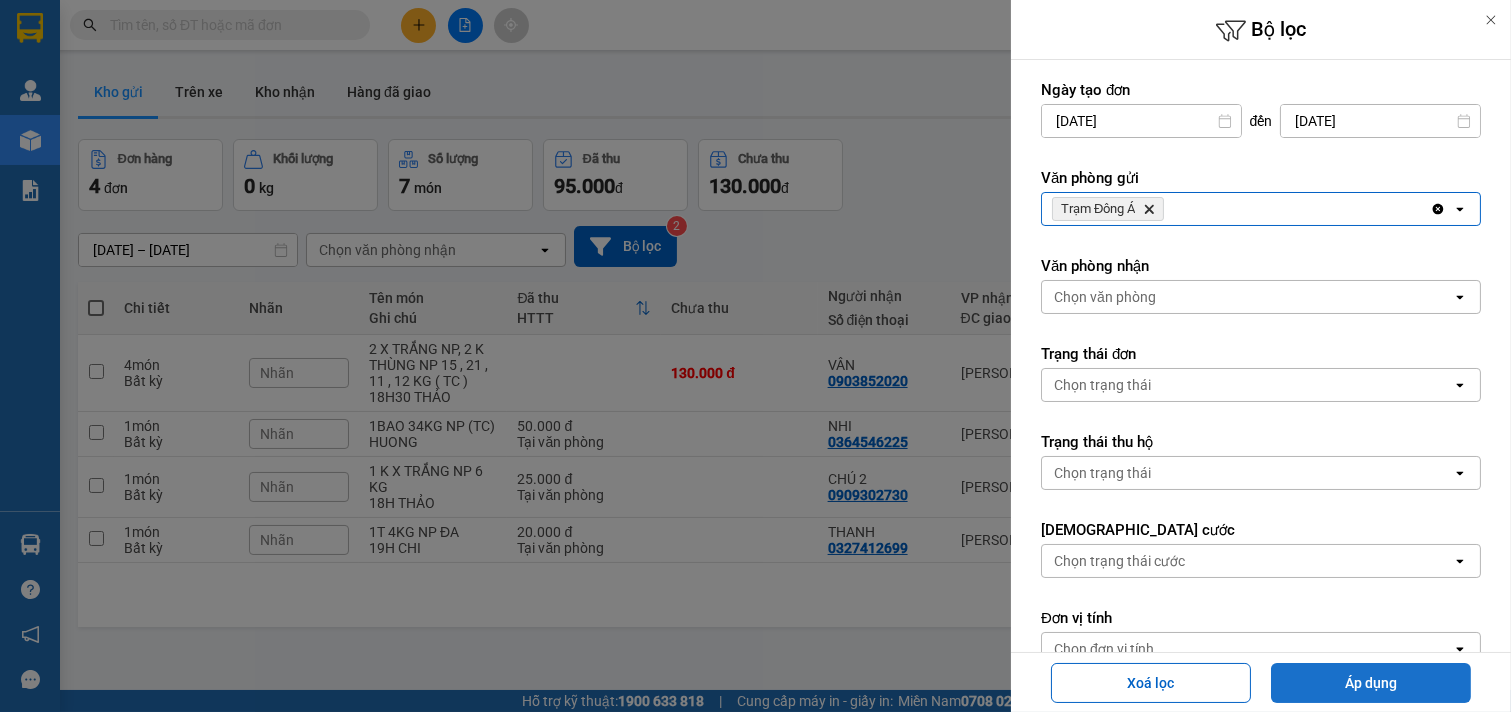 click on "Áp dụng" at bounding box center (1371, 683) 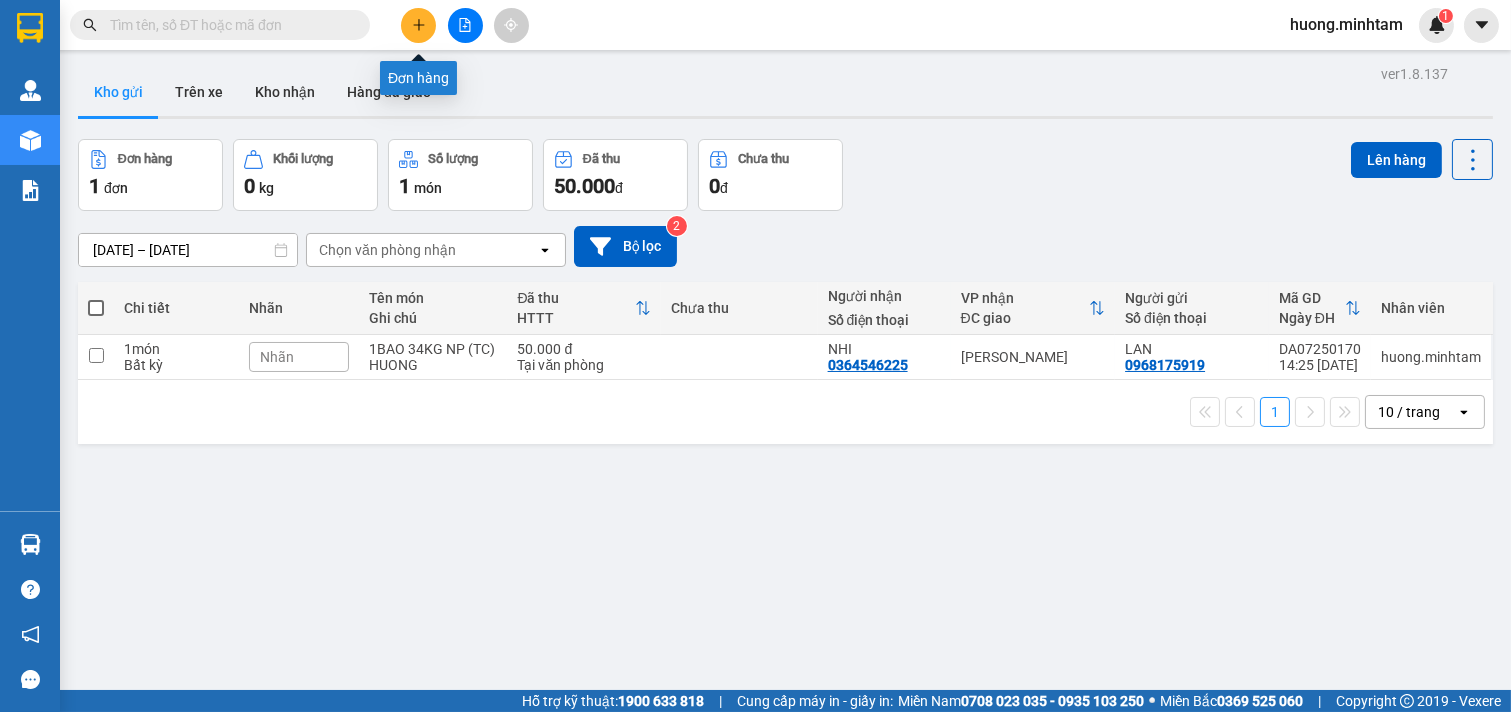 click 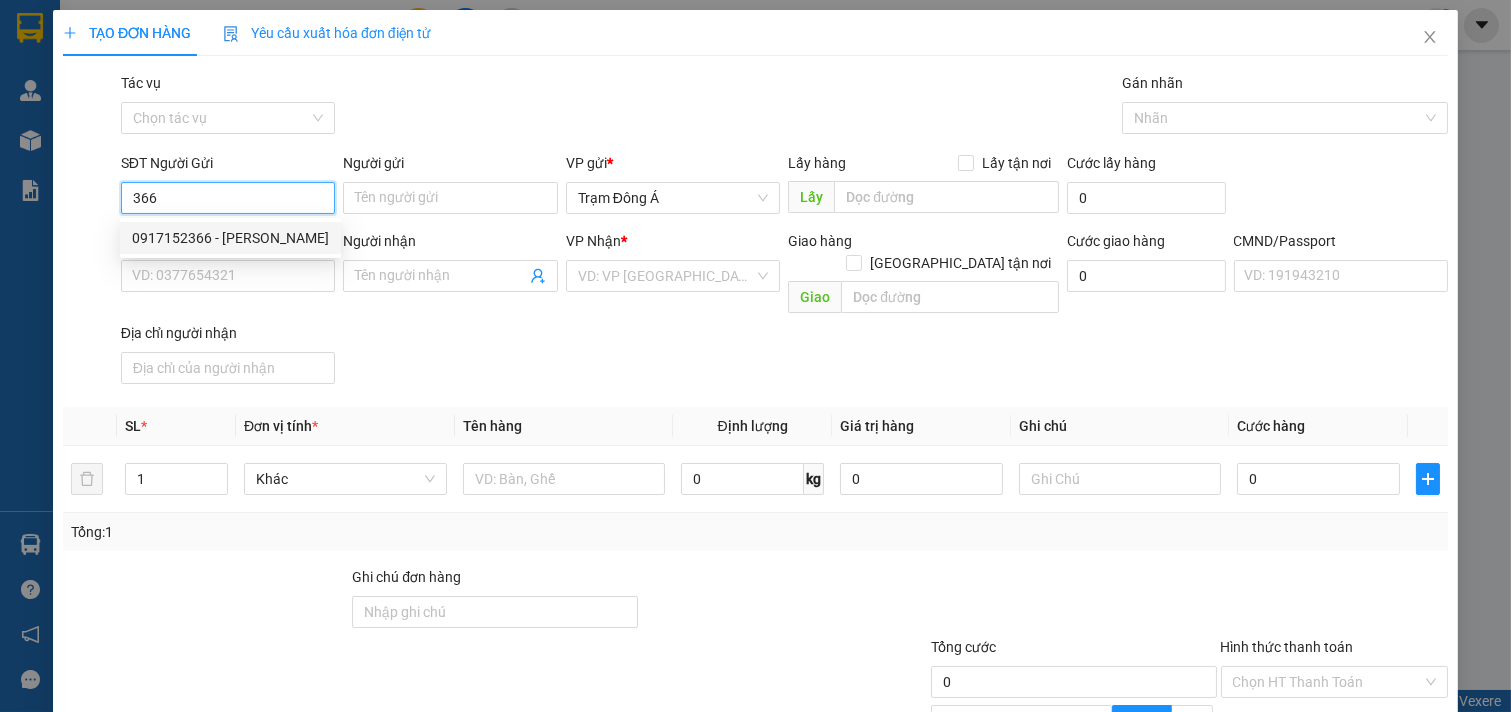click on "0917152366 - [PERSON_NAME]" at bounding box center (230, 238) 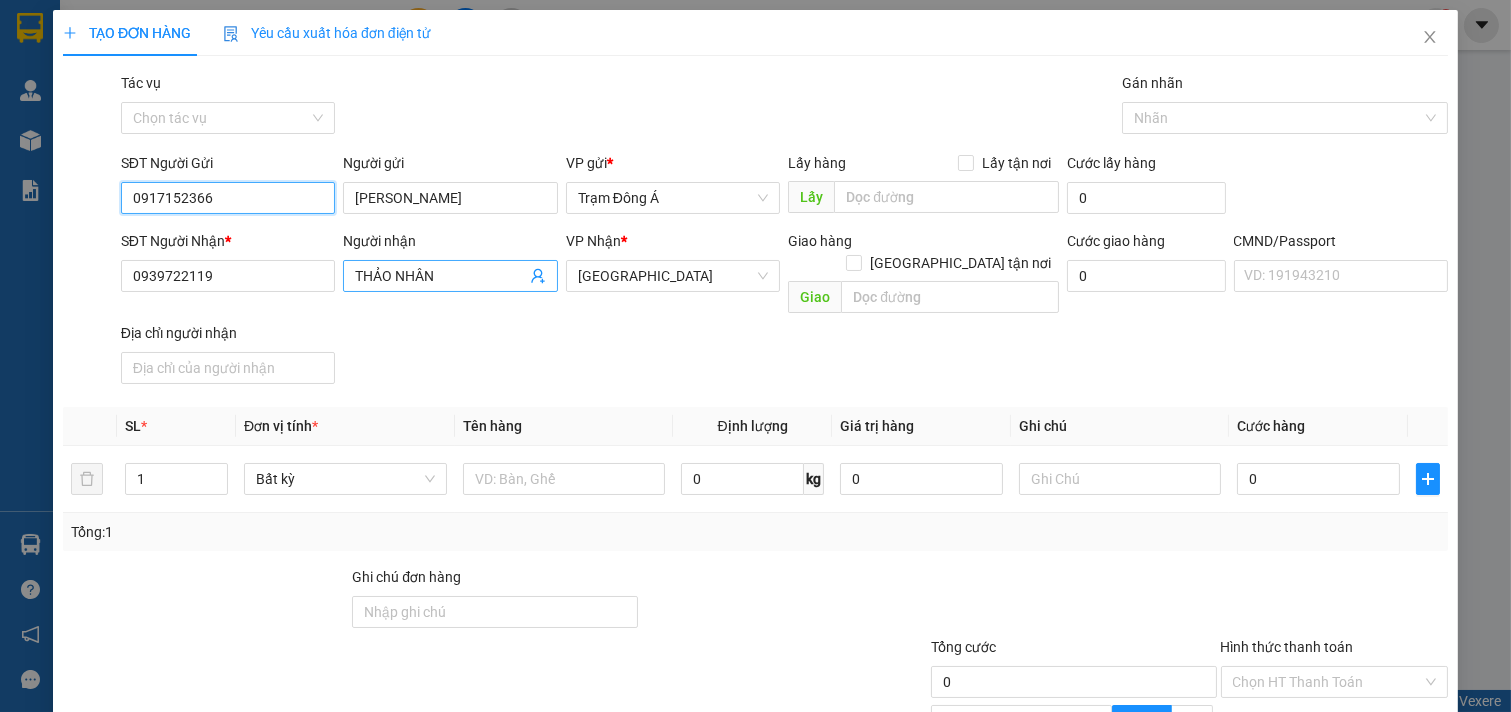 type on "0917152366" 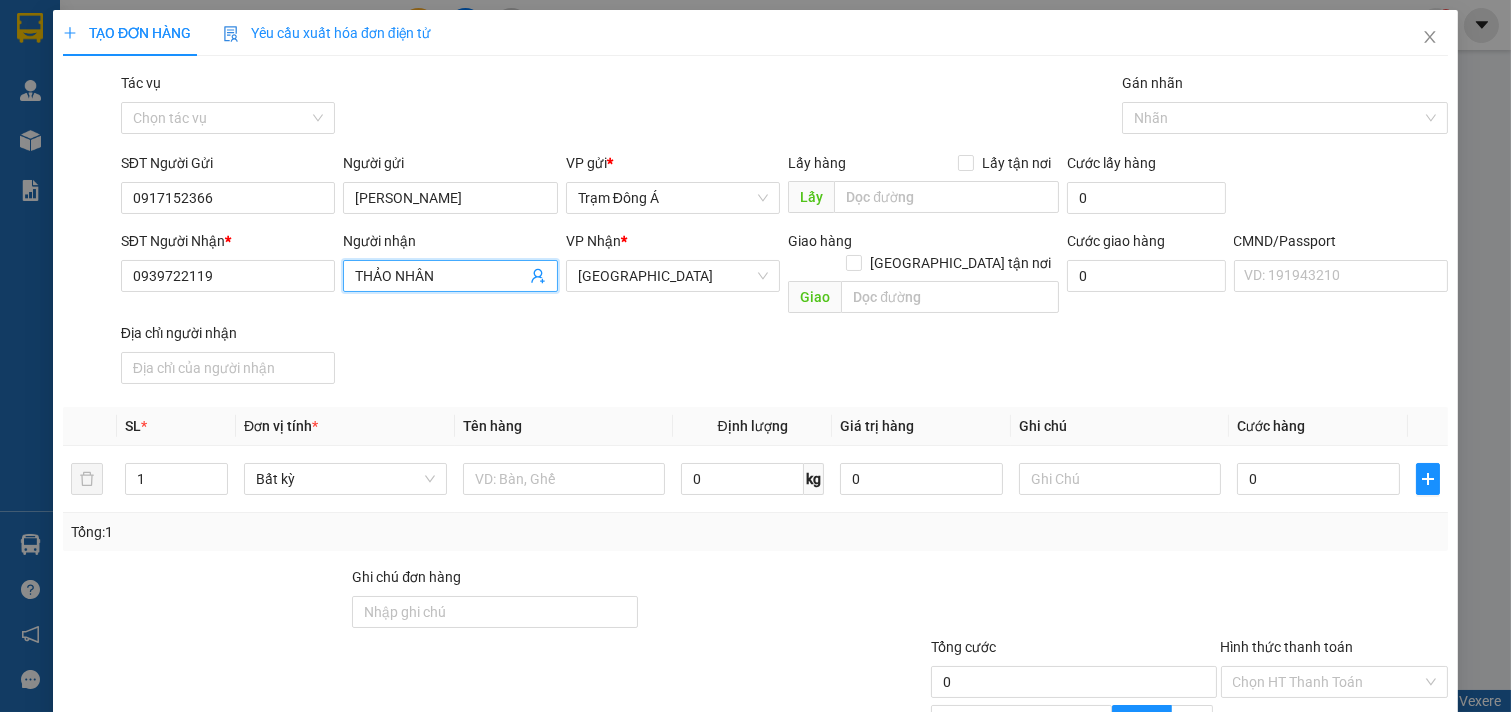 click 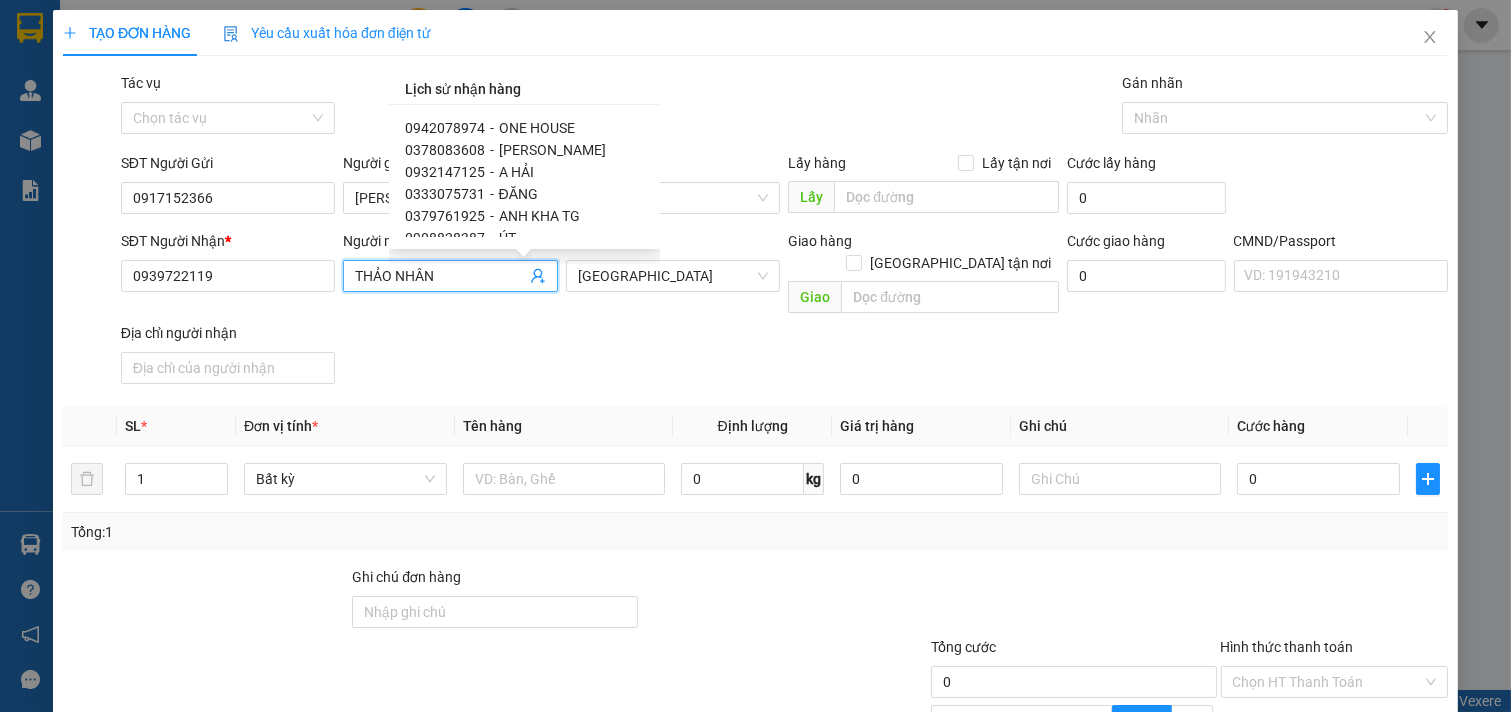 scroll, scrollTop: 1518, scrollLeft: 0, axis: vertical 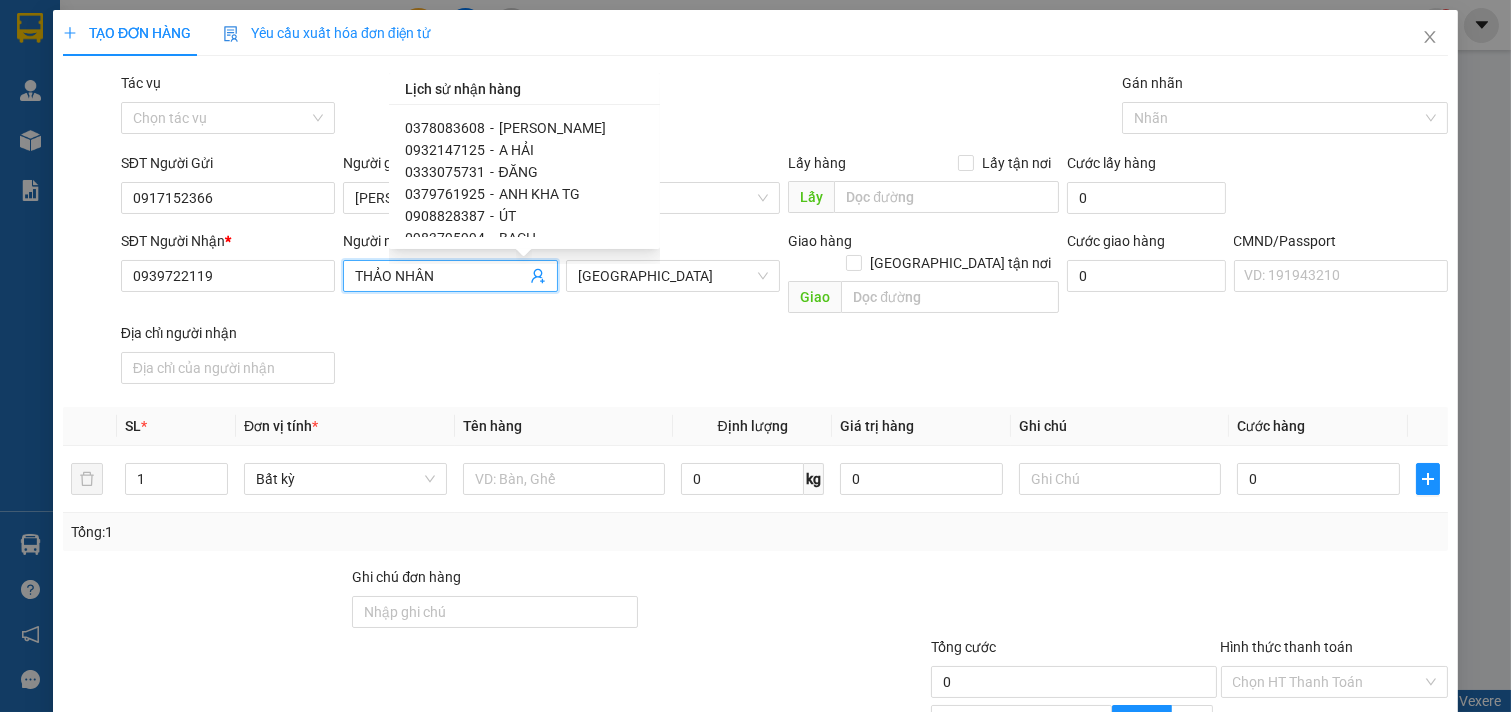 click on "0932147125" at bounding box center (445, 150) 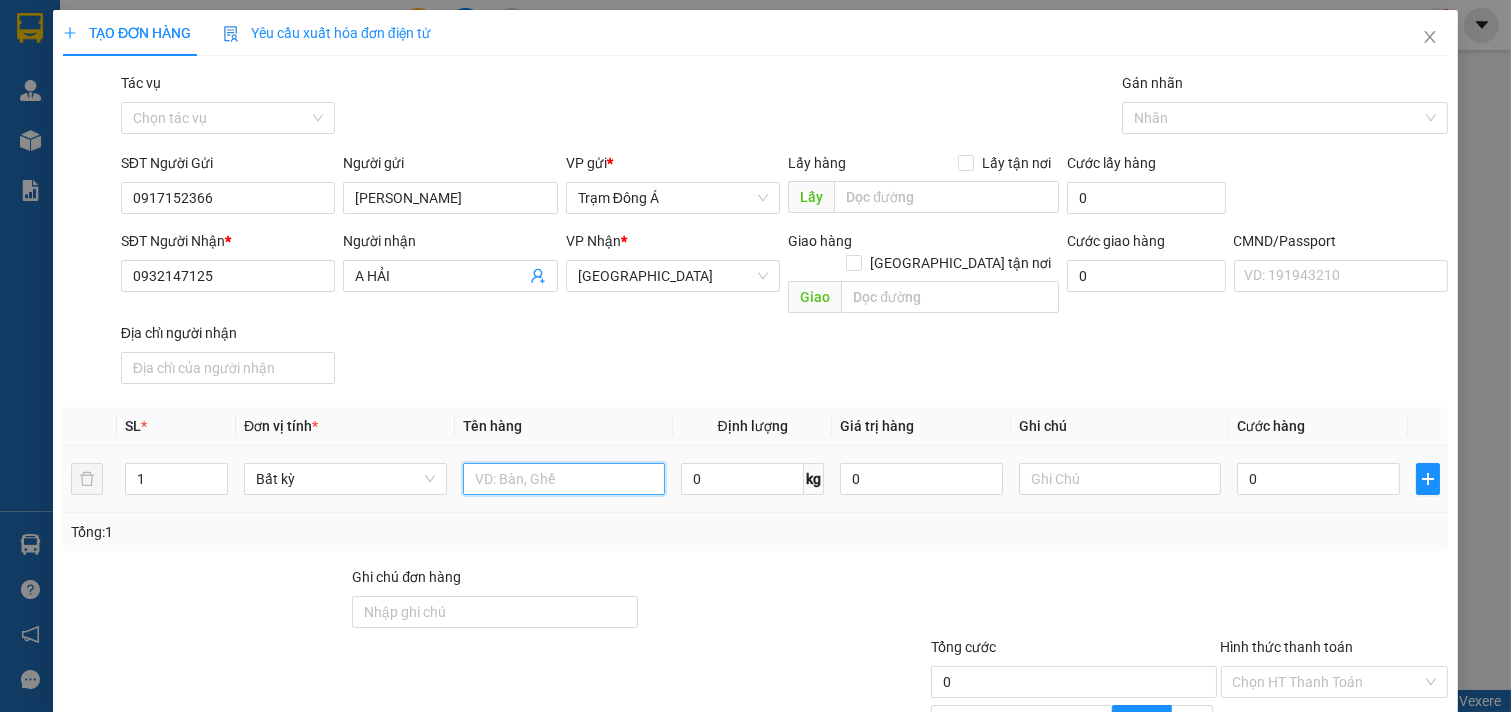 click at bounding box center (564, 479) 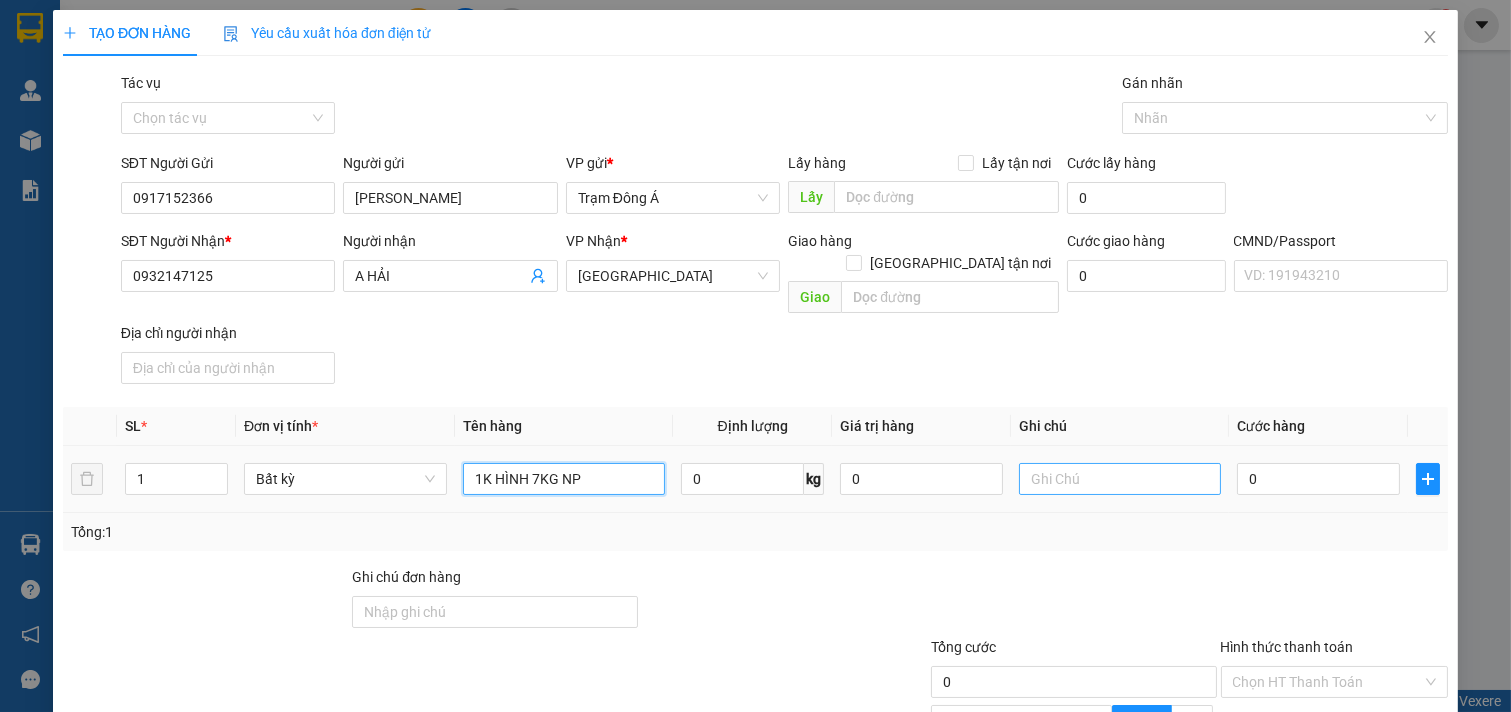 type on "1K HÌNH 7KG NP" 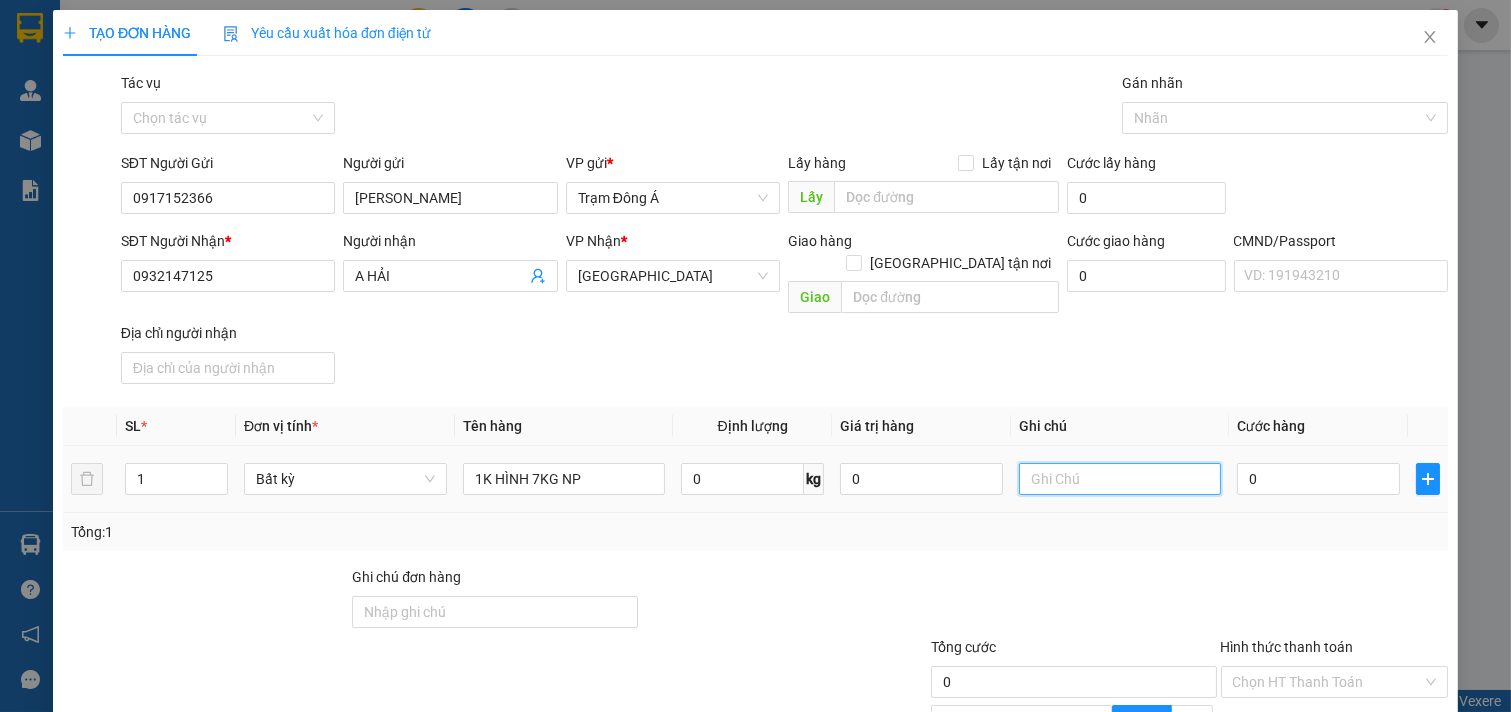 click at bounding box center (1120, 479) 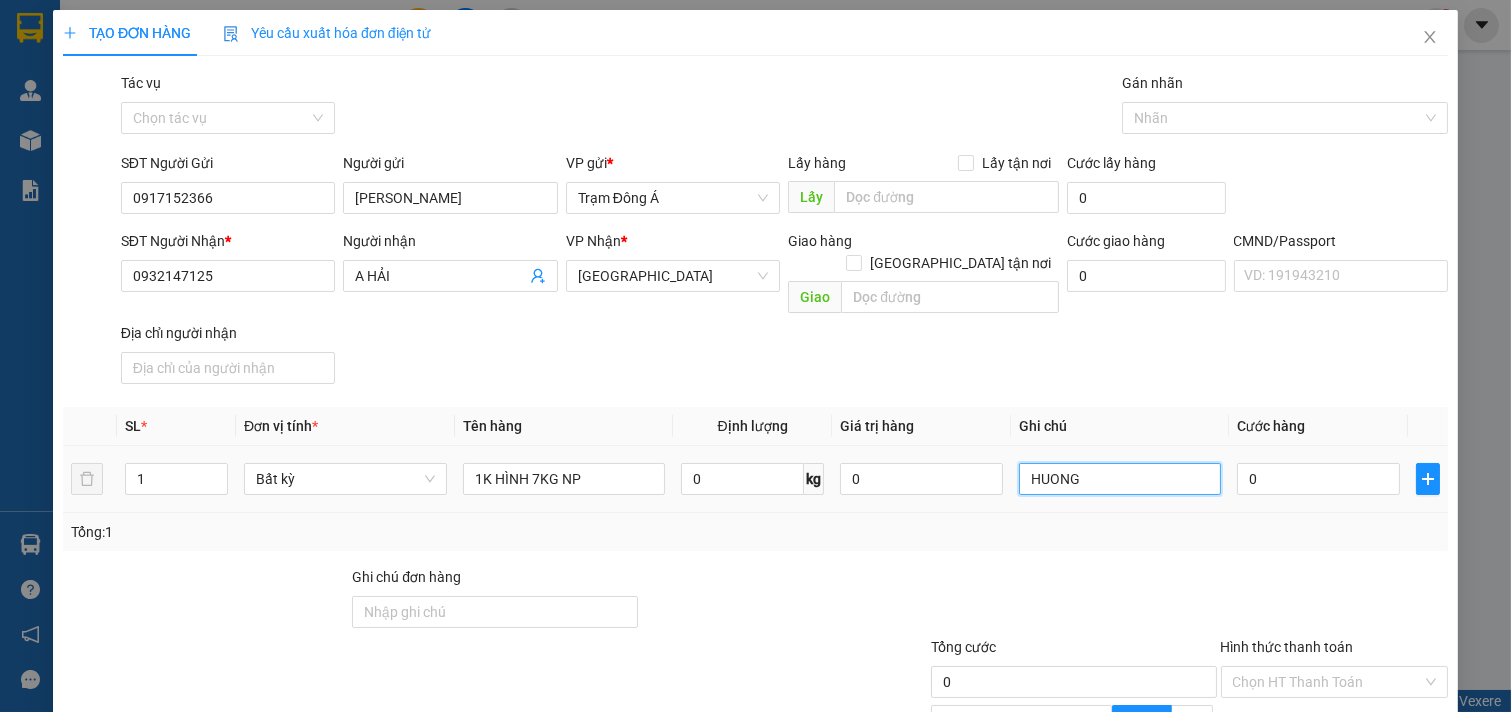 type on "HUONG" 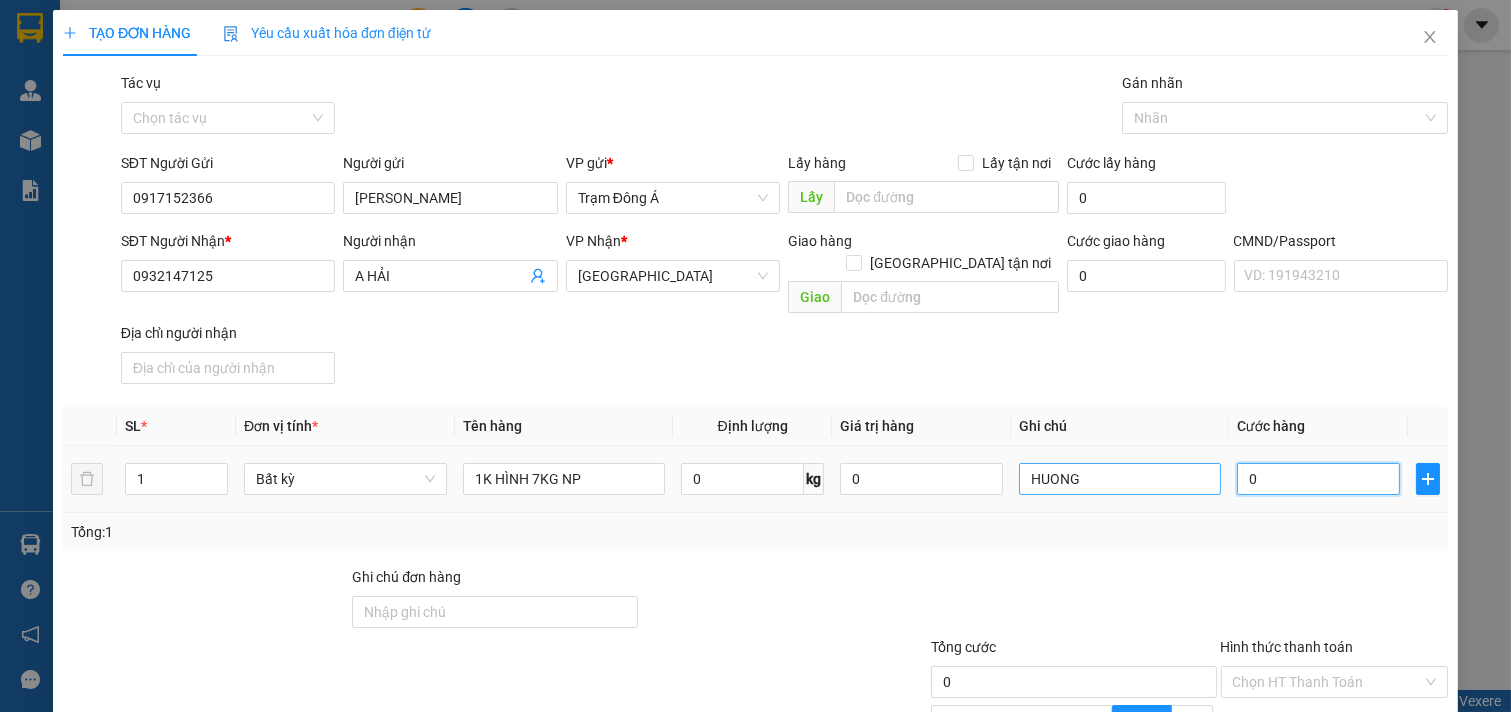 type on "2" 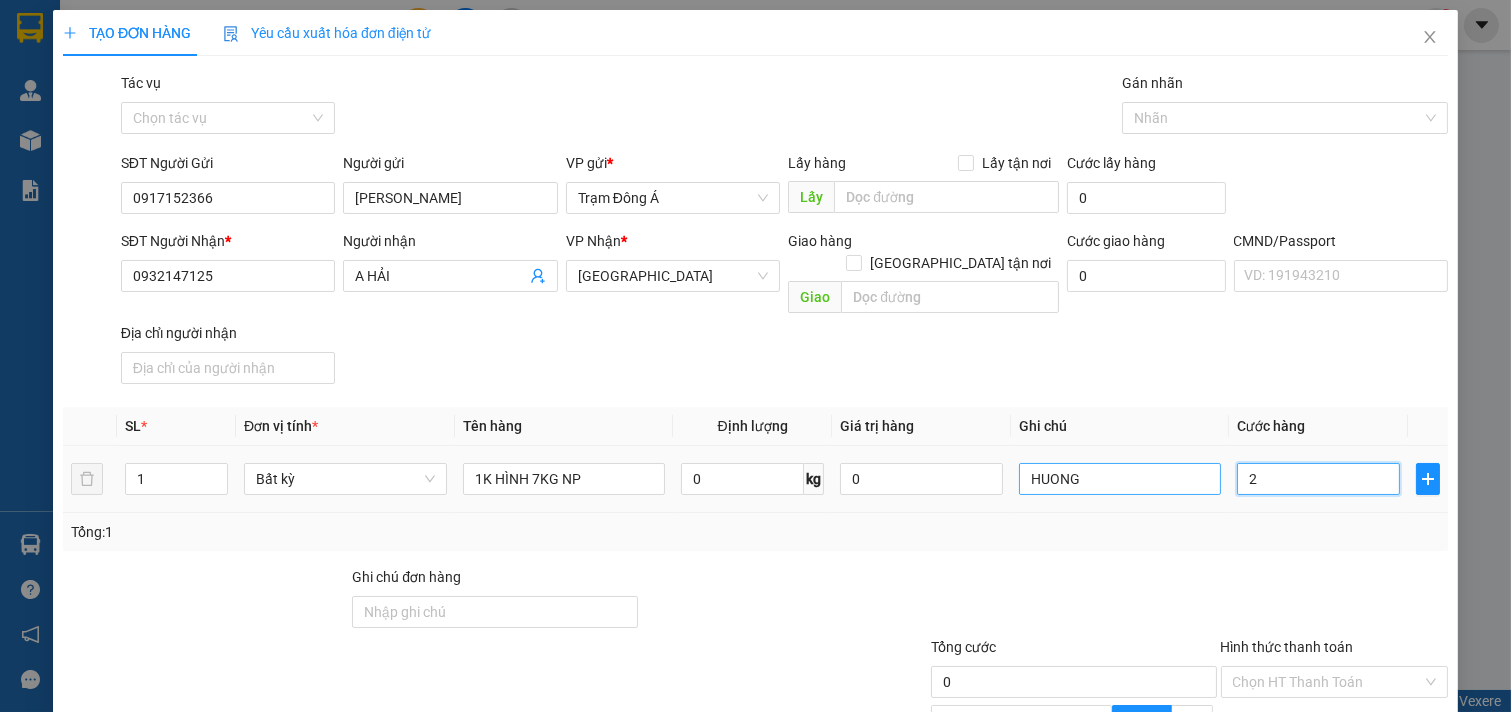type on "2" 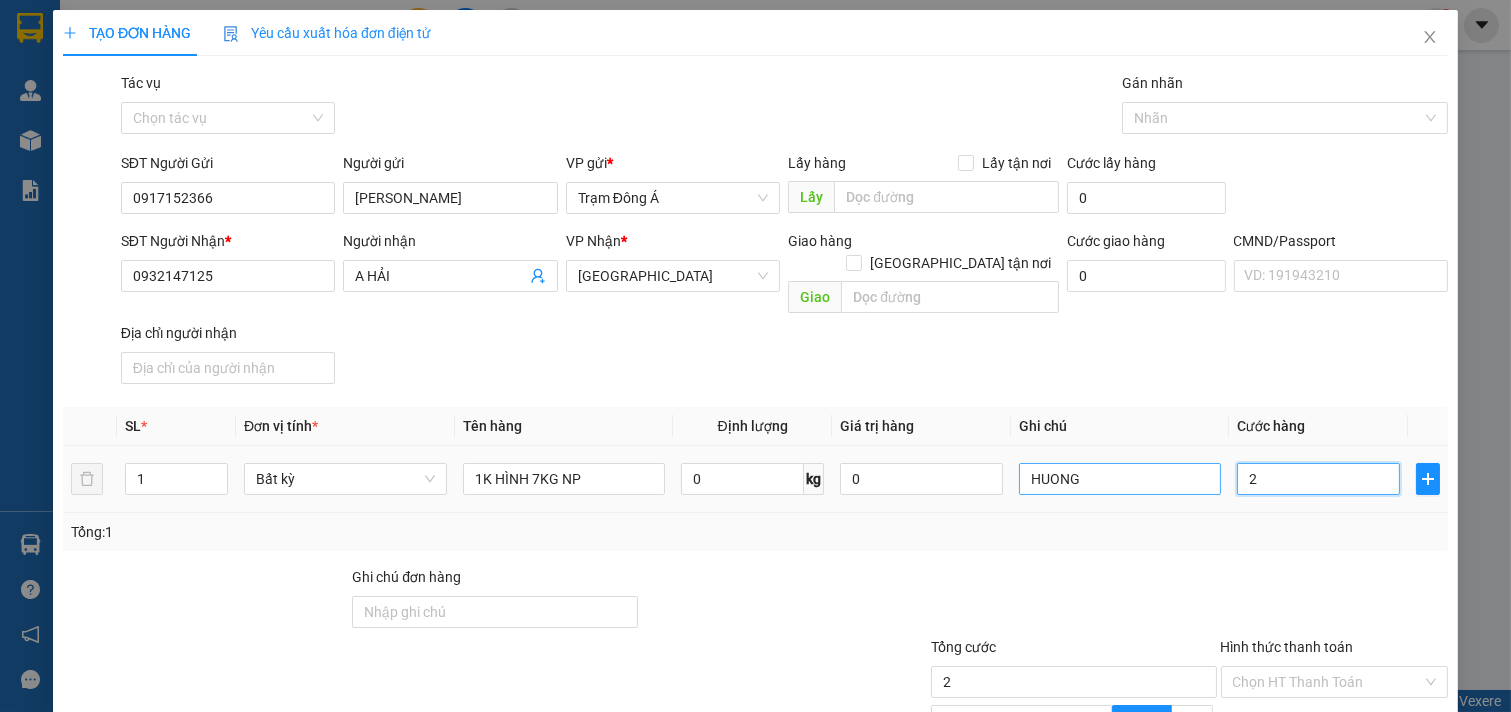 type on "25" 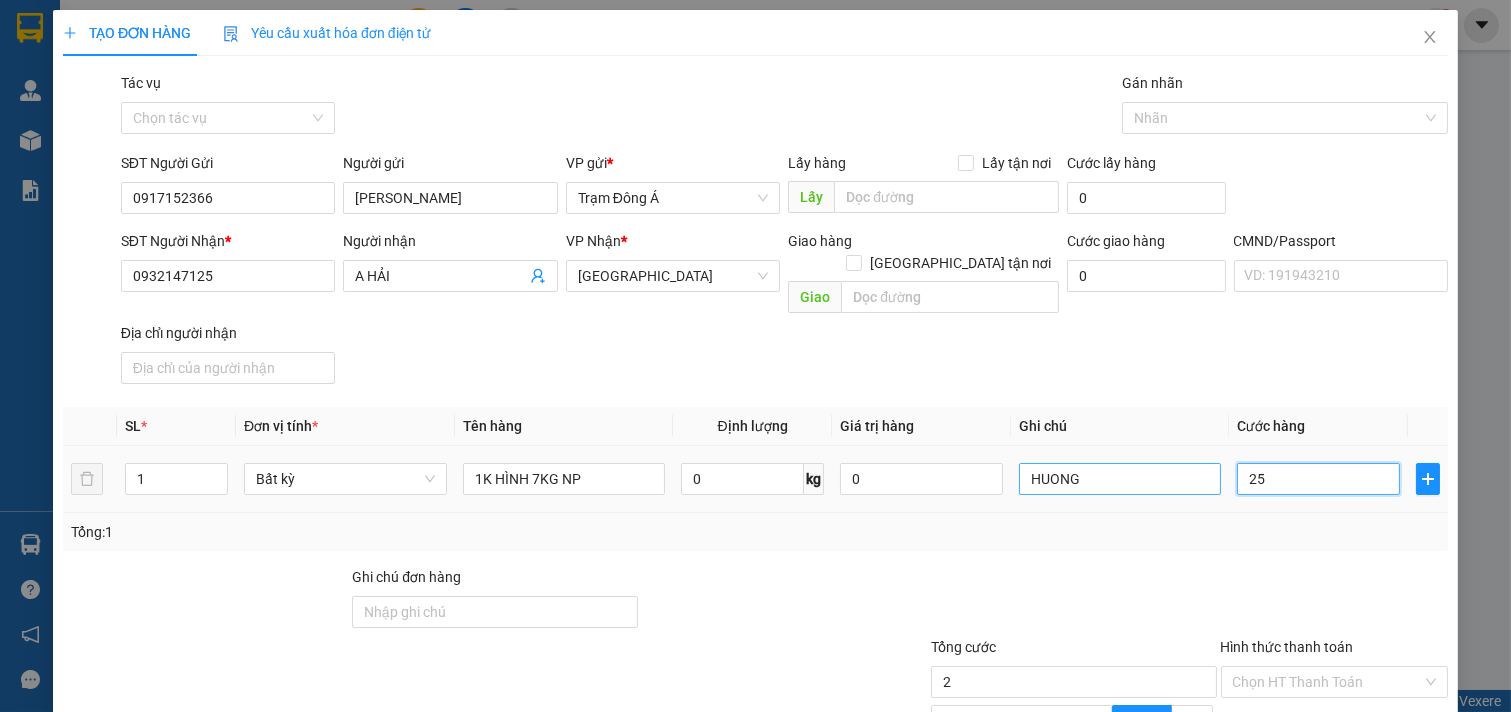 type on "25" 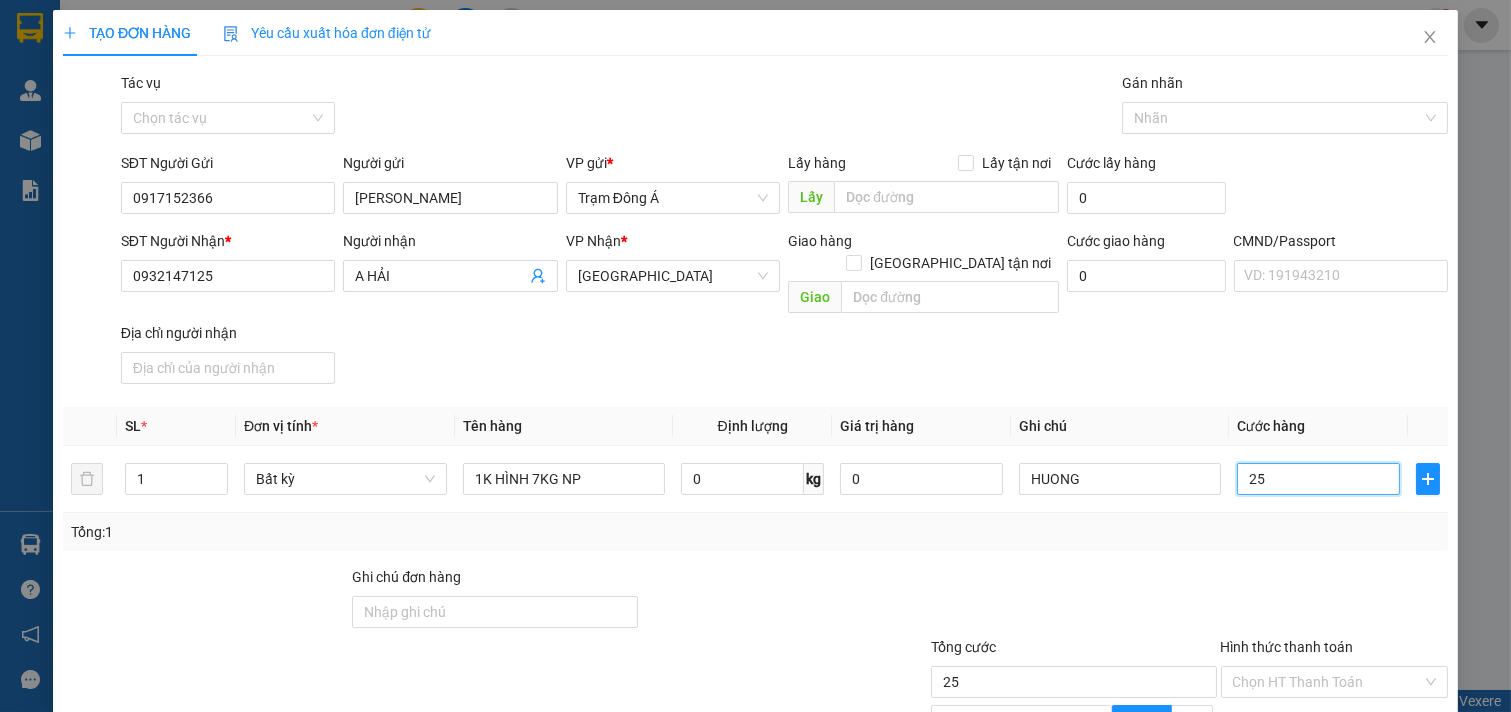 scroll, scrollTop: 200, scrollLeft: 0, axis: vertical 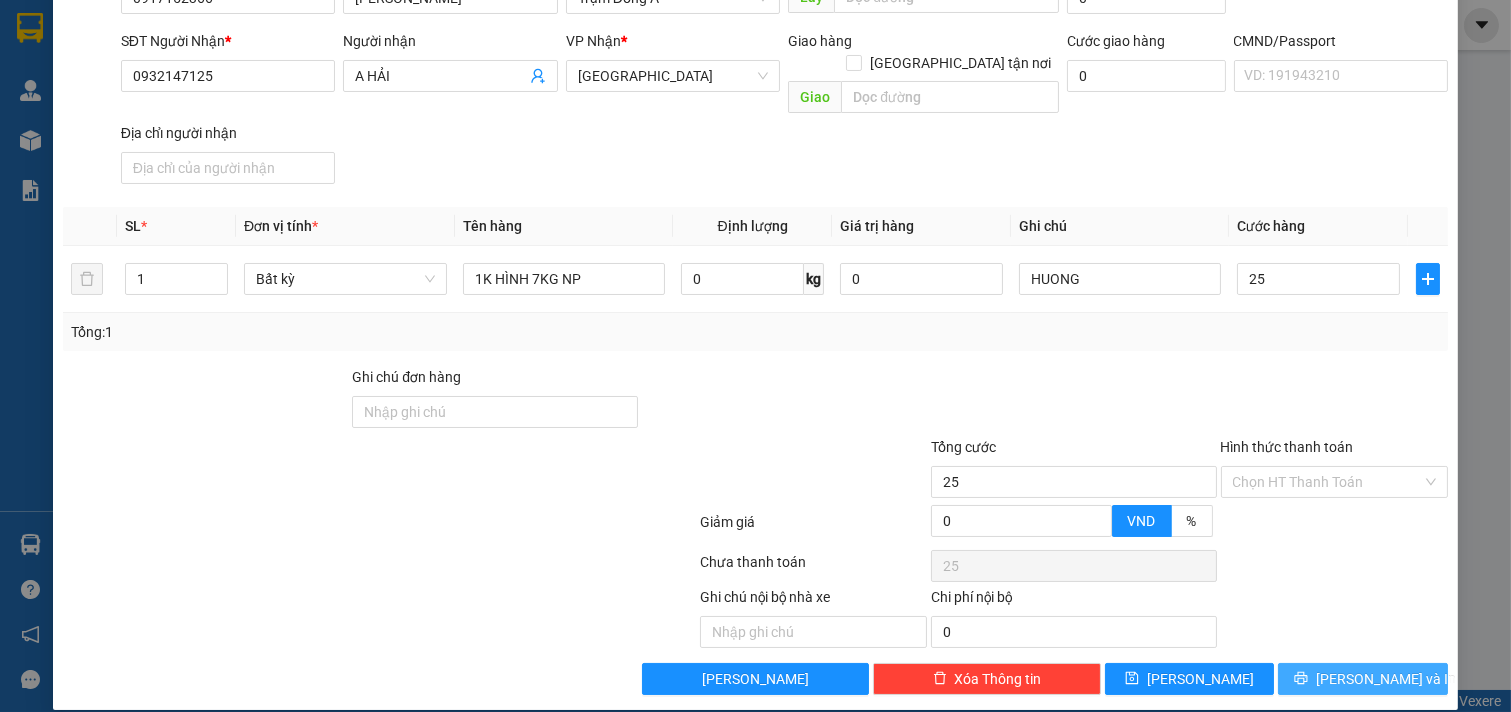 type on "25.000" 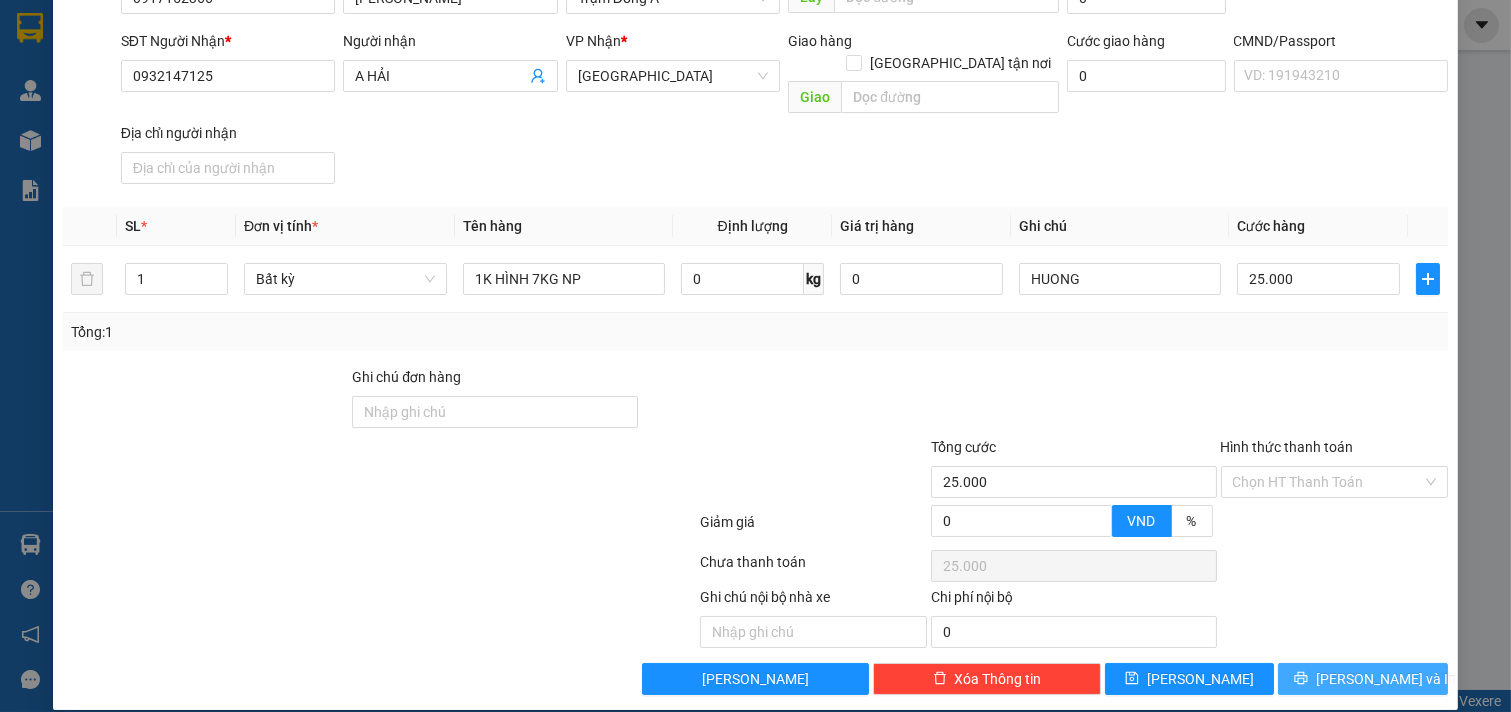 click on "[PERSON_NAME] và In" at bounding box center (1386, 679) 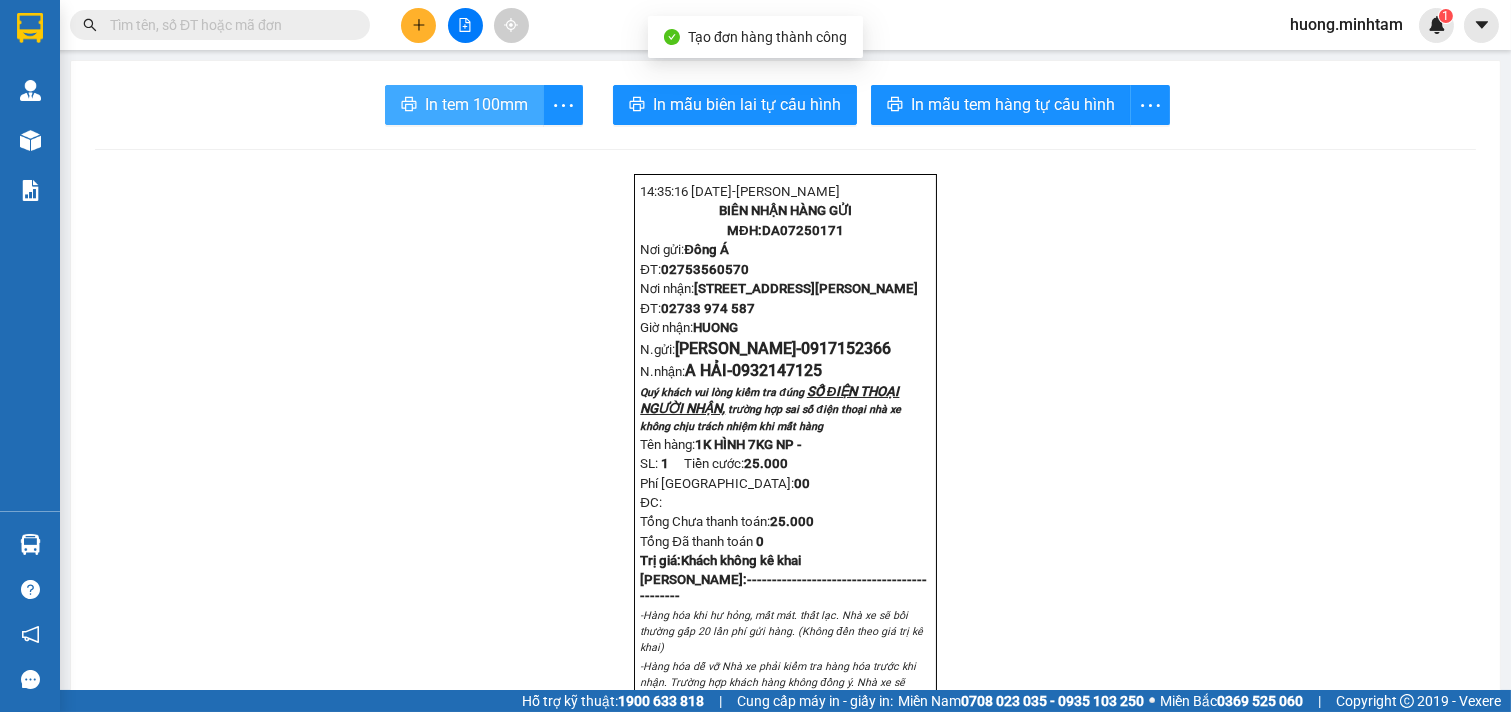 click on "In tem 100mm" at bounding box center [476, 104] 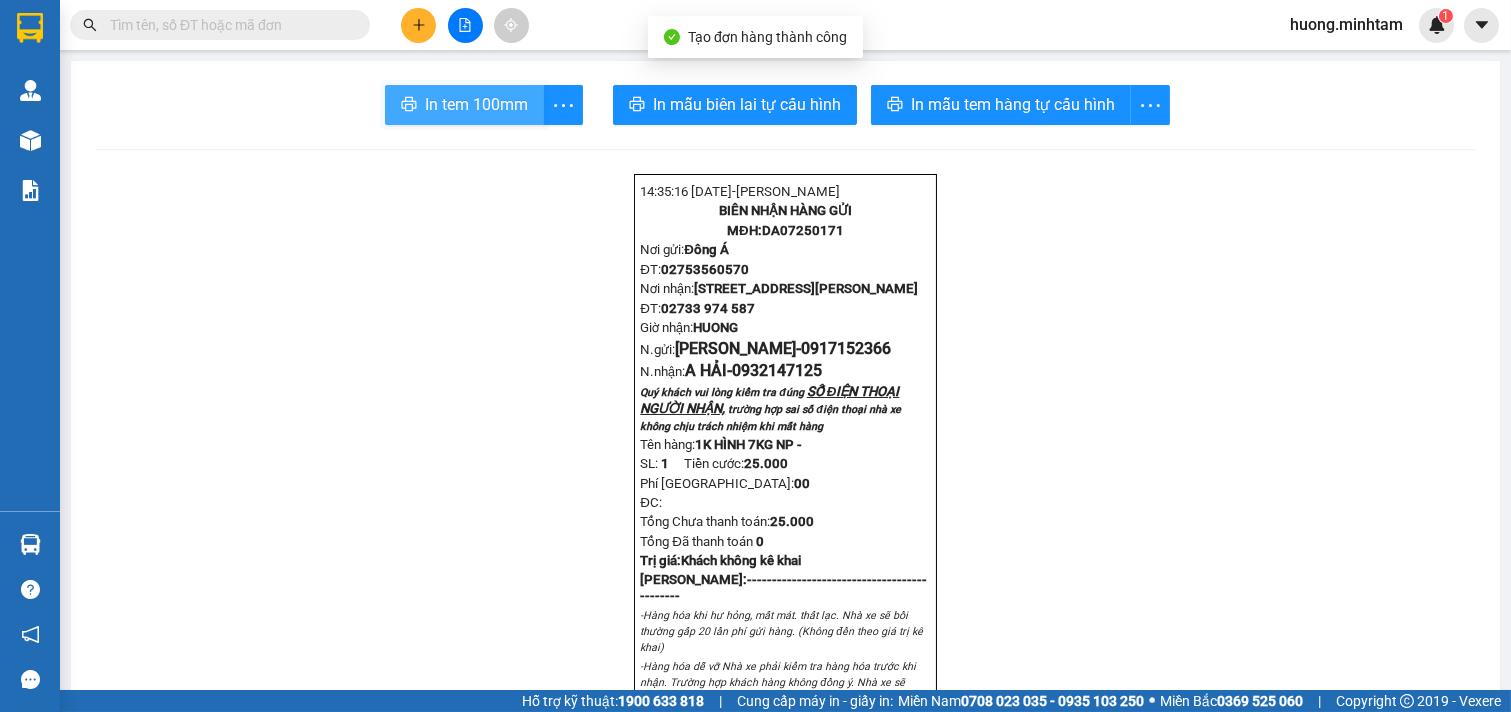 scroll, scrollTop: 0, scrollLeft: 0, axis: both 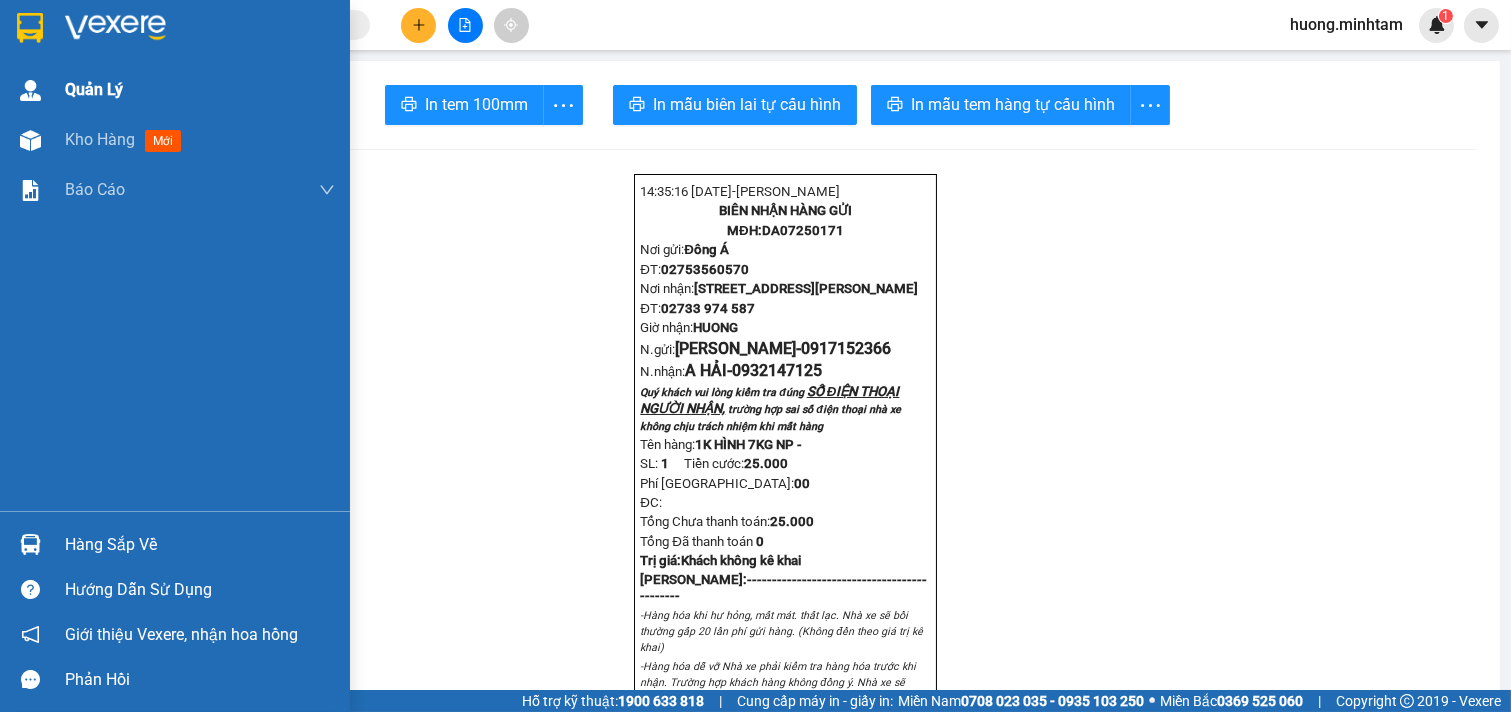 drag, startPoint x: 107, startPoint y: 127, endPoint x: 163, endPoint y: 72, distance: 78.492035 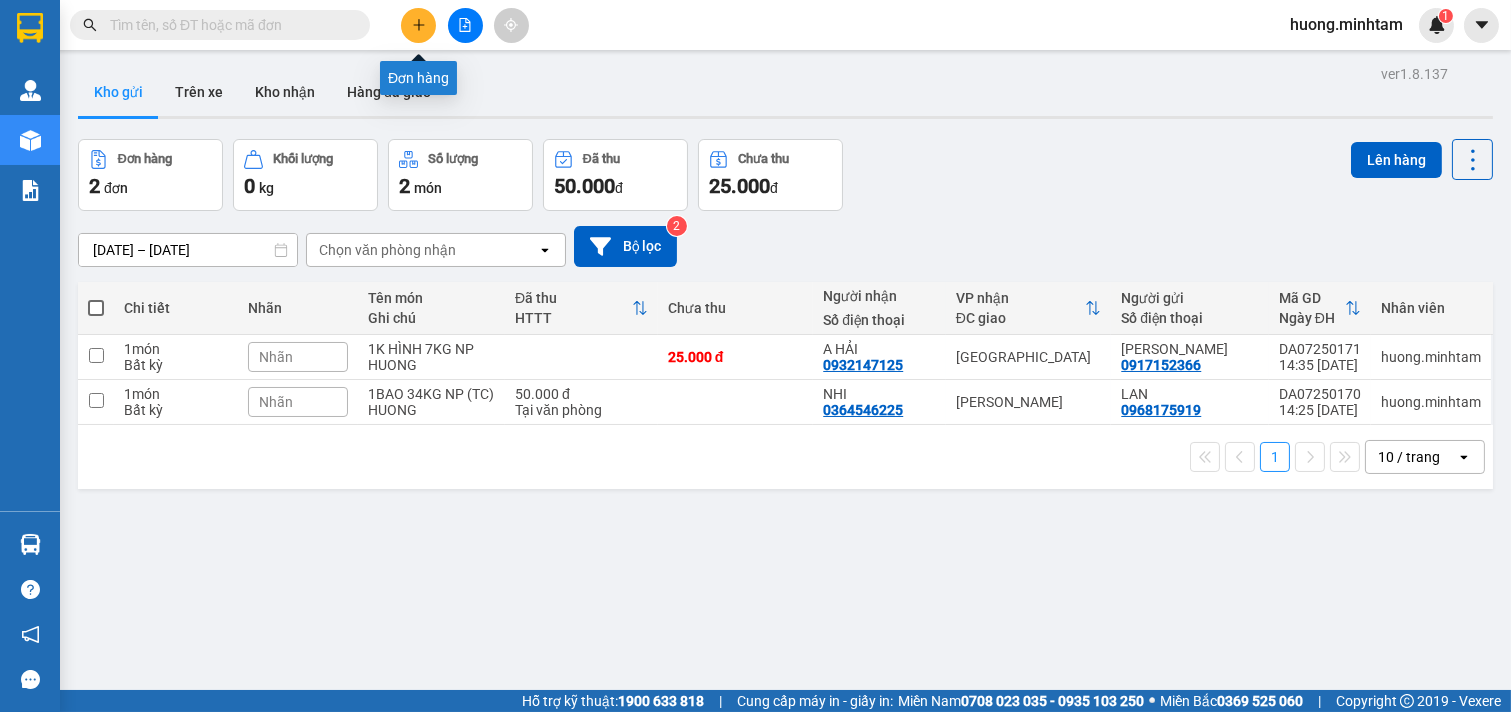 click 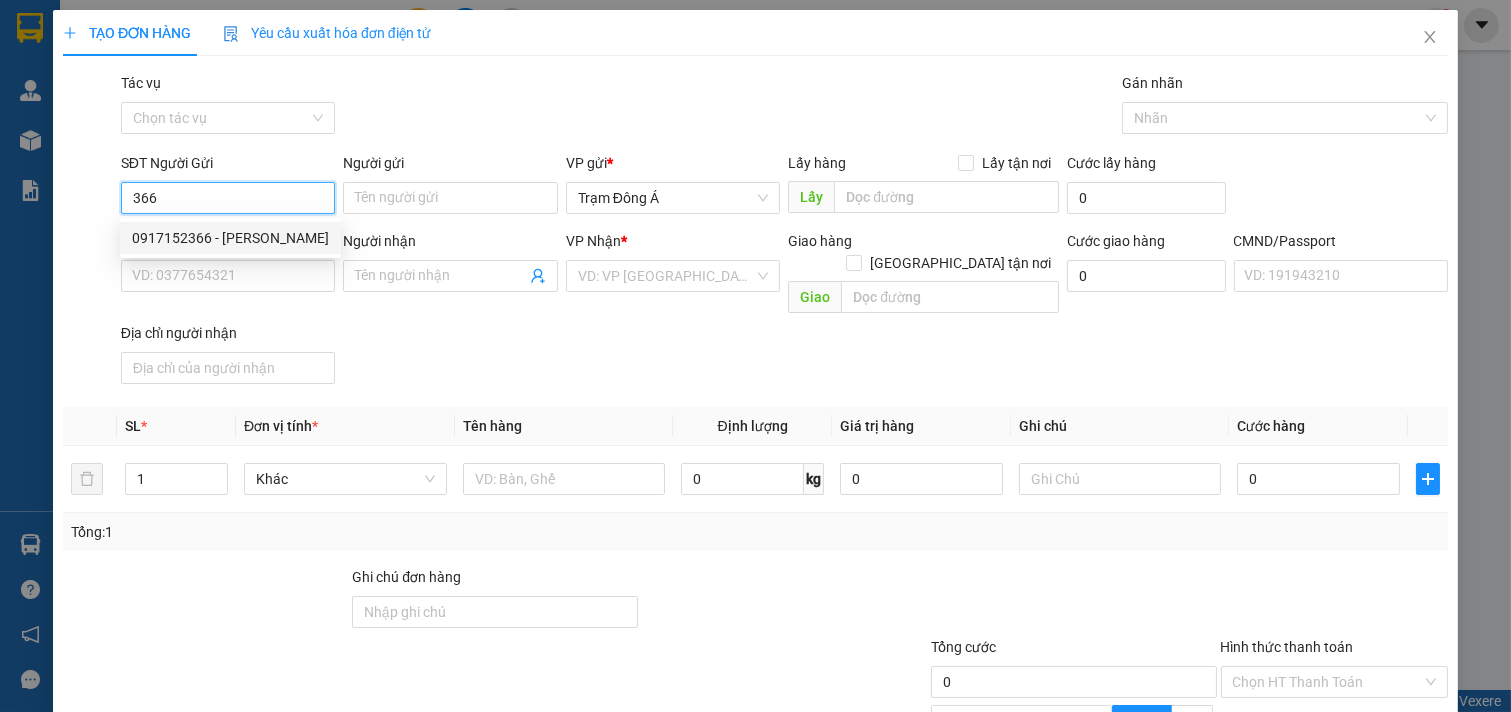 drag, startPoint x: 187, startPoint y: 238, endPoint x: 260, endPoint y: 228, distance: 73.68175 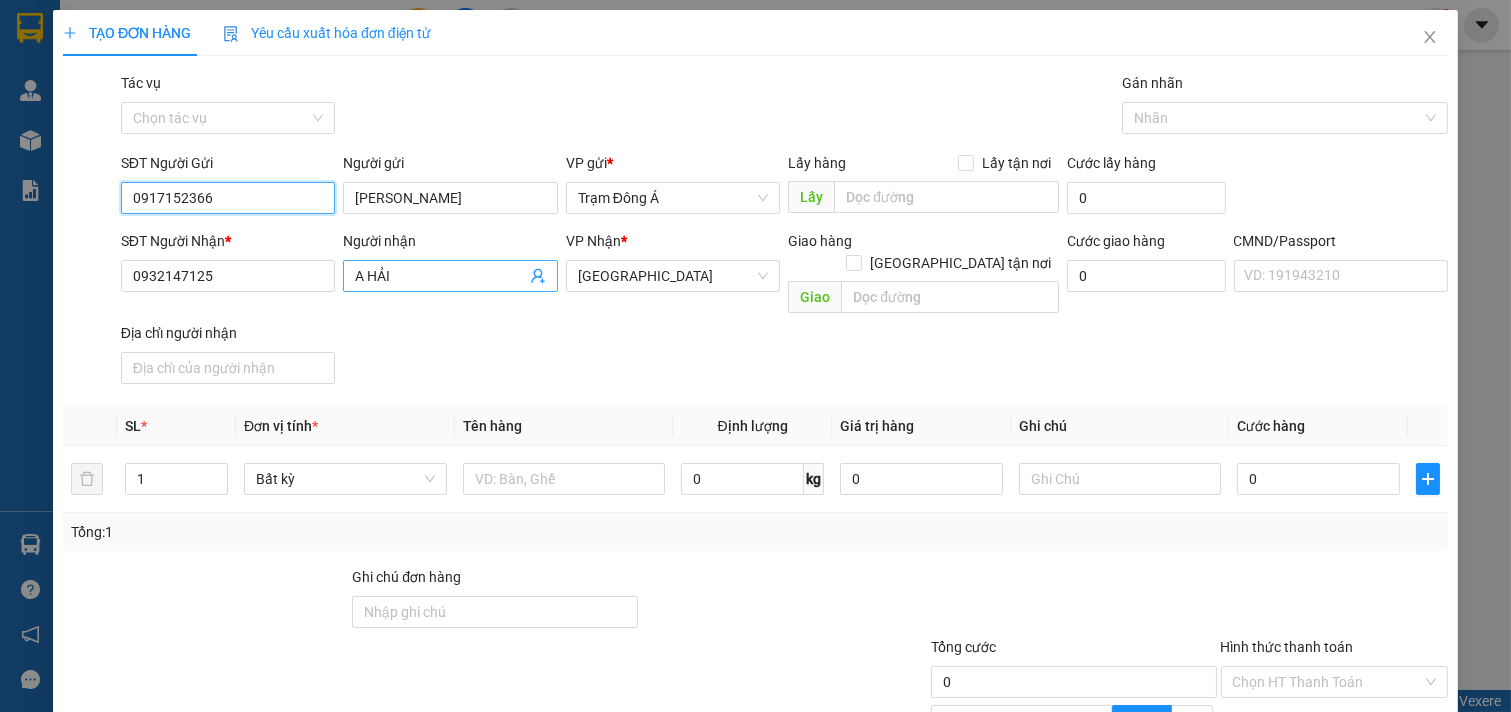 type on "0917152366" 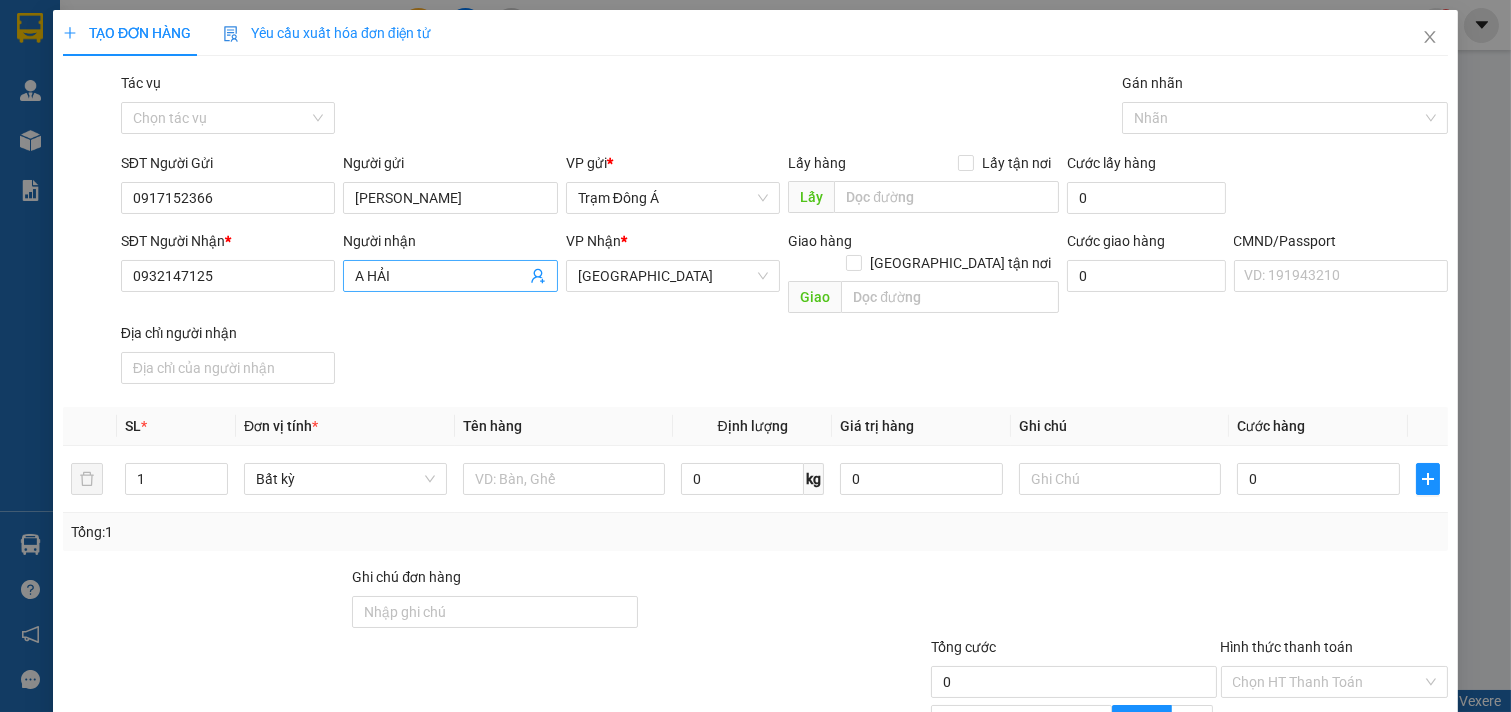 click 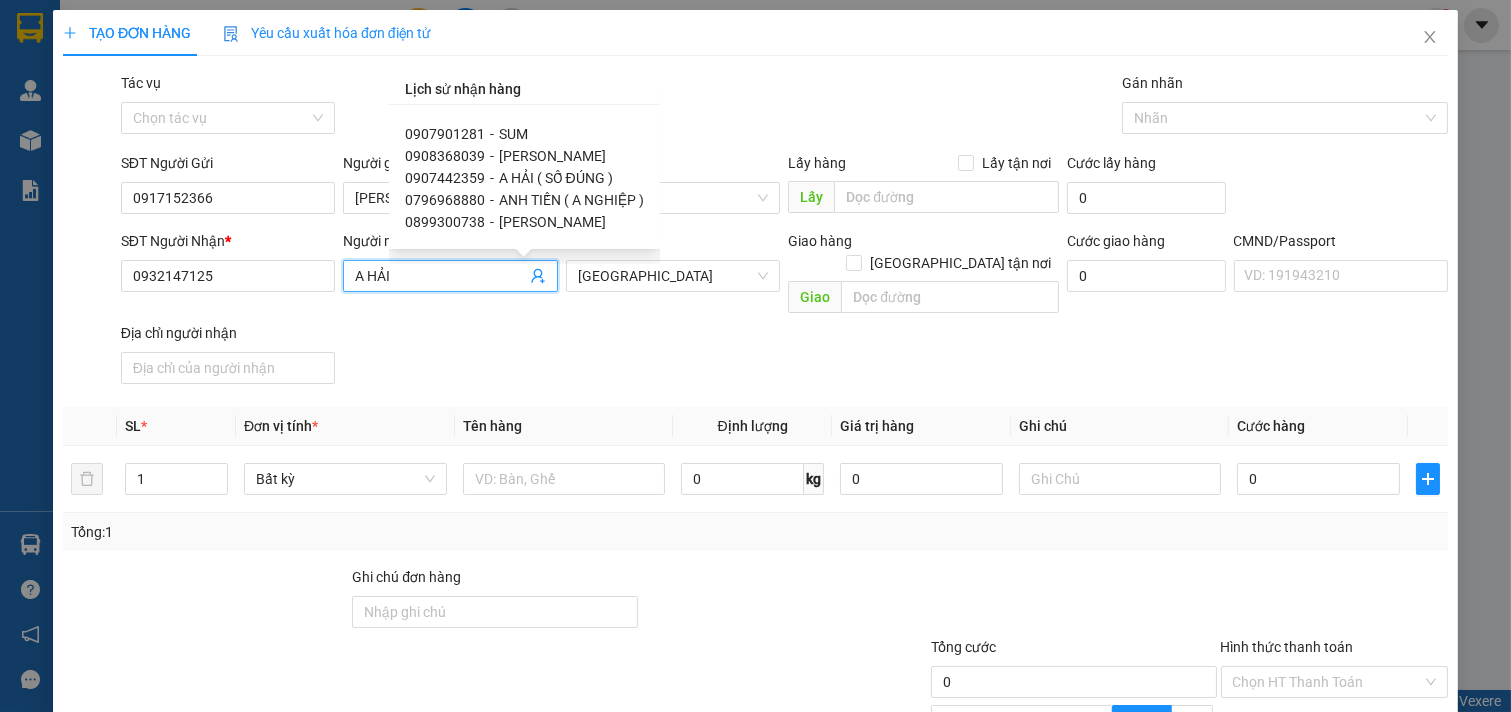 scroll, scrollTop: 1140, scrollLeft: 0, axis: vertical 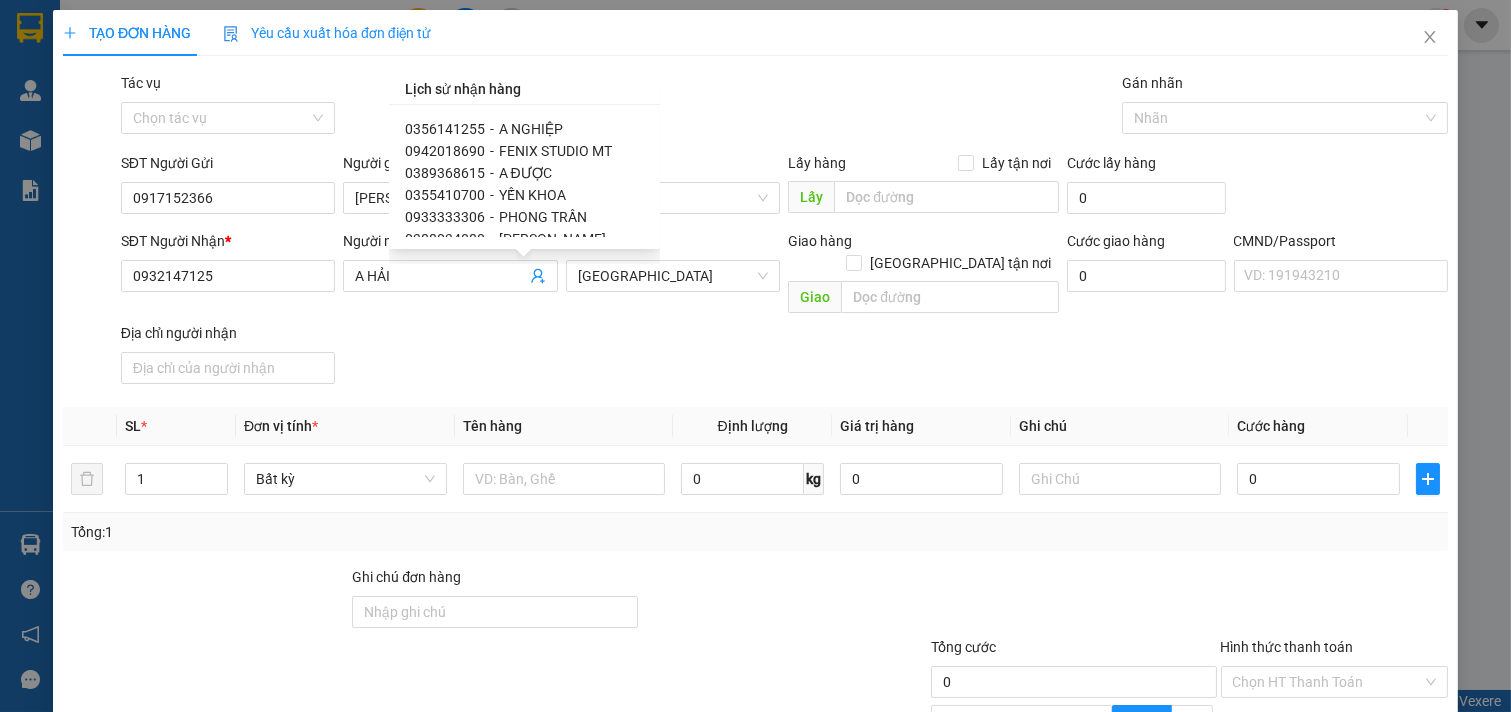 click at bounding box center [784, 601] 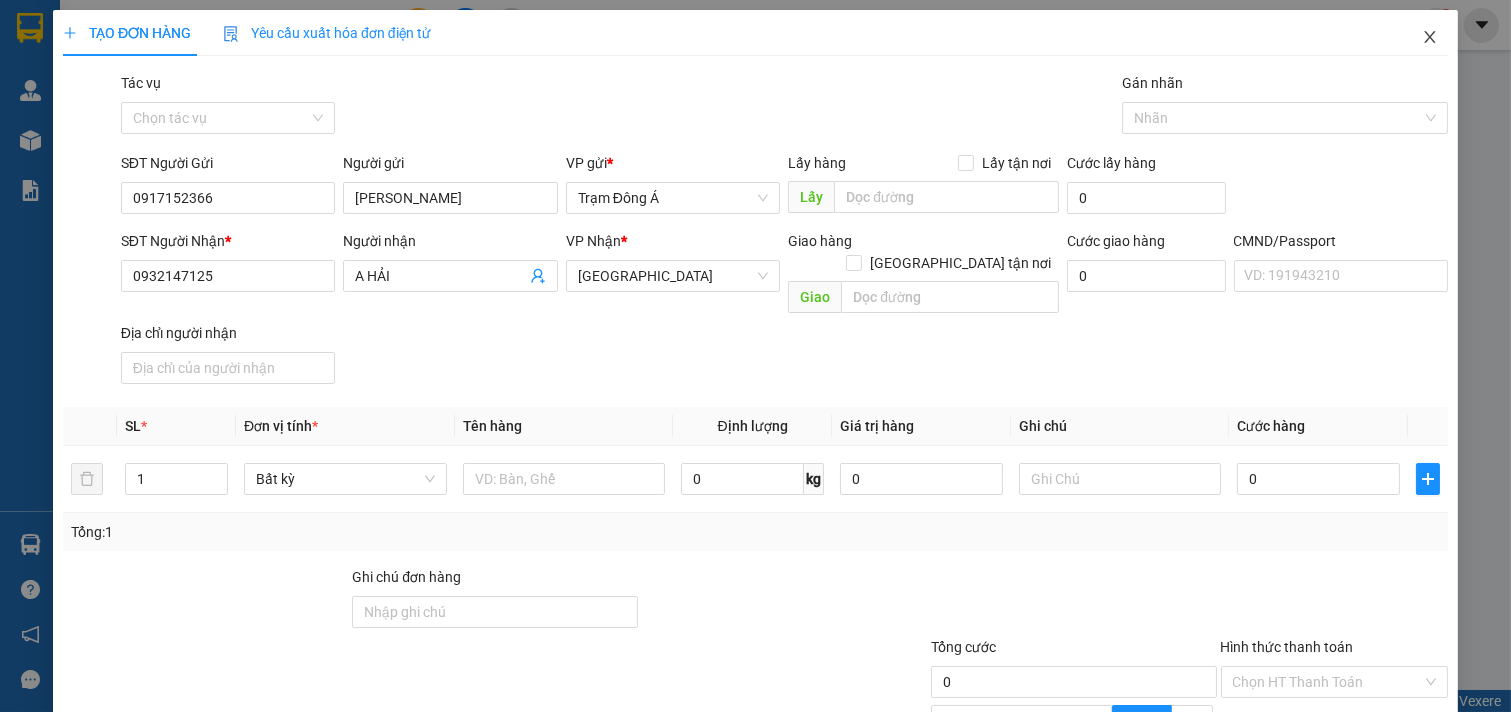click 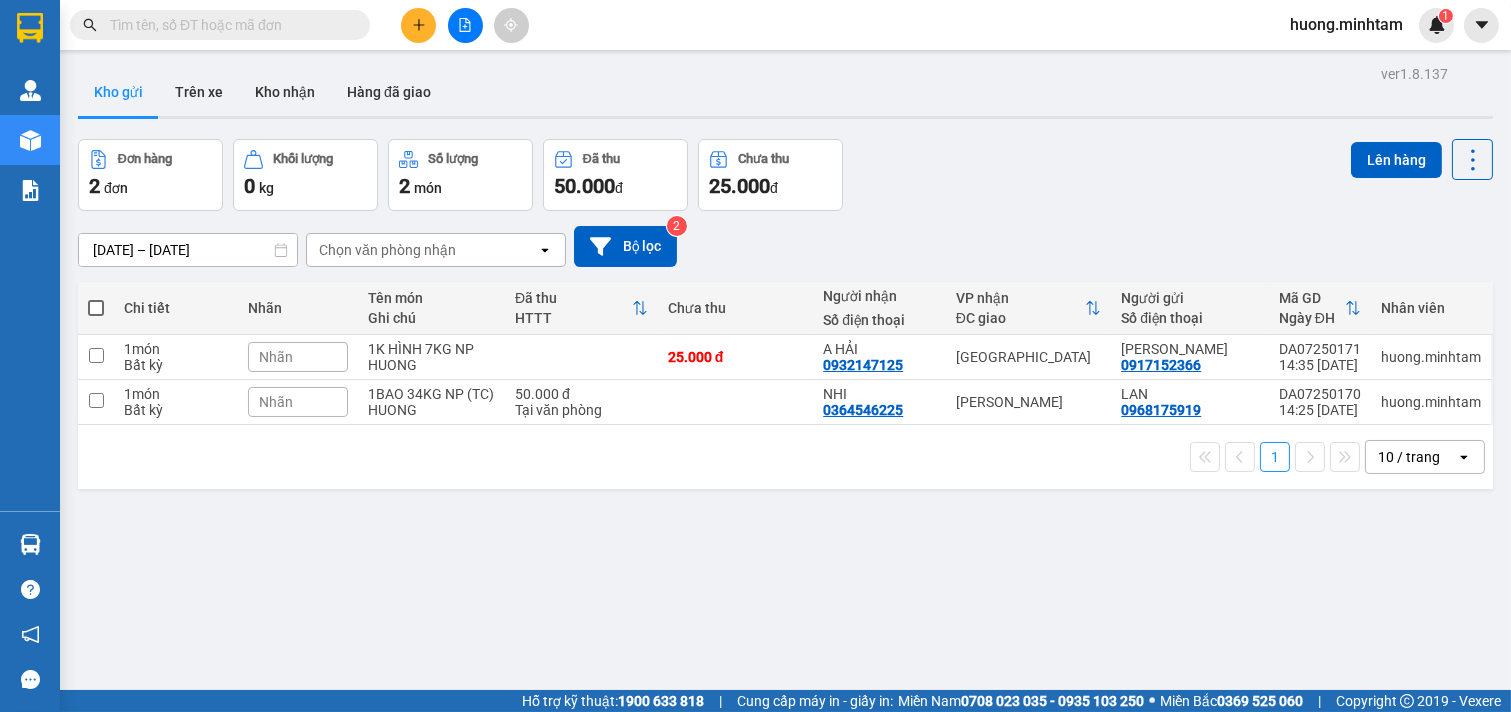click at bounding box center (96, 308) 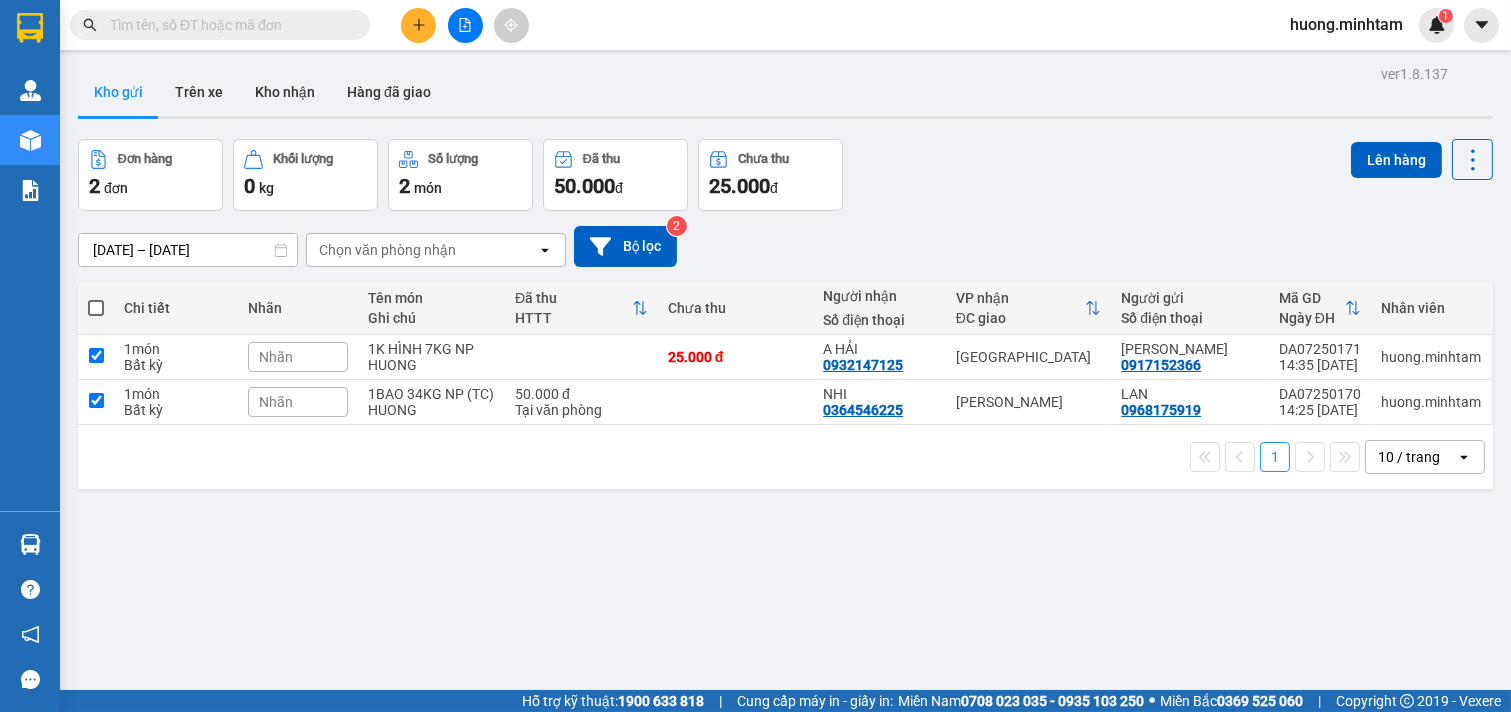 checkbox on "true" 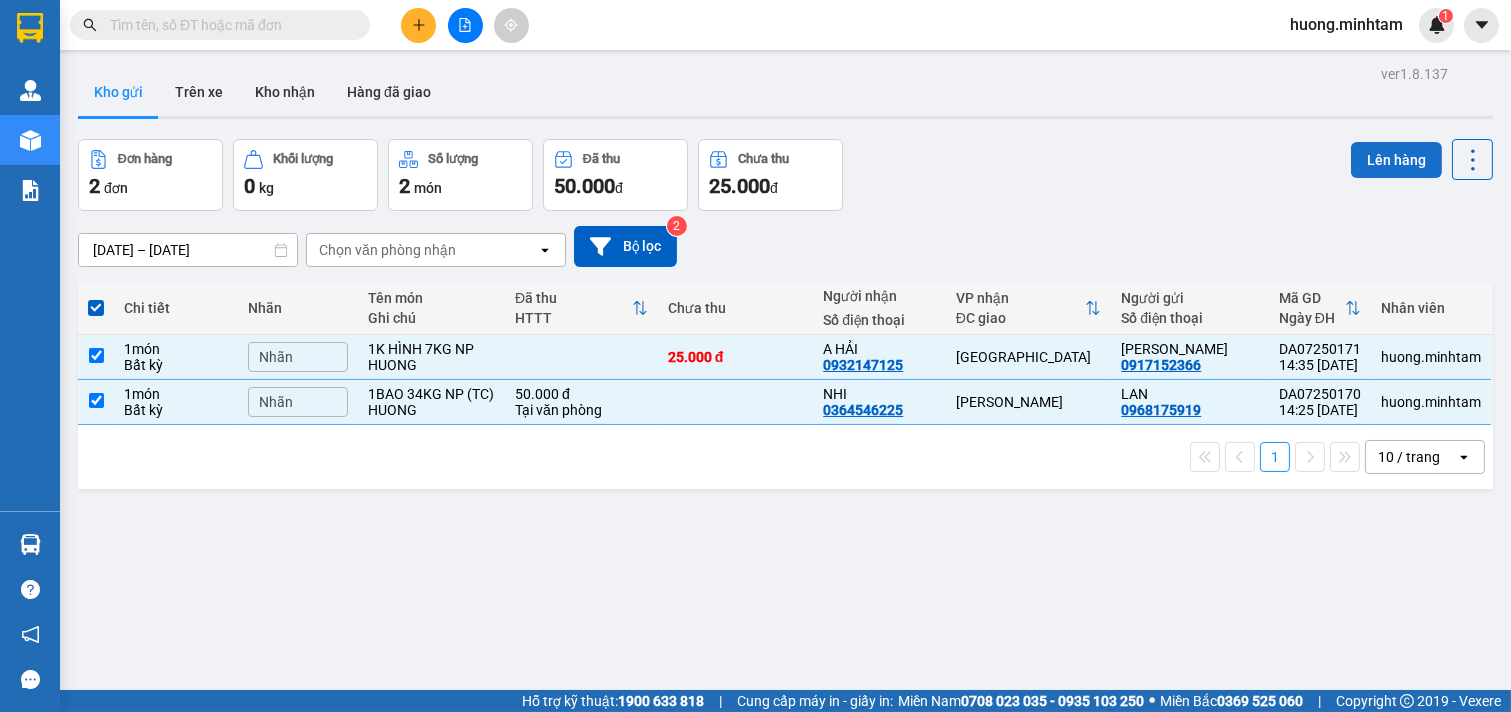 click on "Lên hàng" at bounding box center [1396, 160] 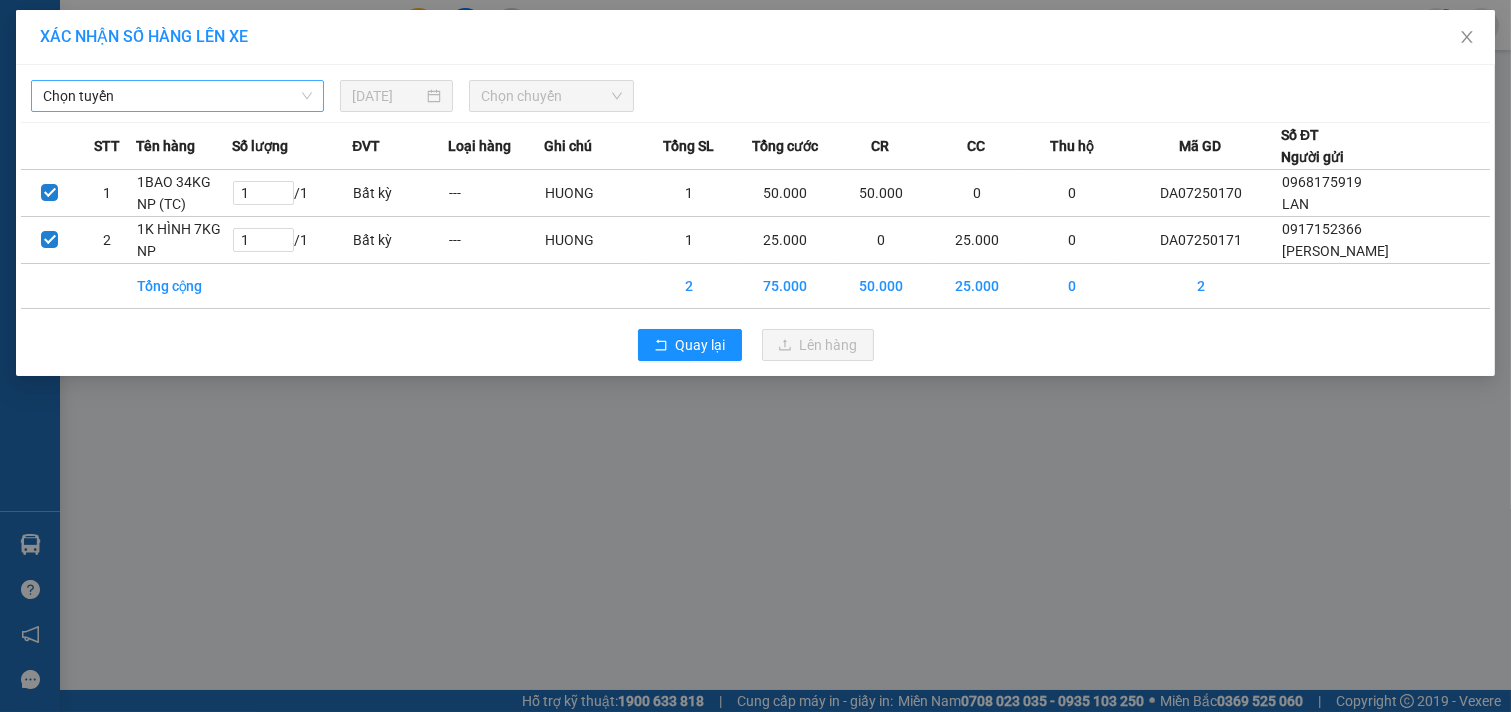 click on "Chọn tuyến" at bounding box center (177, 96) 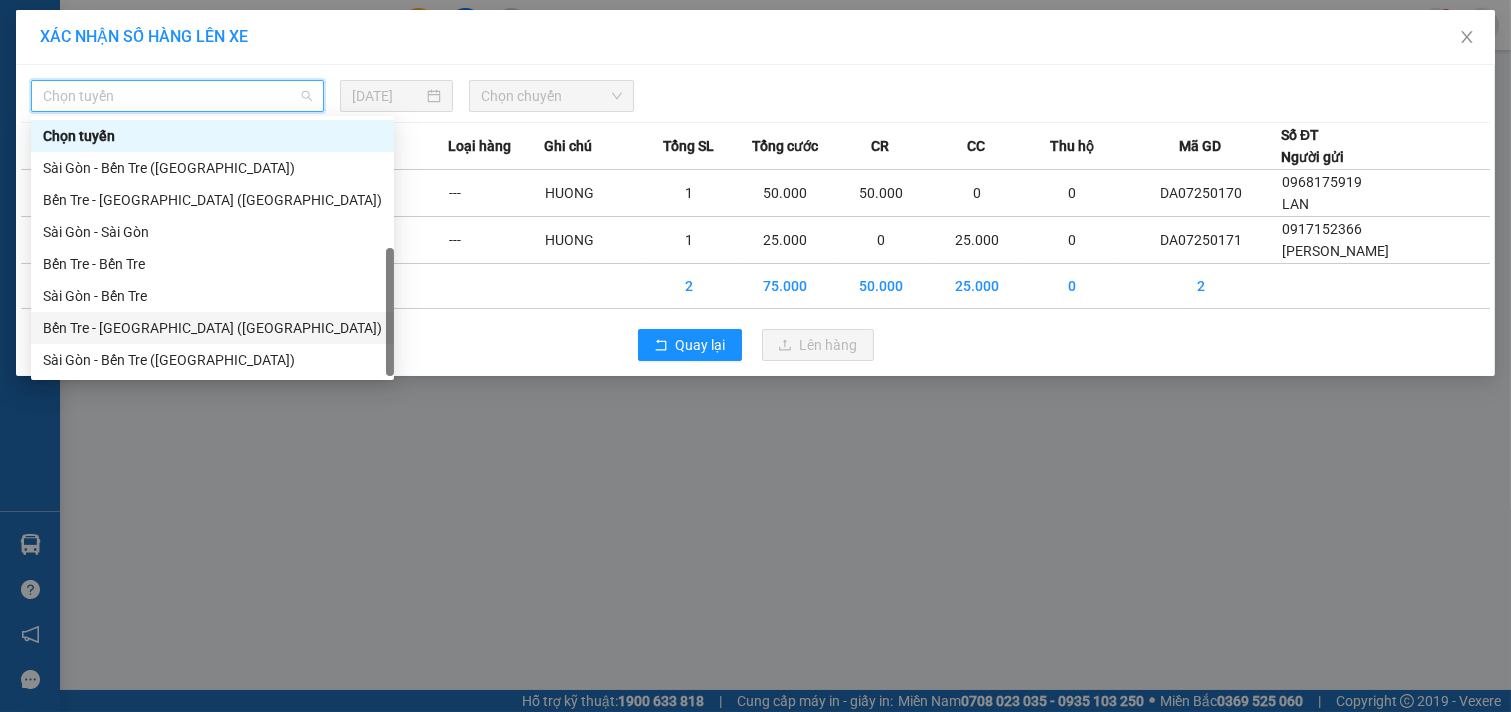 scroll, scrollTop: 32, scrollLeft: 0, axis: vertical 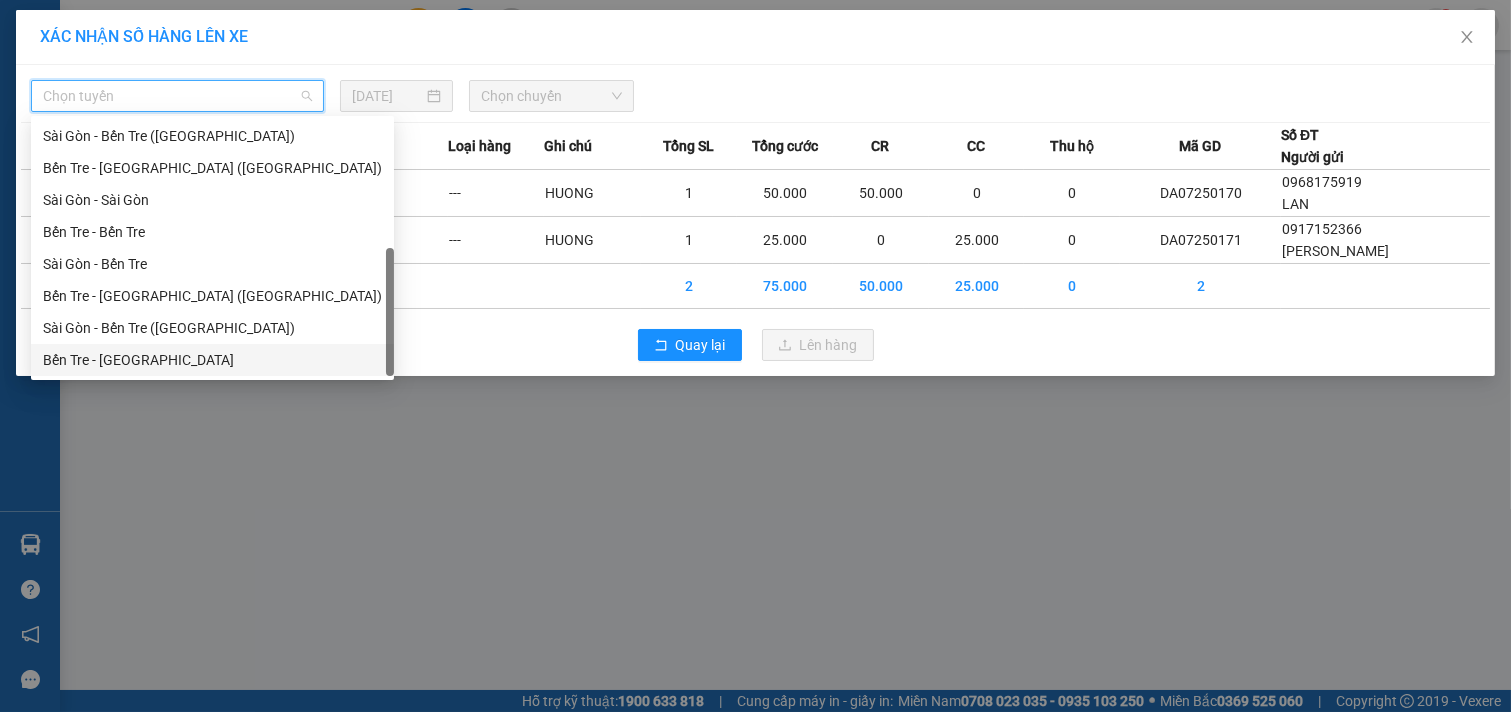 drag, startPoint x: 140, startPoint y: 365, endPoint x: 306, endPoint y: 276, distance: 188.3534 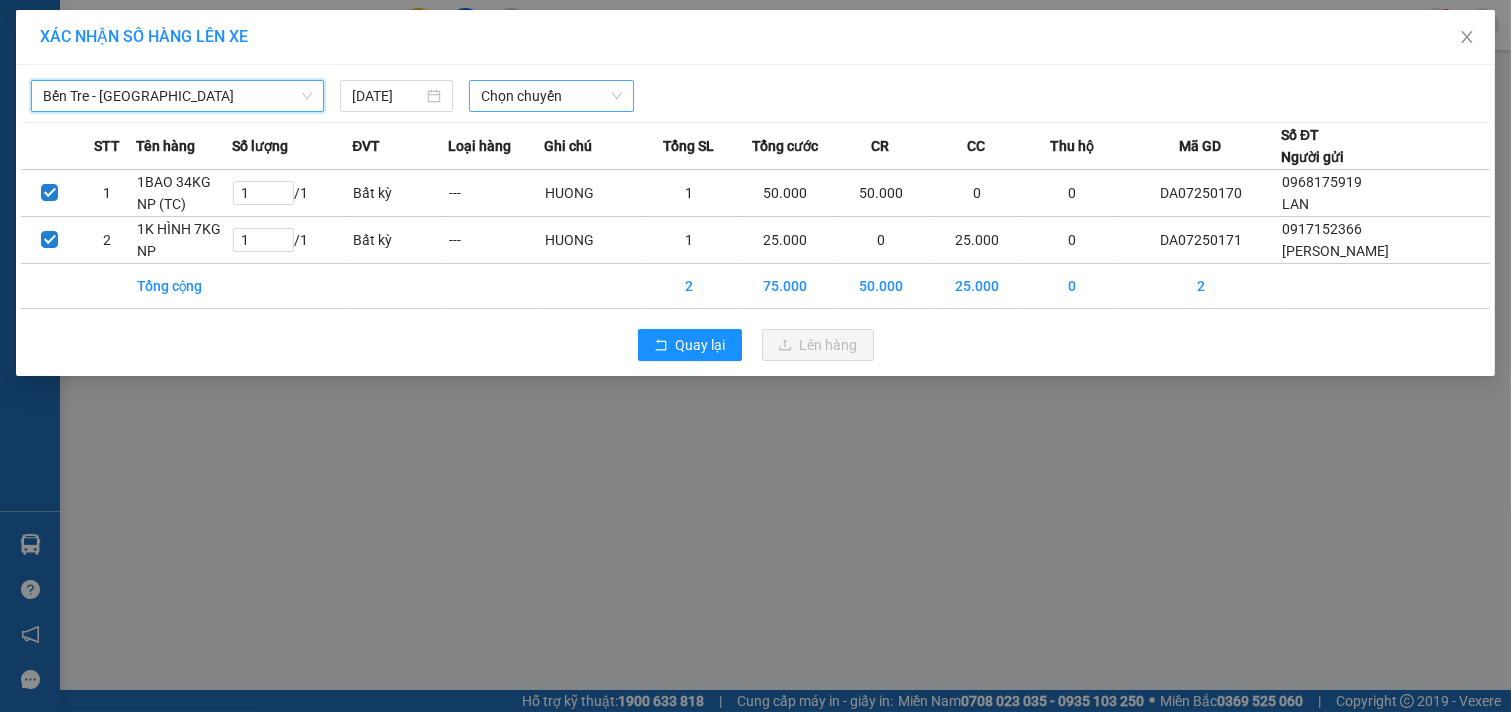 click on "Chọn chuyến" at bounding box center [551, 96] 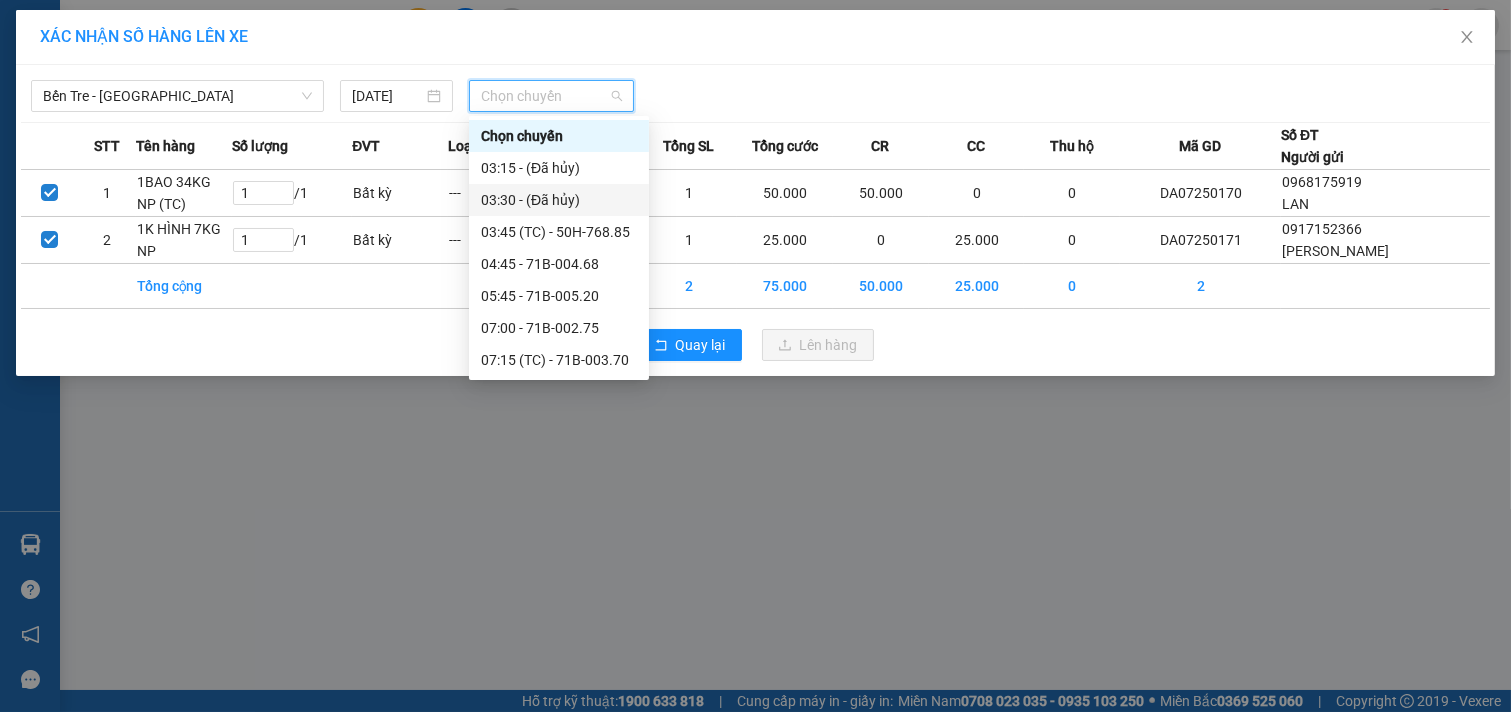 scroll, scrollTop: 333, scrollLeft: 0, axis: vertical 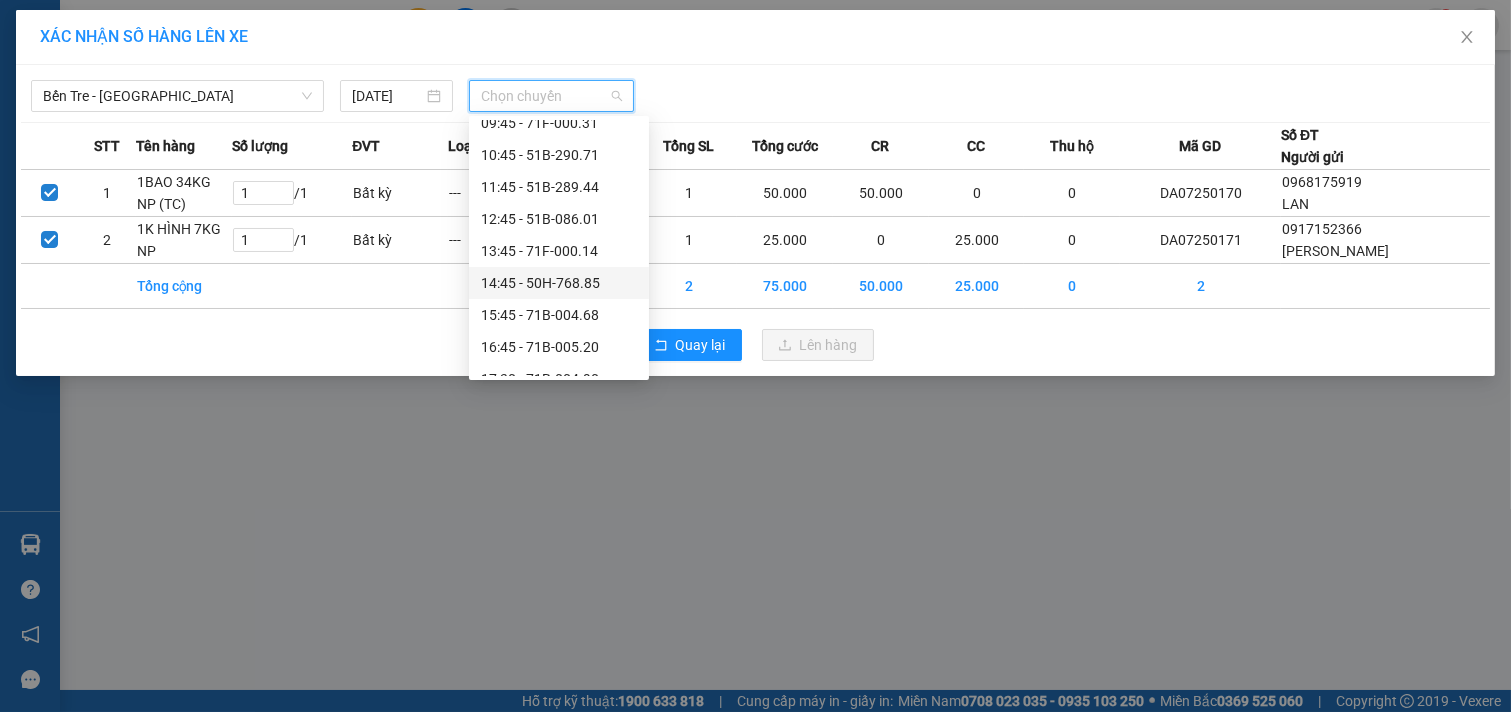 click on "14:45     - 50H-768.85" at bounding box center (559, 283) 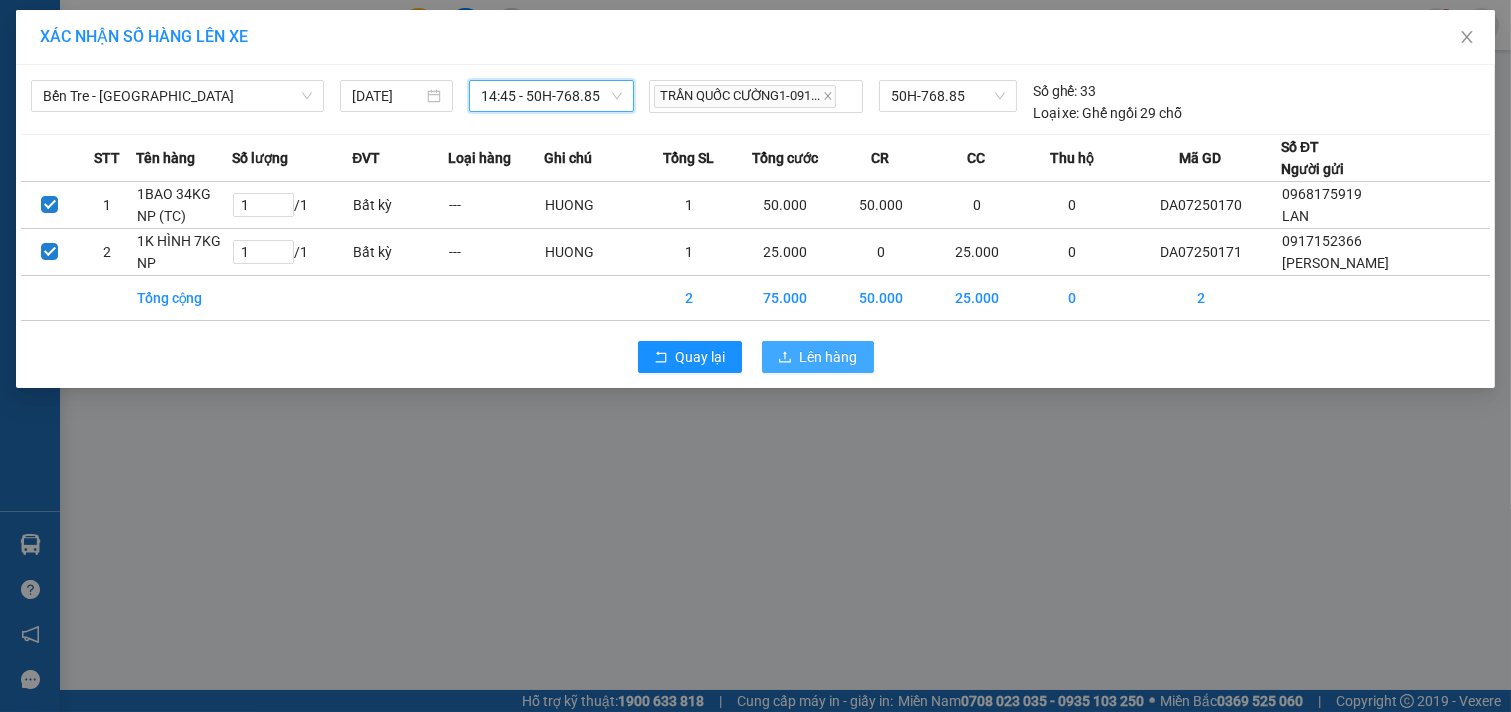 click on "Lên hàng" at bounding box center [829, 357] 